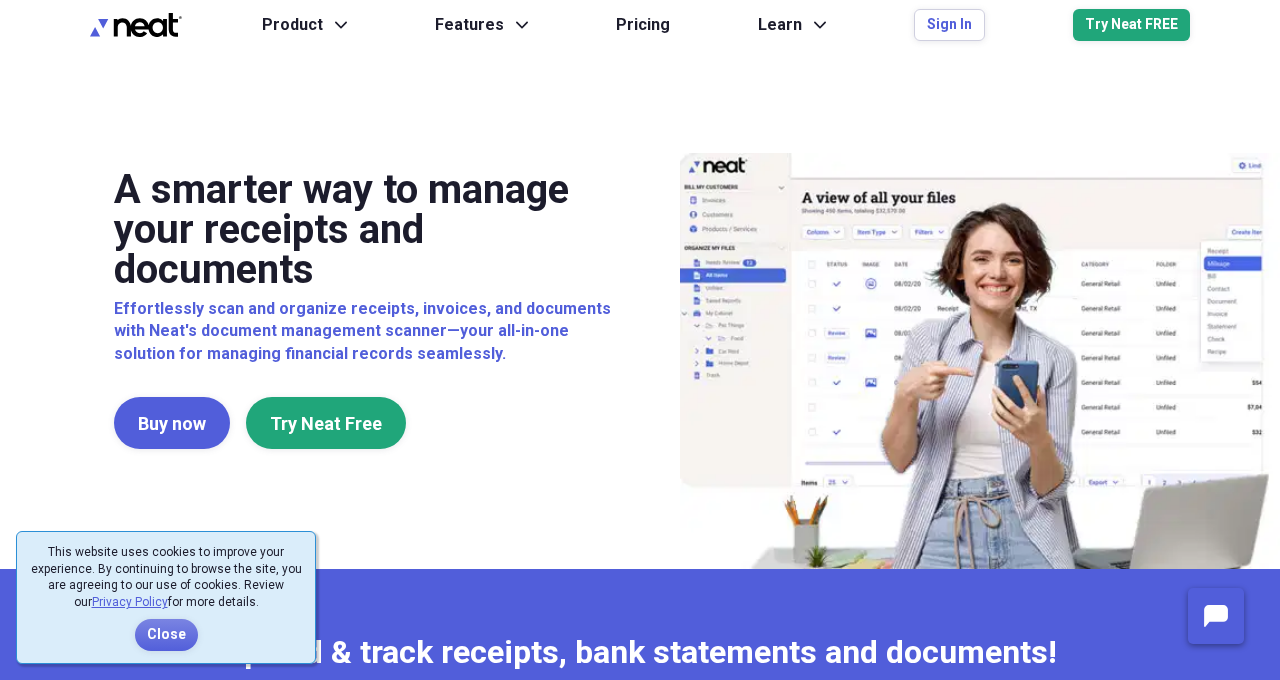 scroll, scrollTop: 0, scrollLeft: 0, axis: both 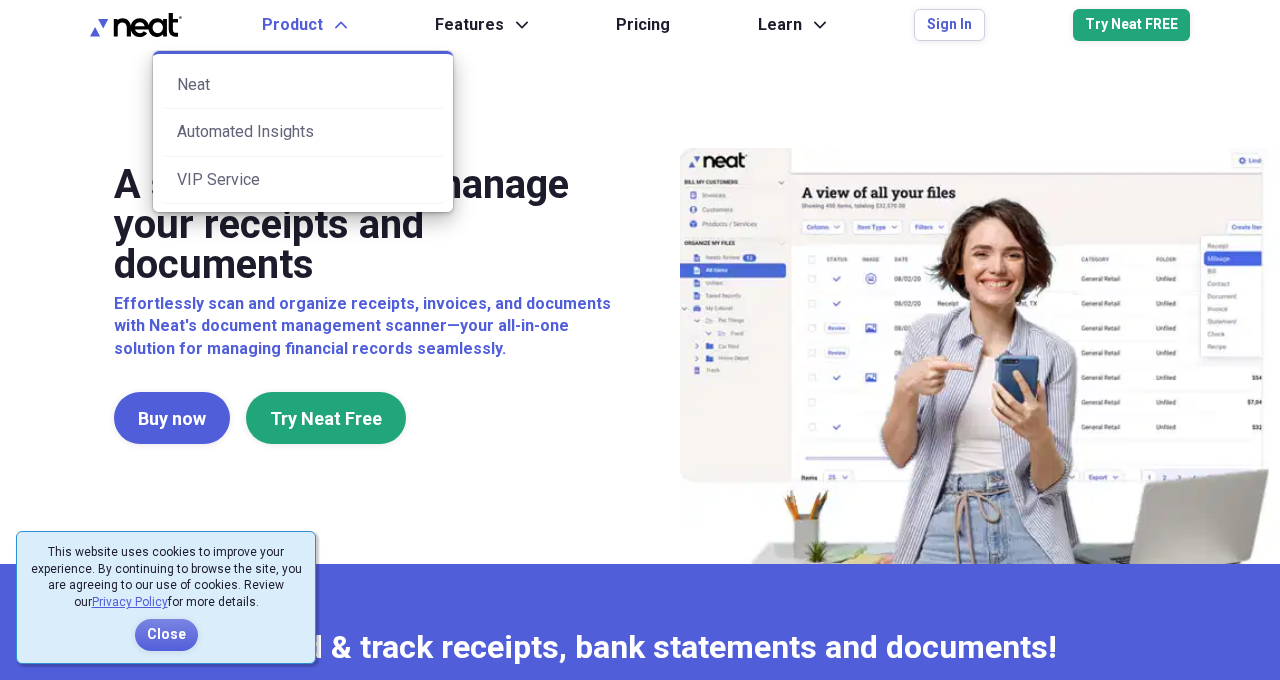 click on "Expand" 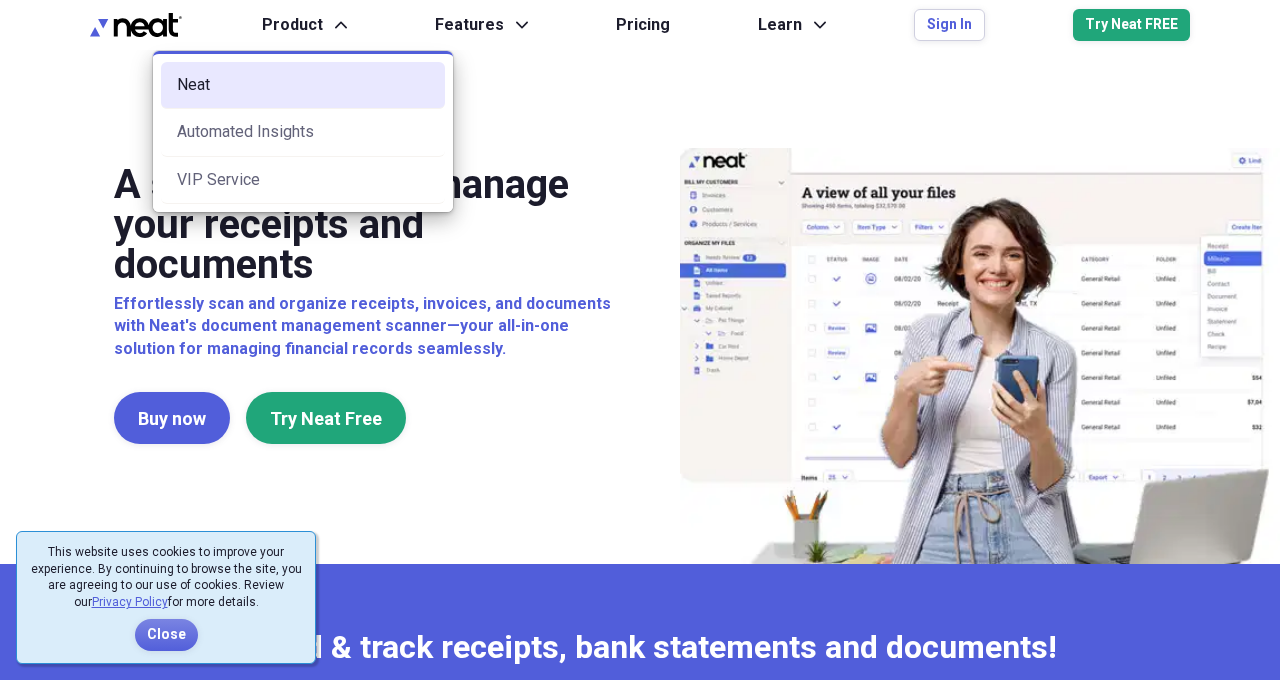 click on "Neat" at bounding box center [303, 85] 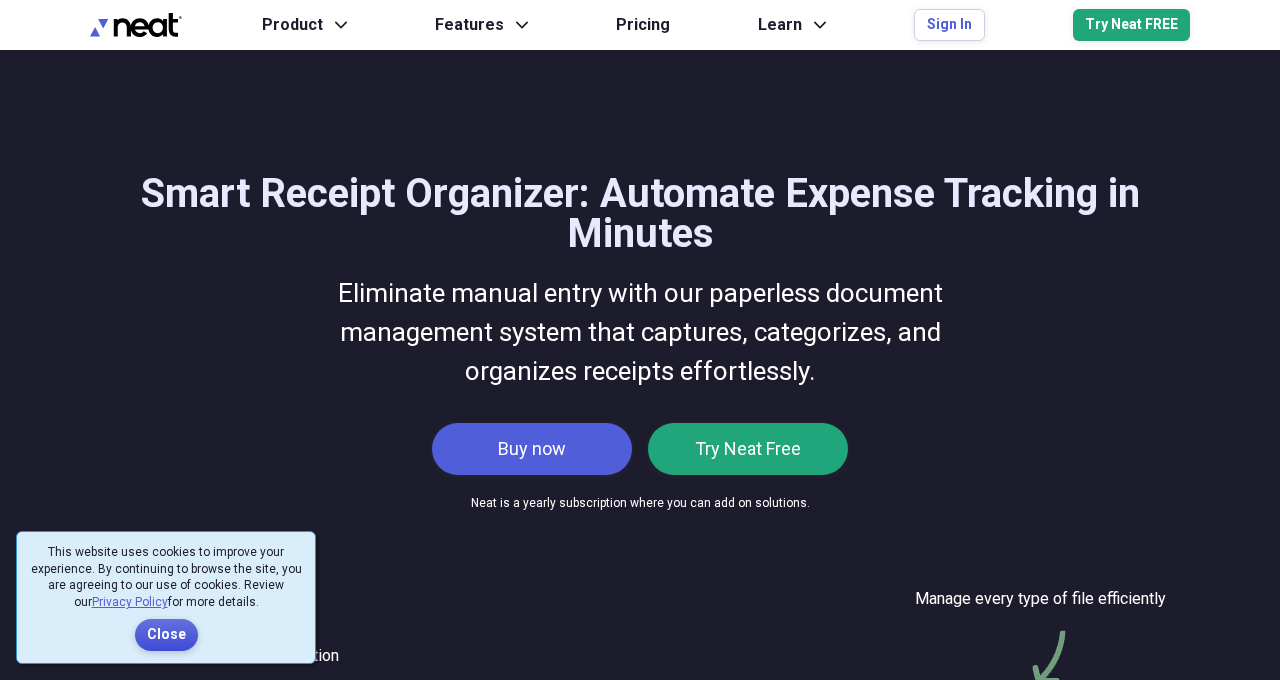 click on "Close" at bounding box center (166, 635) 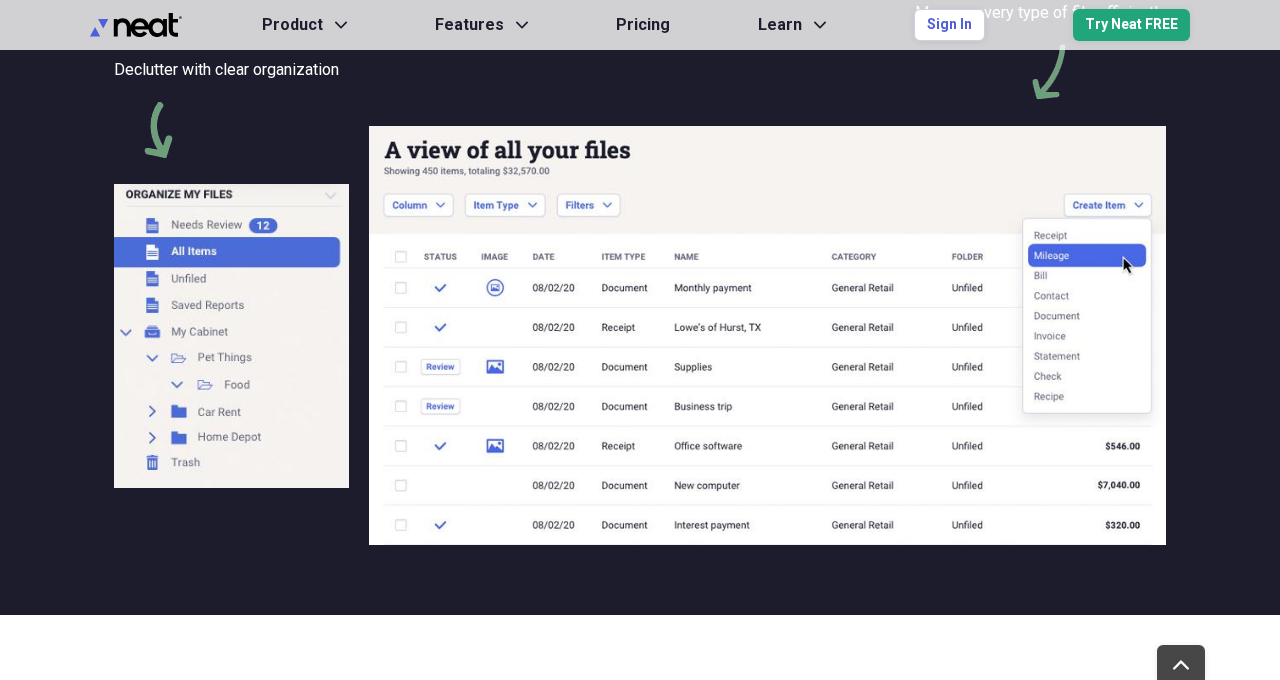 scroll, scrollTop: 587, scrollLeft: 0, axis: vertical 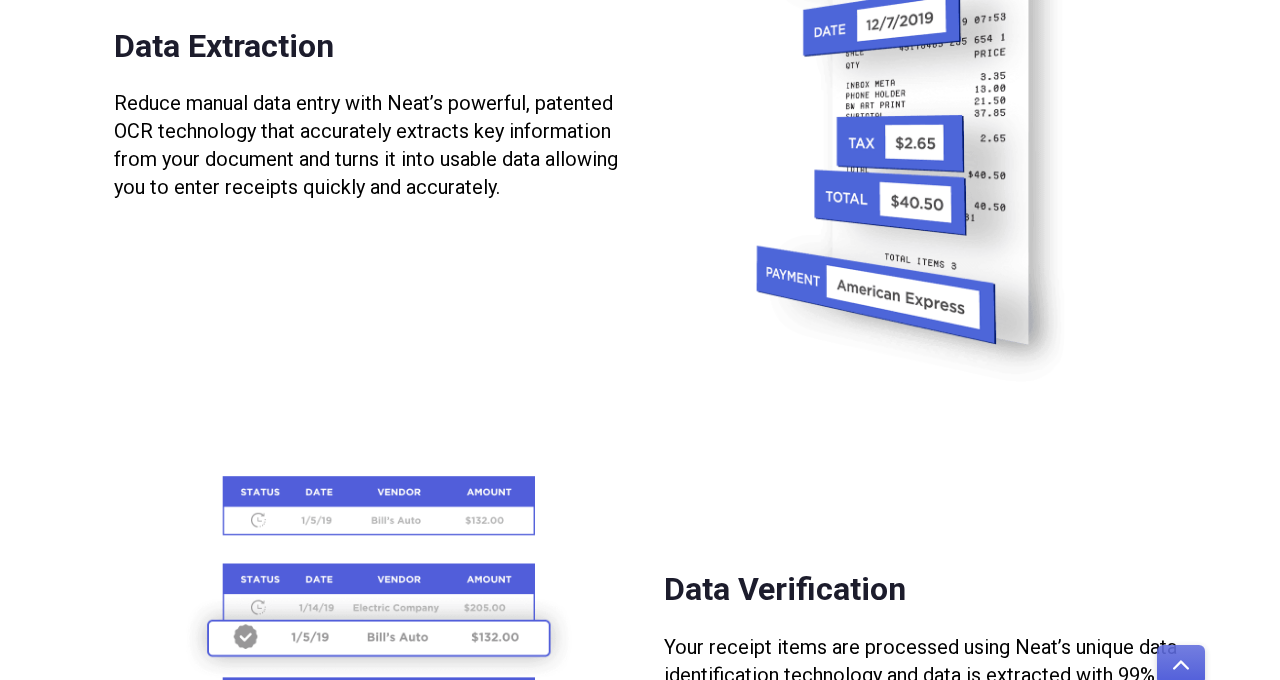 click 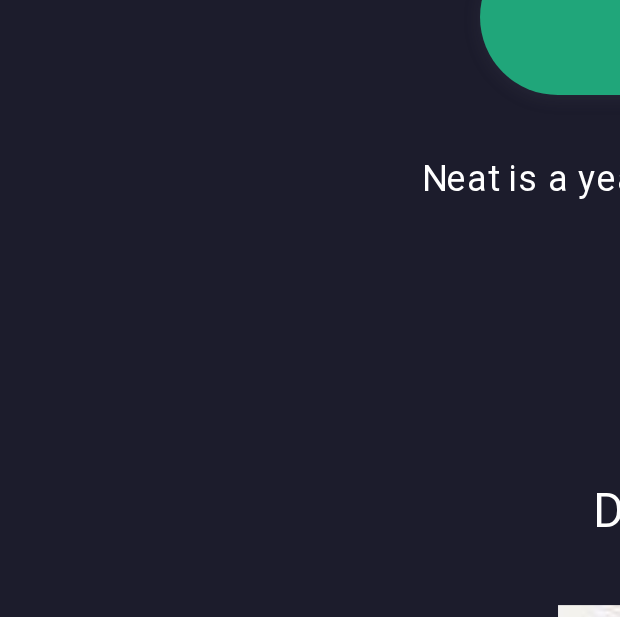 scroll, scrollTop: 74, scrollLeft: 0, axis: vertical 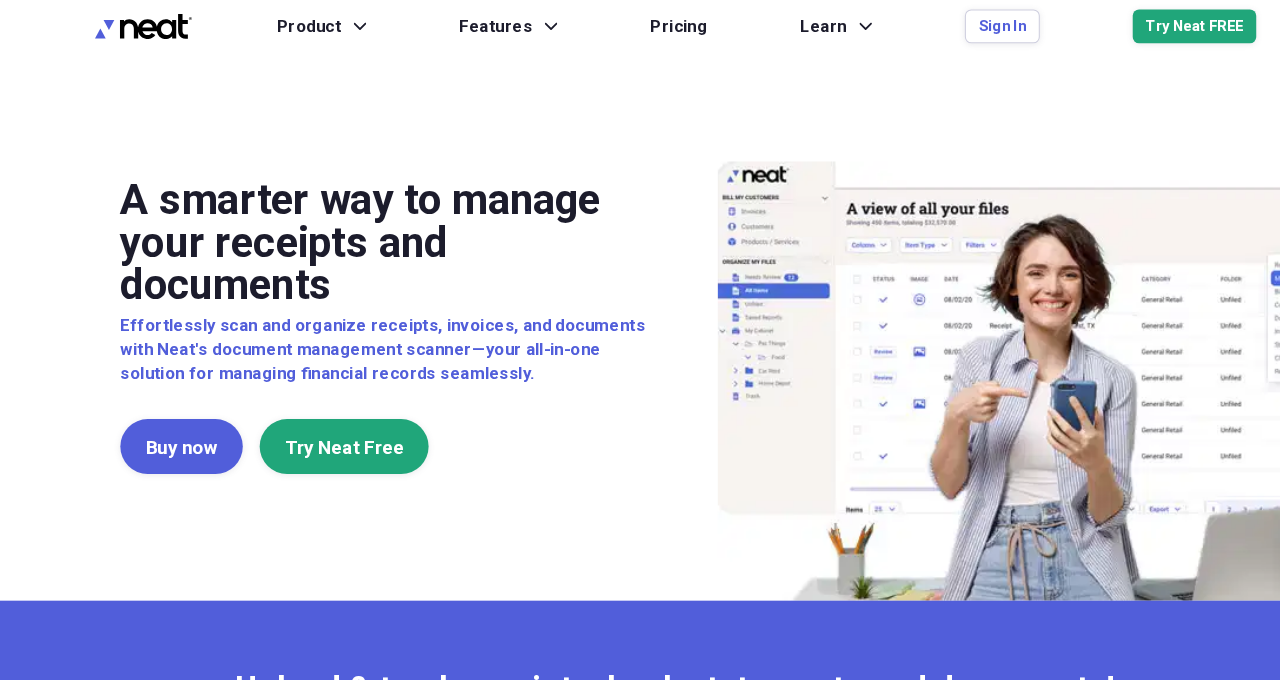 click on "A smarter way to manage your receipts and documents Effortlessly scan and organize receipts, invoices, and documents with Neat's document management scanner—your all-in-one solution for managing financial records seamlessly. Buy now Try Neat Free" at bounding box center [640, 309] 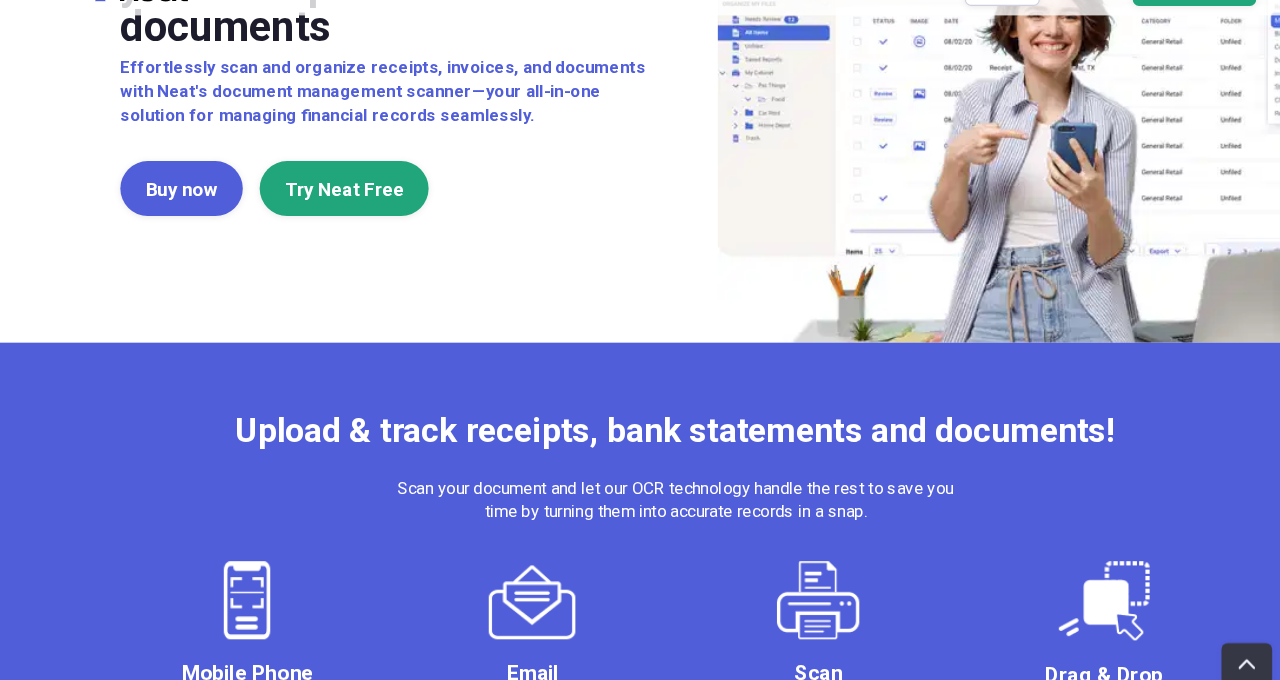 scroll, scrollTop: 225, scrollLeft: 0, axis: vertical 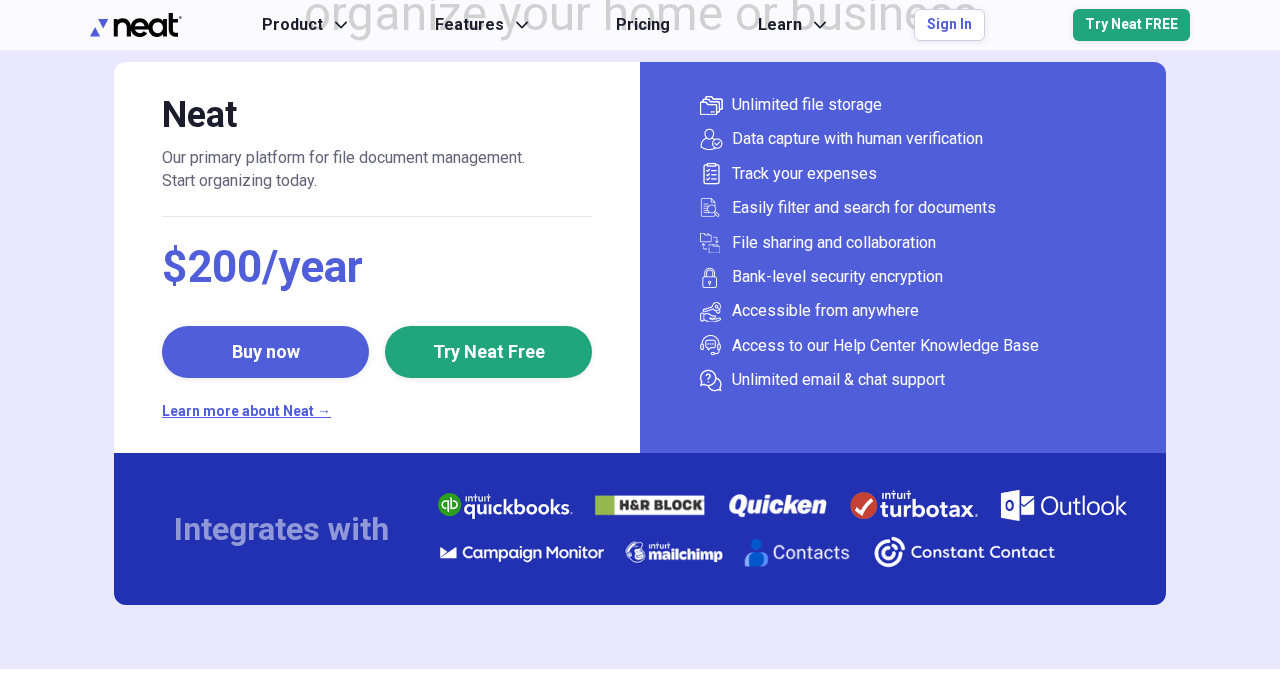 click on "Transform the way you manage and organize your home or business Neat Our primary platform for file document management. Start organizing today.   $200/year Buy now Try Neat Free Learn more about Neat → Unlimited file storage Data capture with human verification Track your expenses Easily filter and search for documents File sharing and collaboration Bank-level security encryption Accessible from anywhere Access to our Help Center Knowledge Base Unlimited email & chat support Integrates with Review & send all expense-related data to QuickBooks. Images of receipts and invoices are automatically attached. Sign in to QuickBooks from the Neat app to connect. Map expenses once to match your QuickBooks preferences and future data will map automatically." at bounding box center [640, 273] 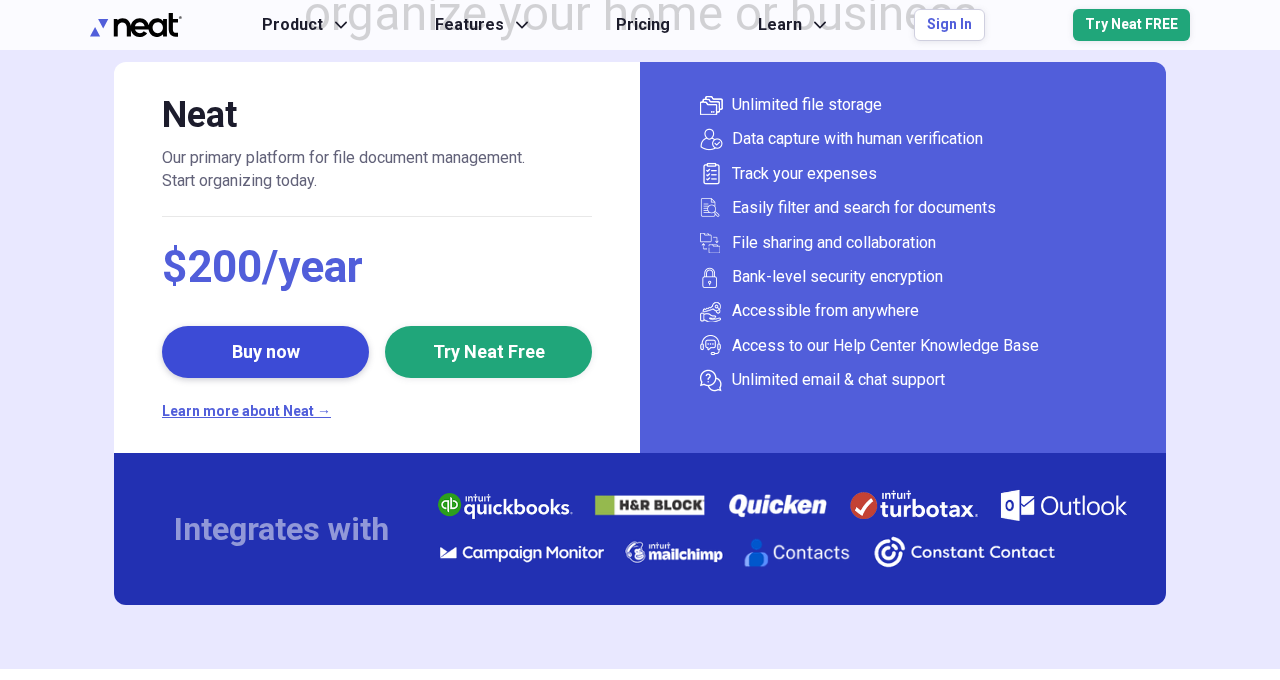 click on "Buy now" at bounding box center [265, 352] 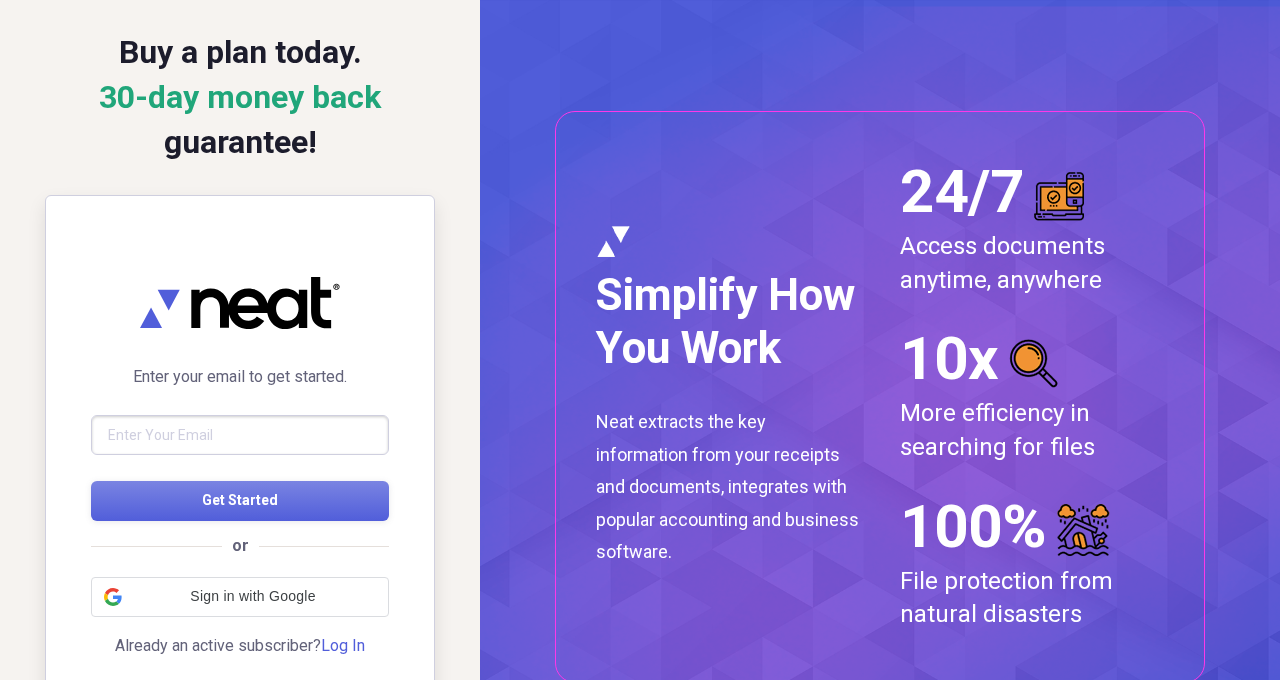 scroll, scrollTop: 0, scrollLeft: 0, axis: both 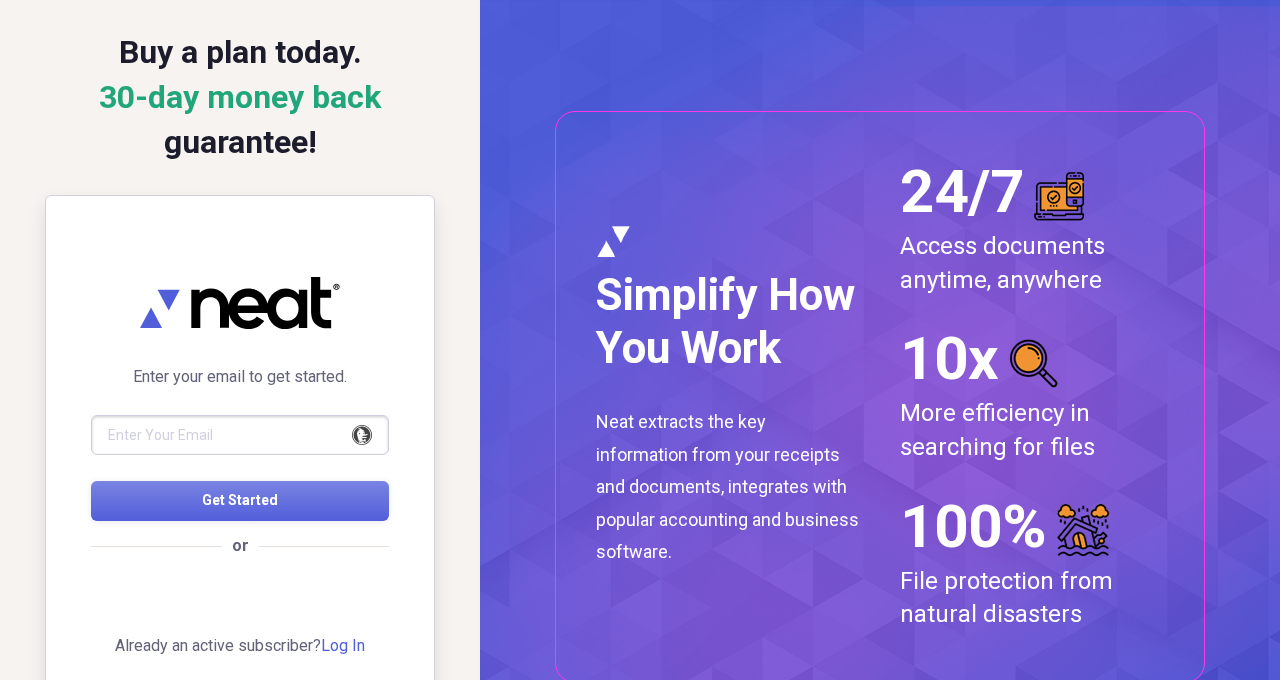 click at bounding box center (240, 435) 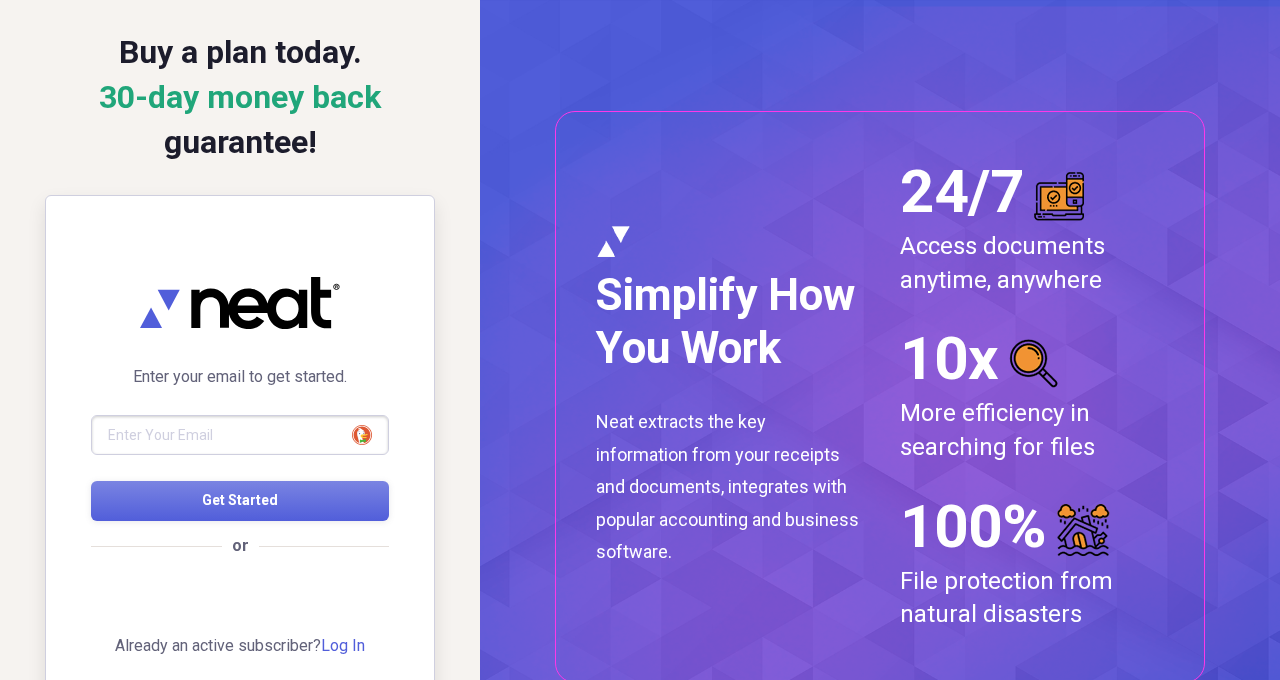 click at bounding box center (240, 435) 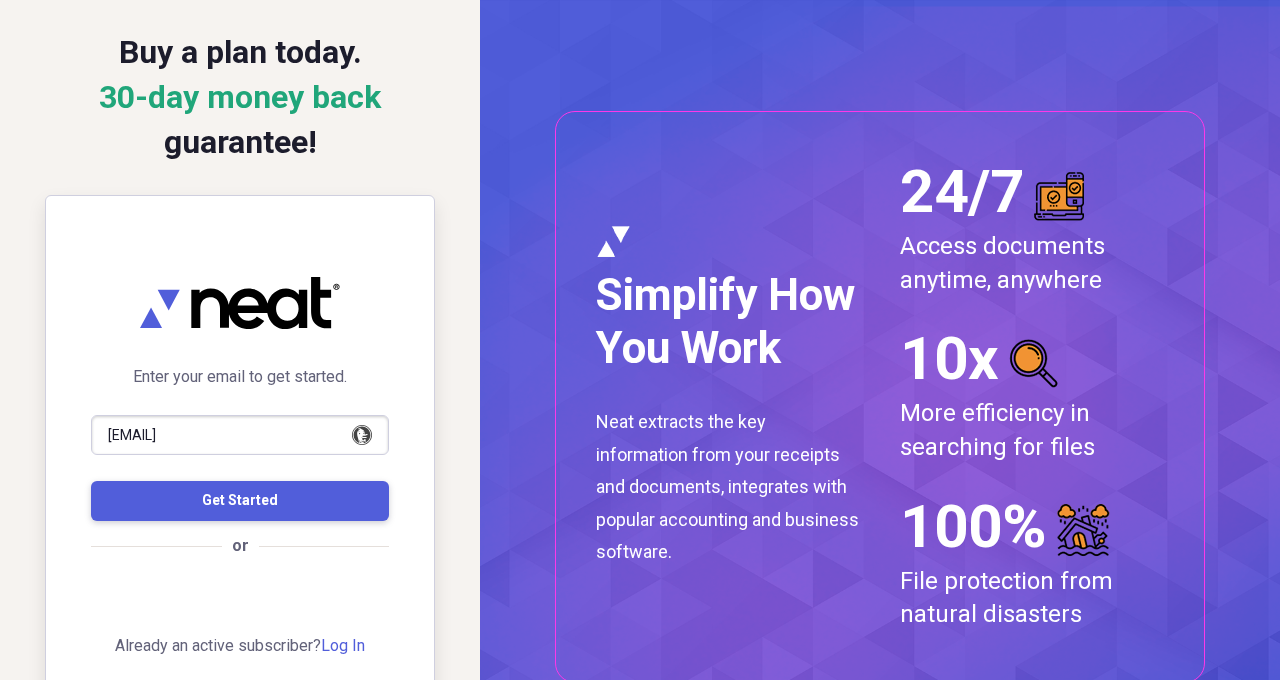 type on "[EMAIL]" 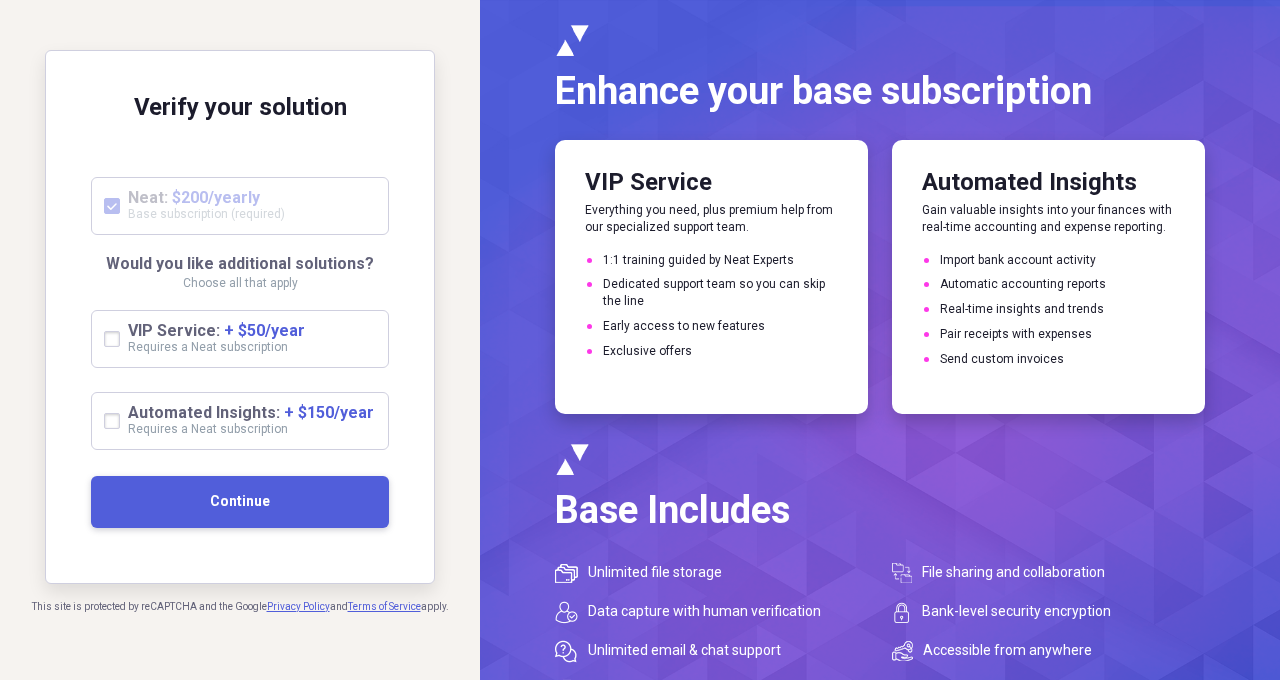 click on "Continue" at bounding box center (240, 501) 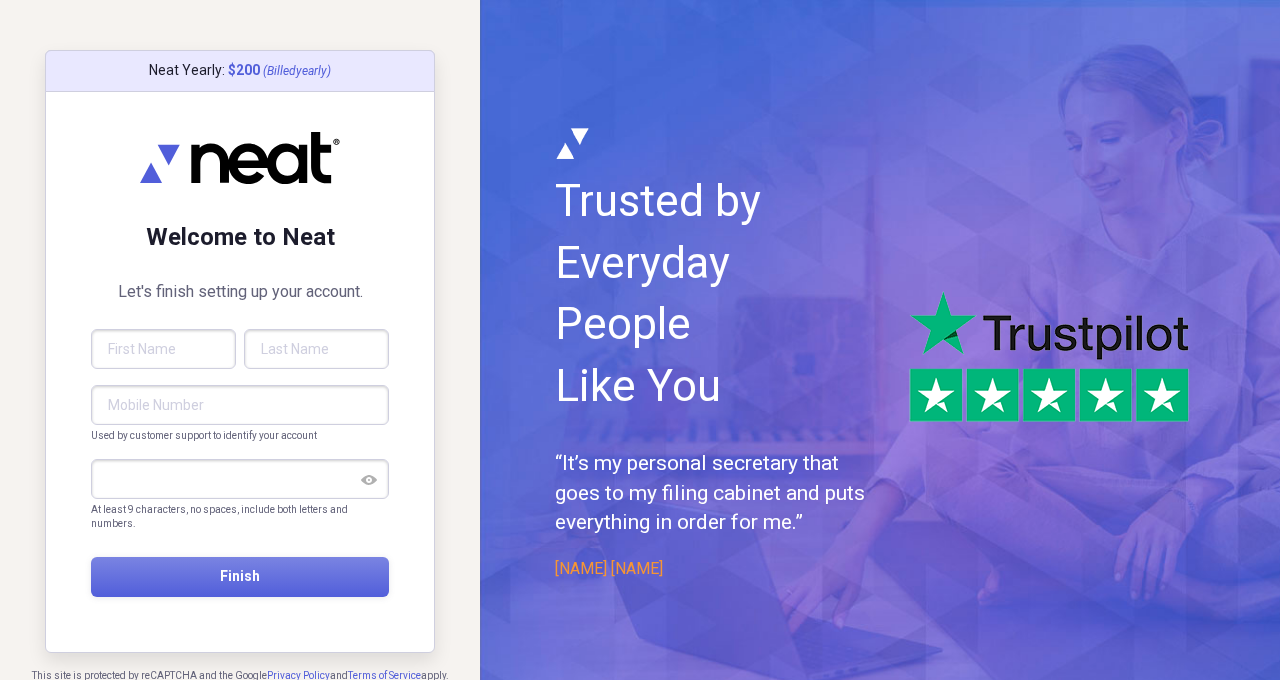 click at bounding box center [163, 349] 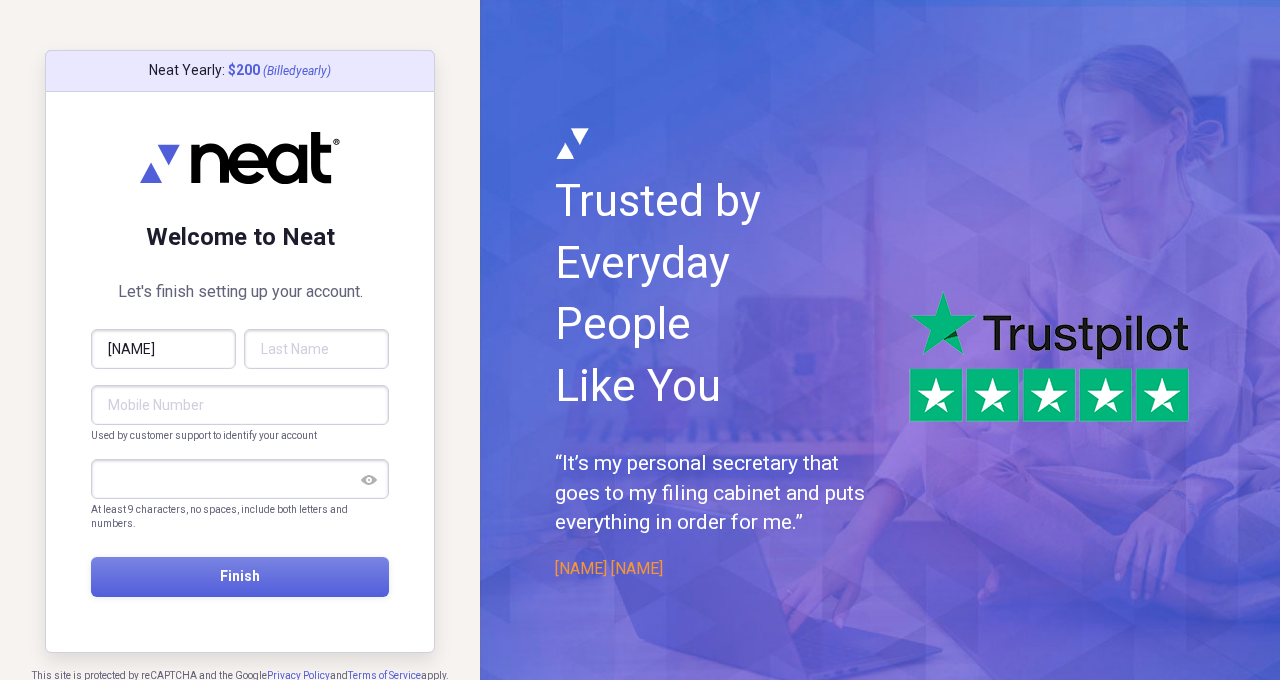 type on "Lorene" 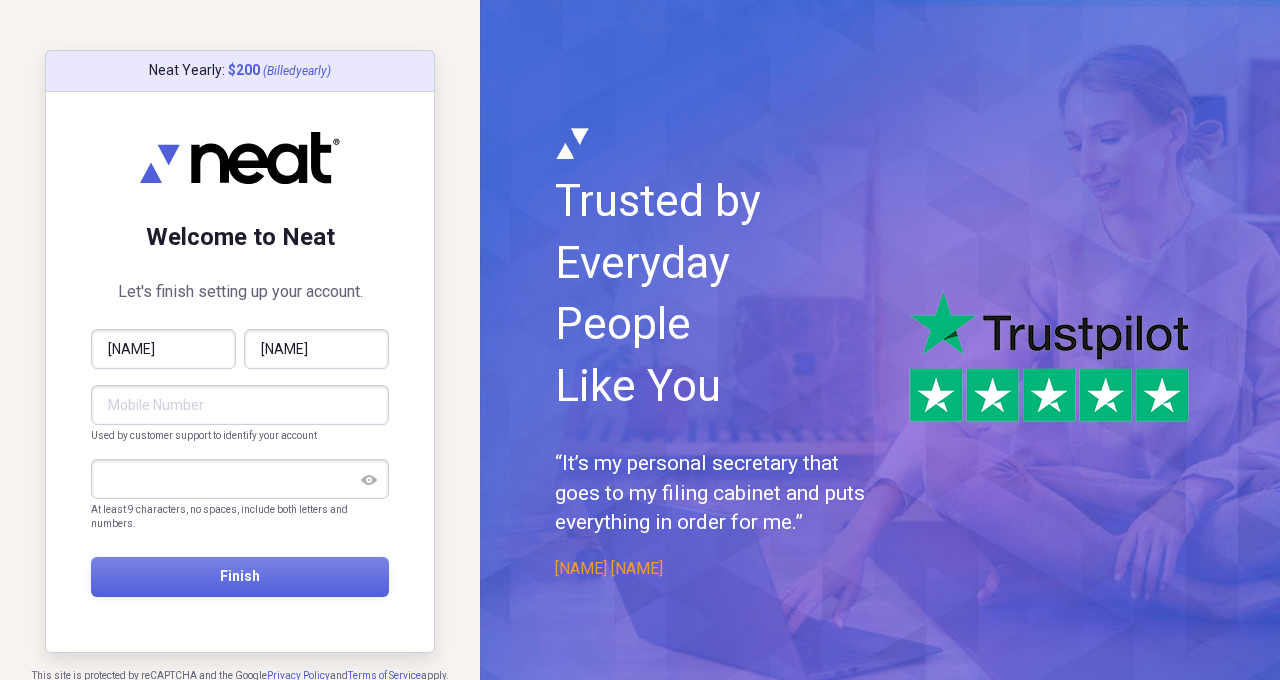 type on "Bothe" 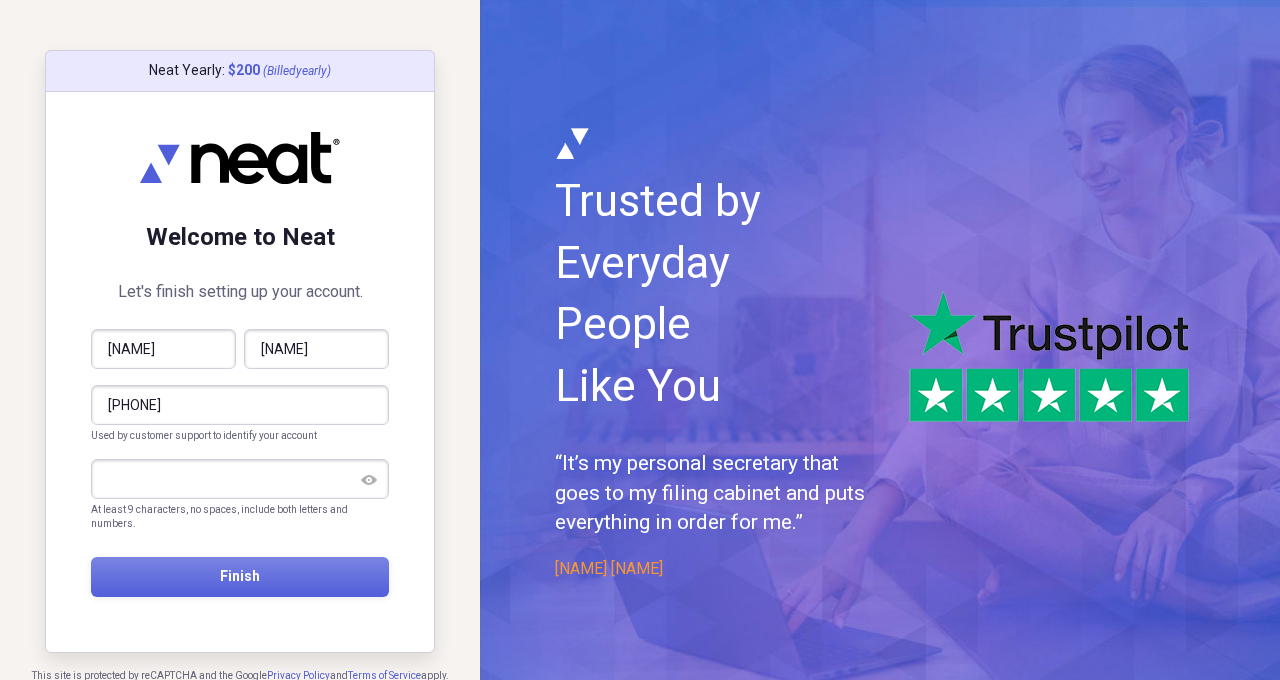 type on "(361) 935-5050" 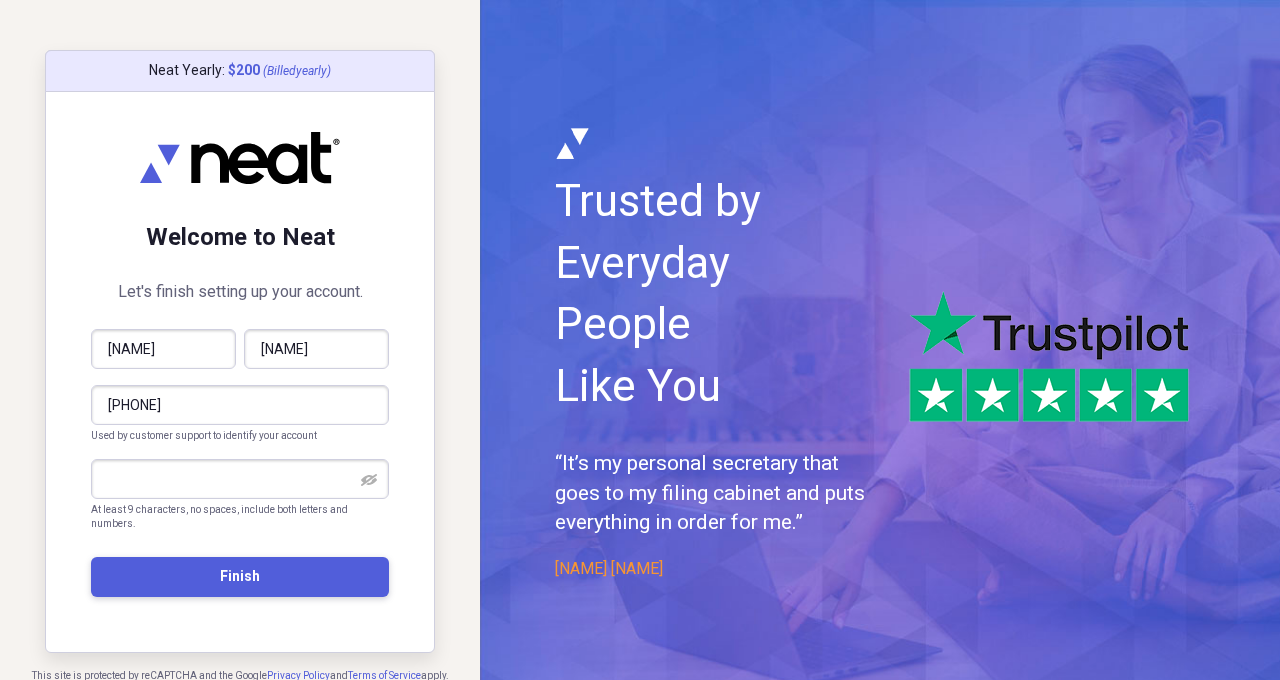 click on "Finish" at bounding box center [240, 576] 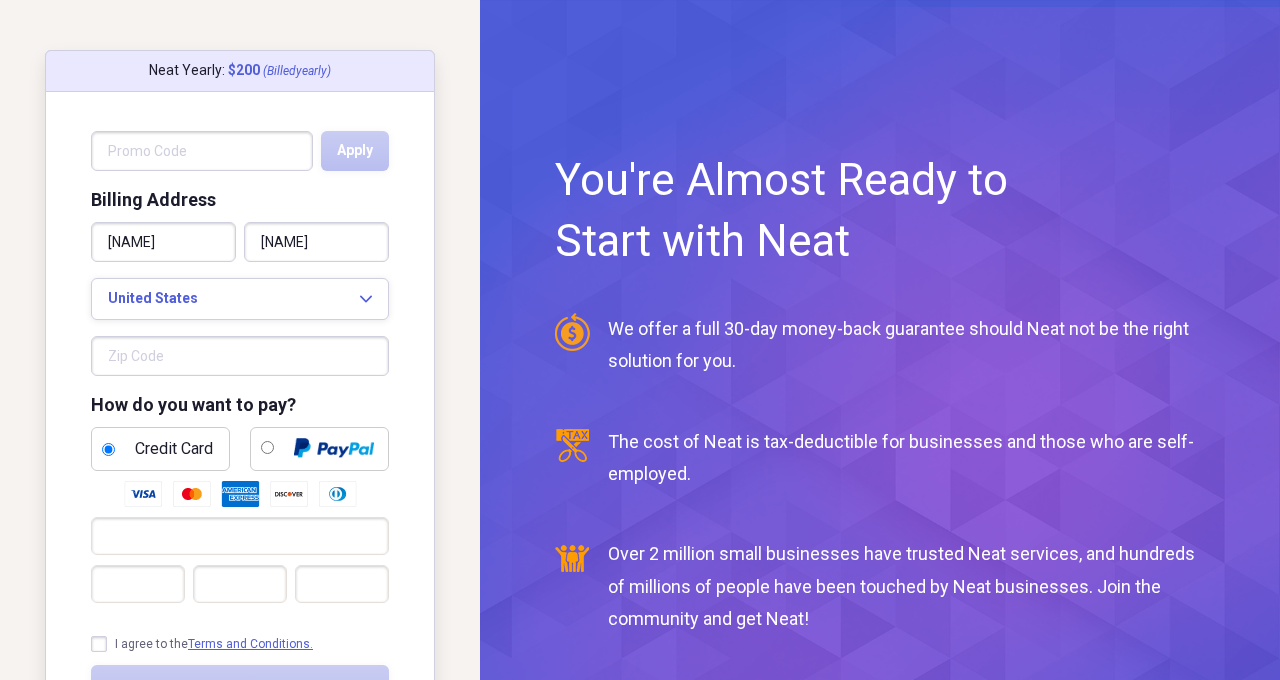 click at bounding box center (240, 356) 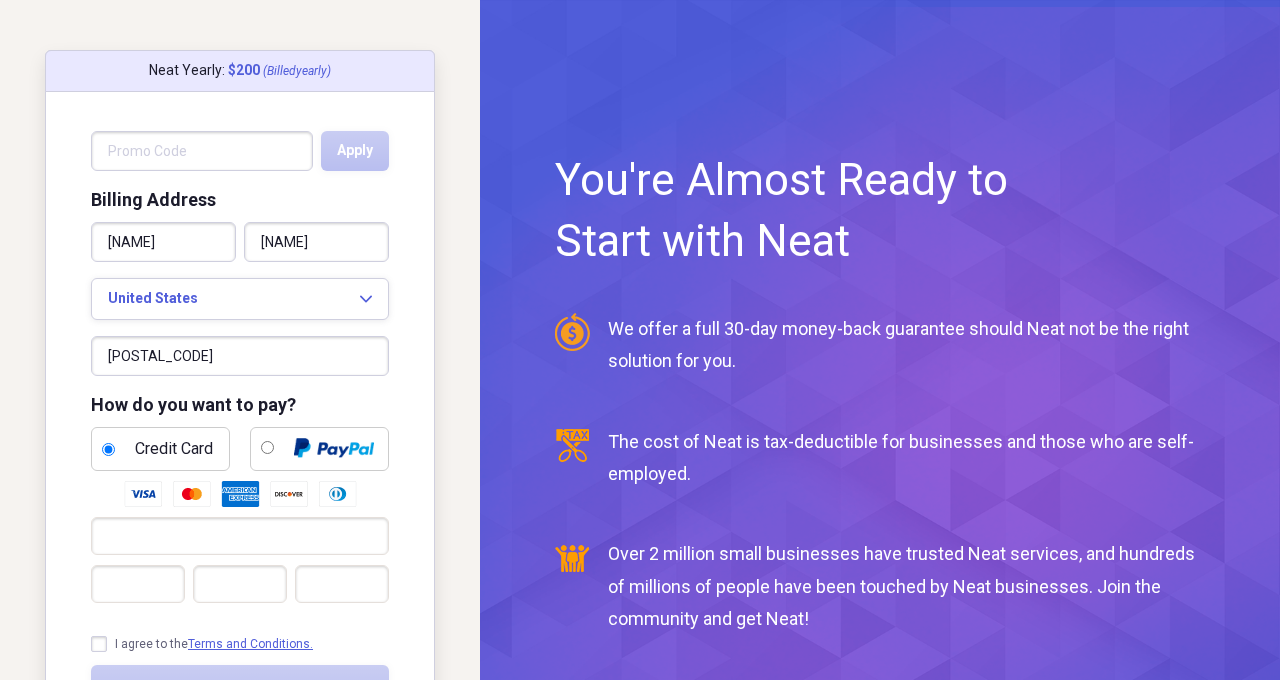 type on "78257" 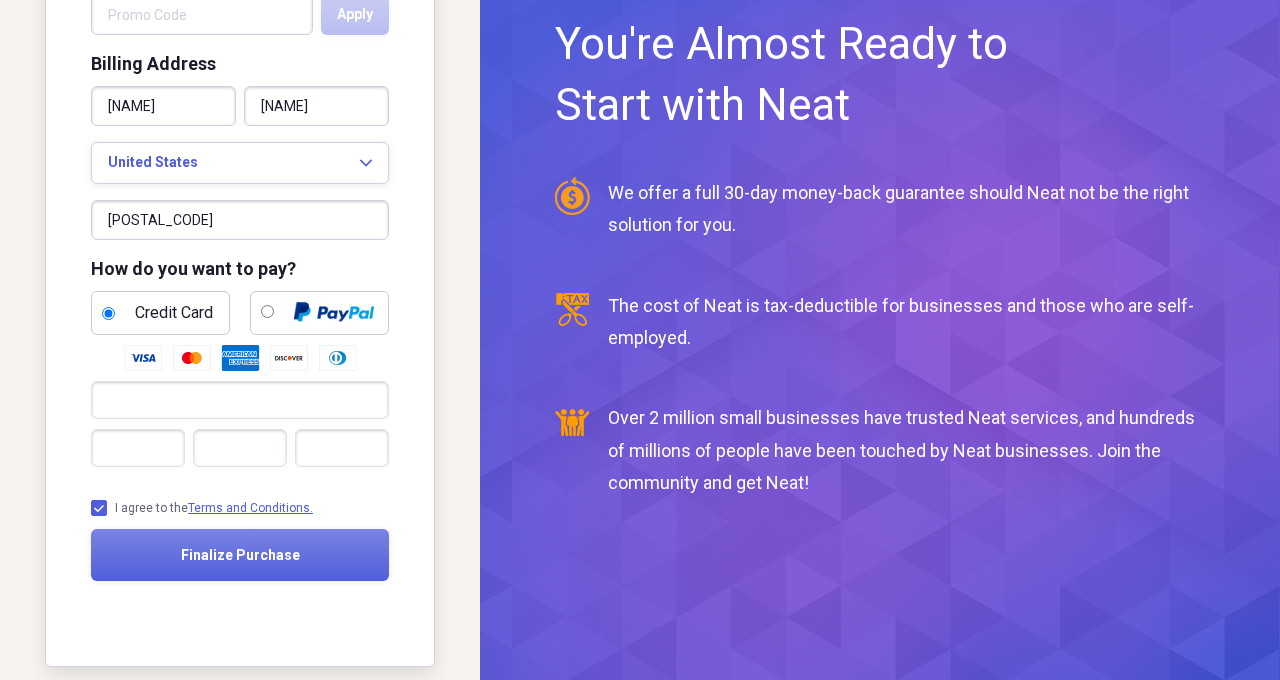 scroll, scrollTop: 159, scrollLeft: 0, axis: vertical 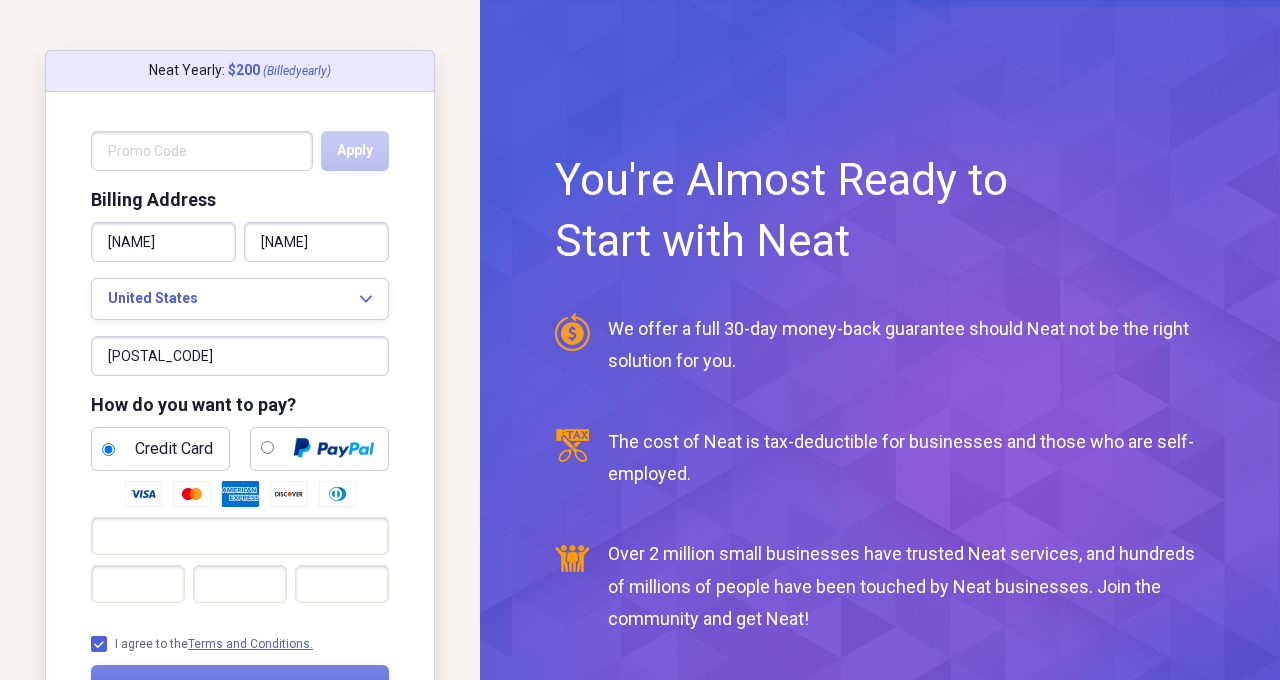 click at bounding box center [202, 151] 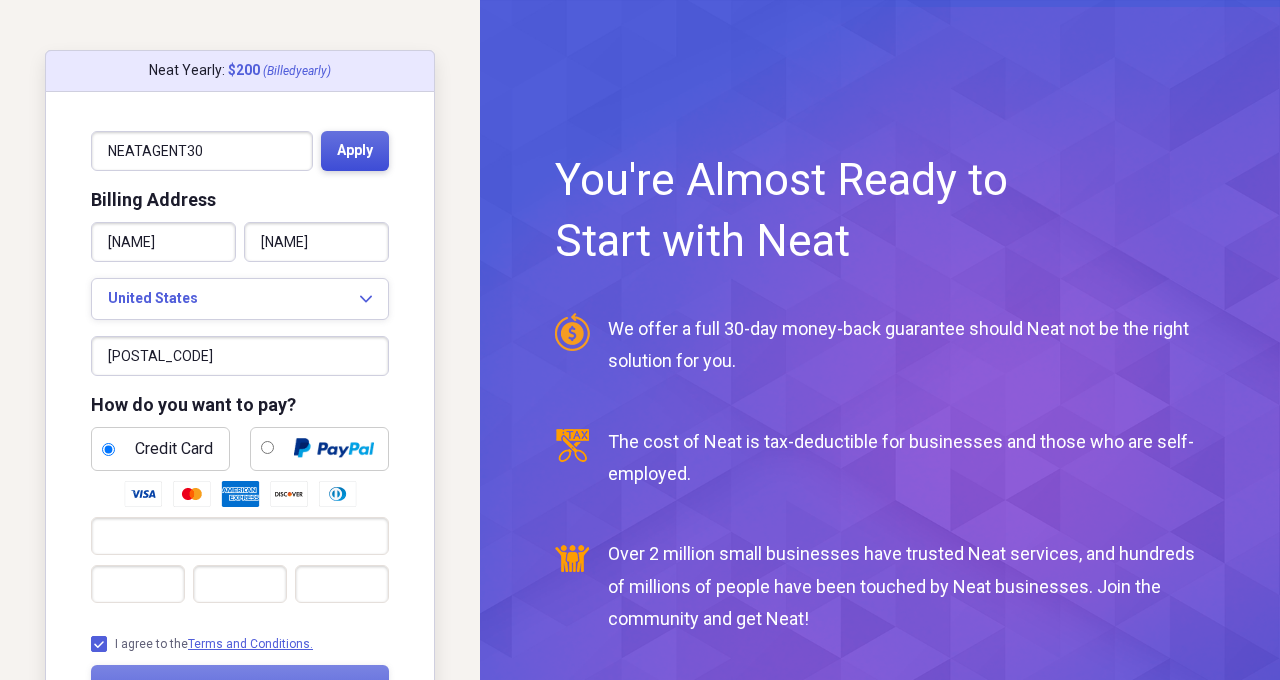 type on "NEATAGENT30" 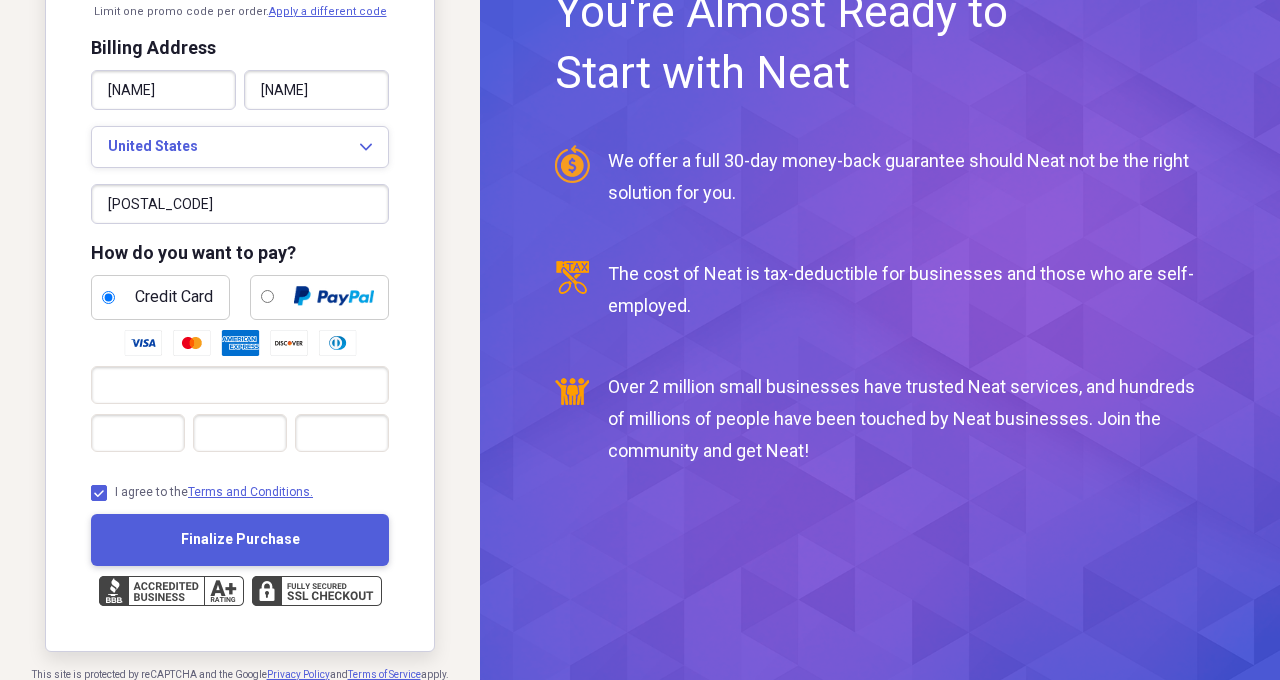 scroll, scrollTop: 183, scrollLeft: 0, axis: vertical 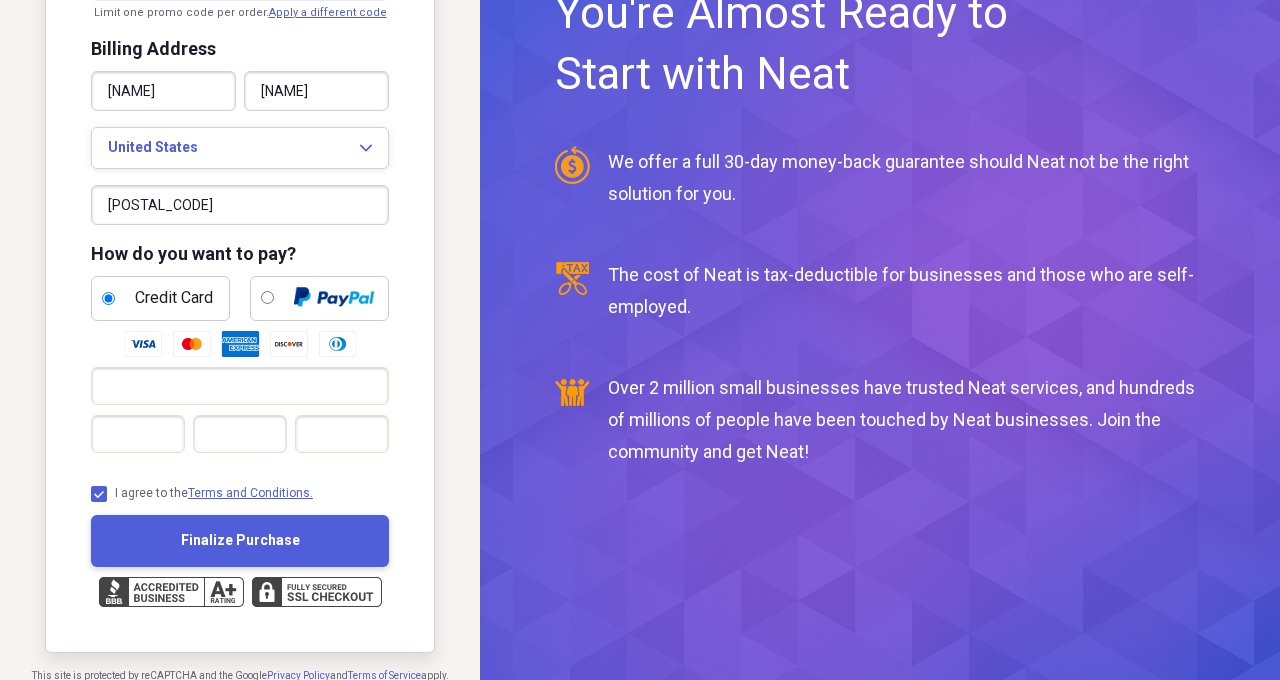 click on "Finalize Purchase" at bounding box center [240, 540] 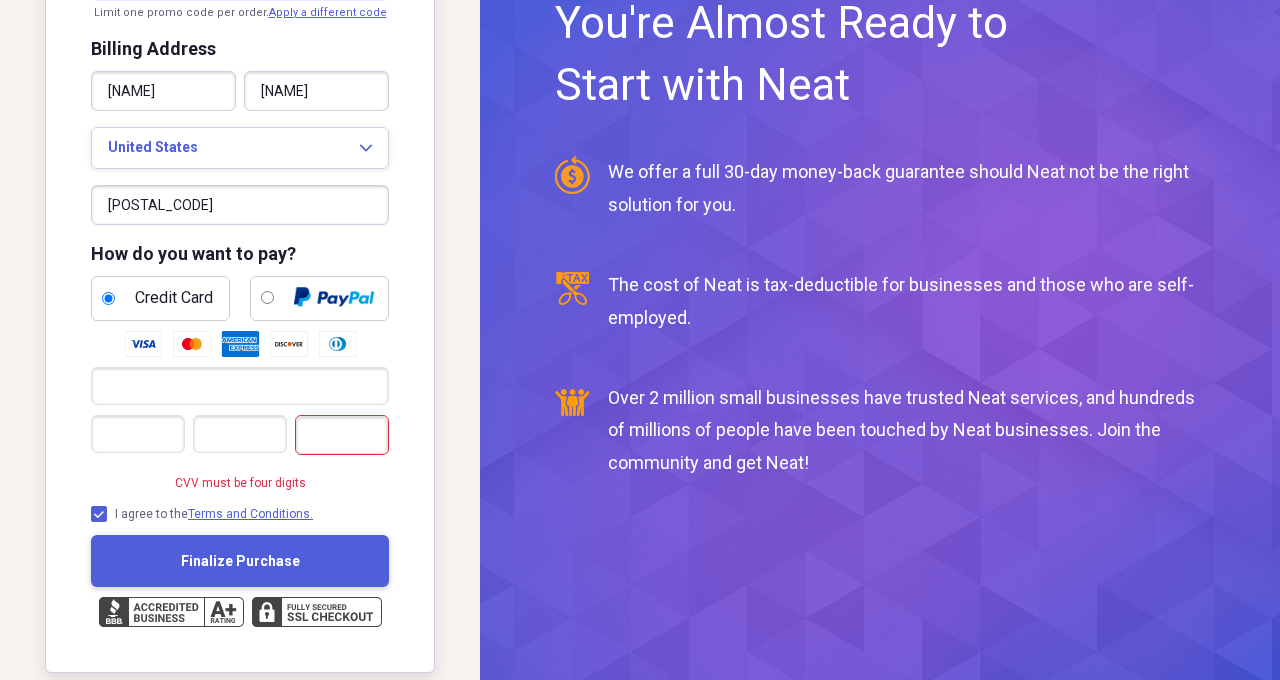 click on "Finalize Purchase" at bounding box center [240, 561] 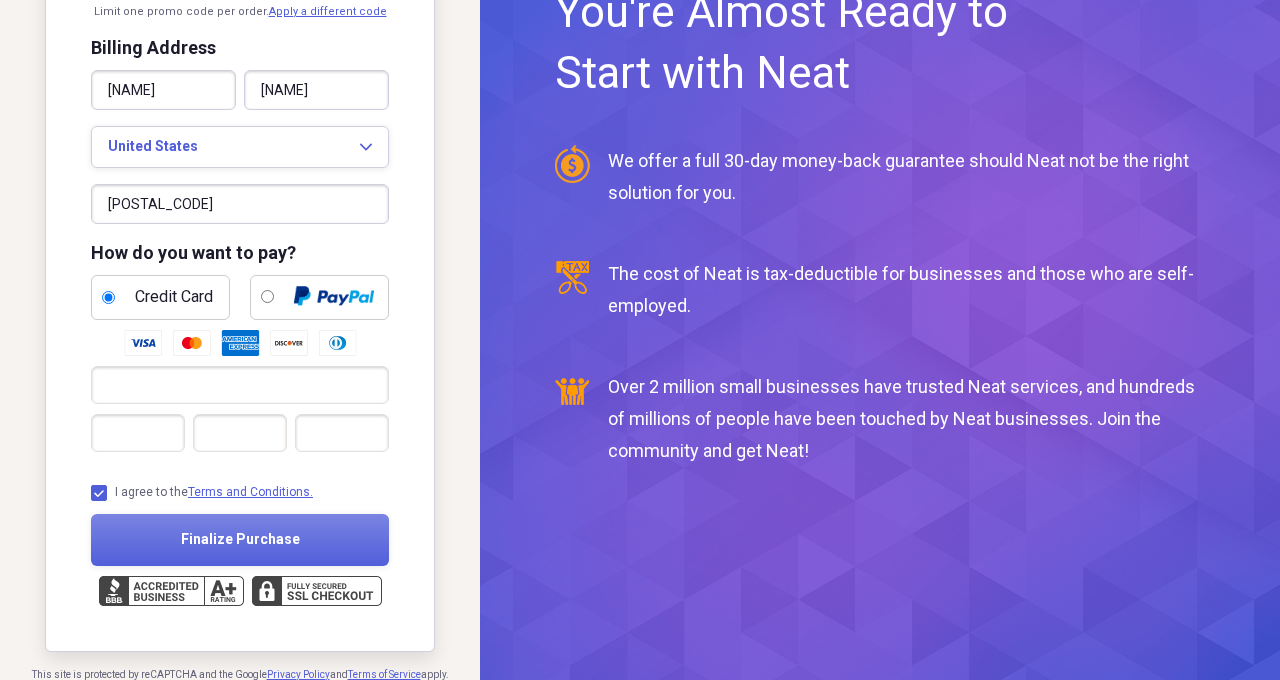 scroll, scrollTop: 183, scrollLeft: 0, axis: vertical 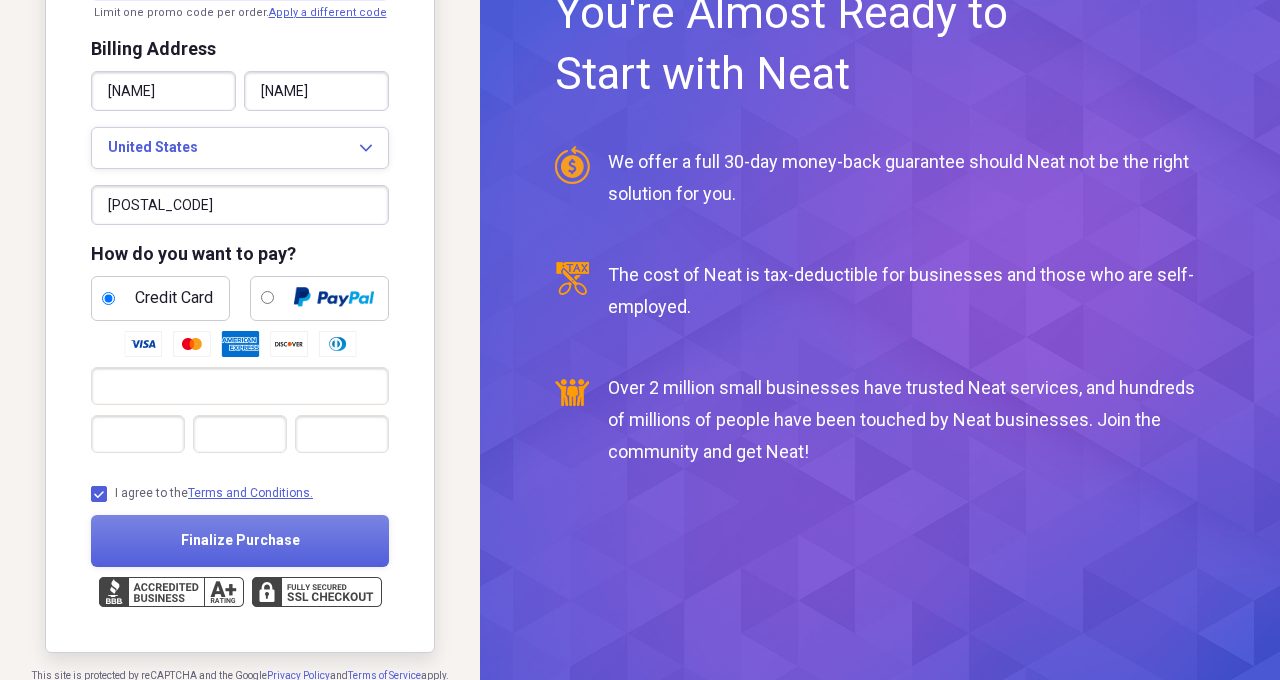 click at bounding box center (240, 344) 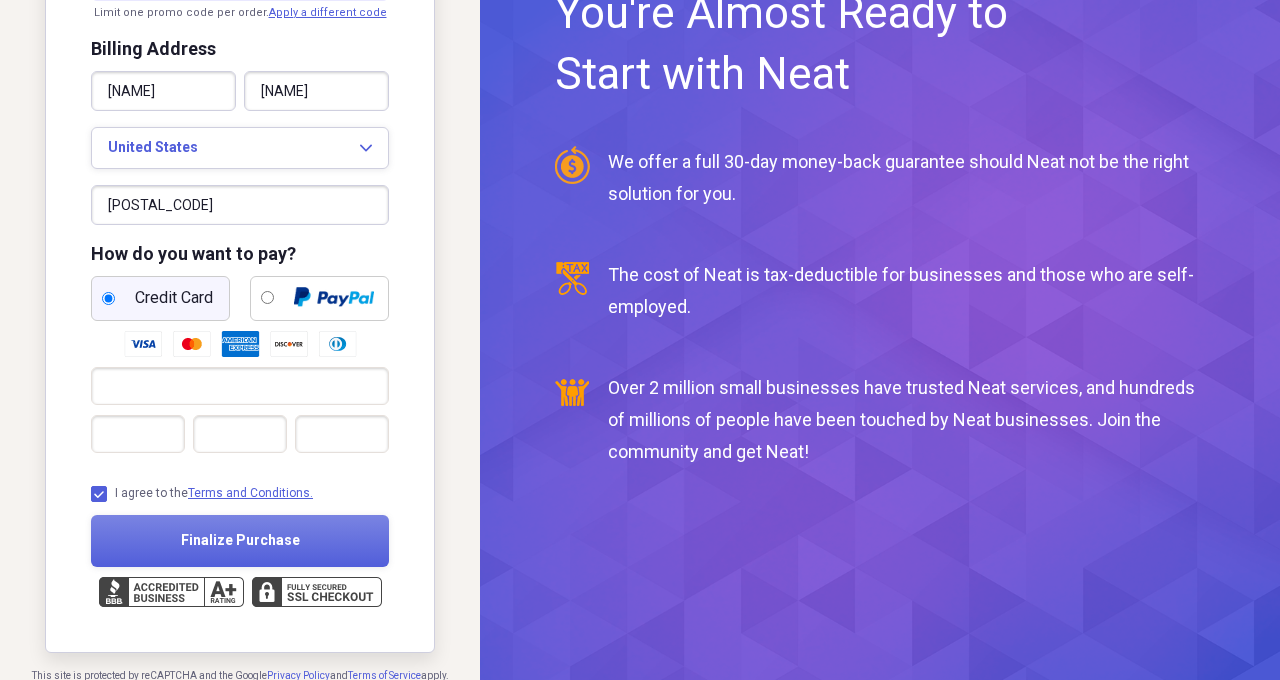 click on "Credit Card" at bounding box center [157, 298] 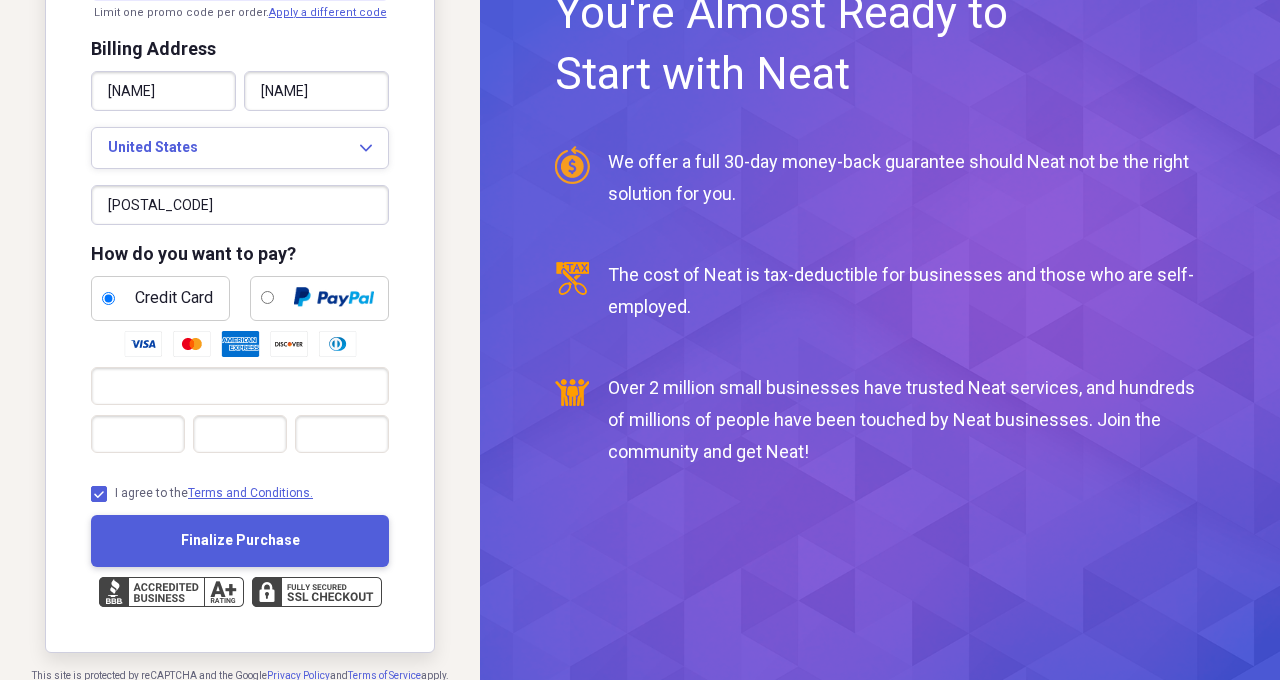 click on "Finalize Purchase" at bounding box center (240, 540) 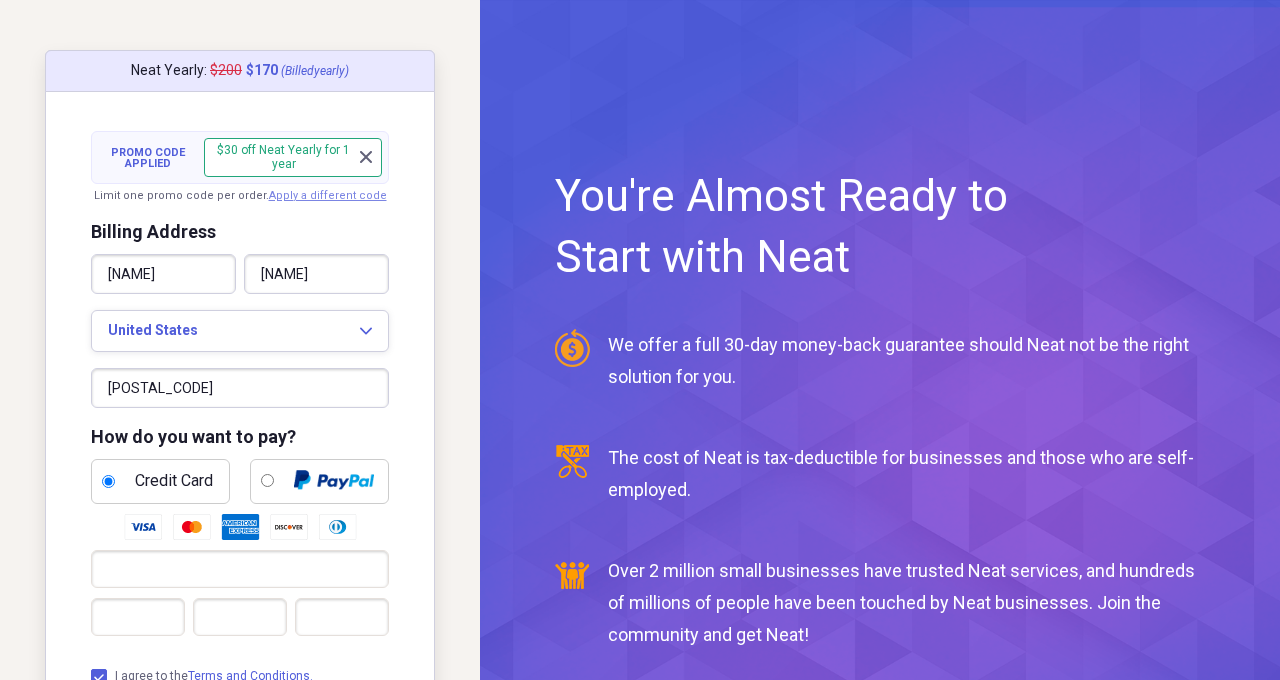 scroll, scrollTop: 0, scrollLeft: 0, axis: both 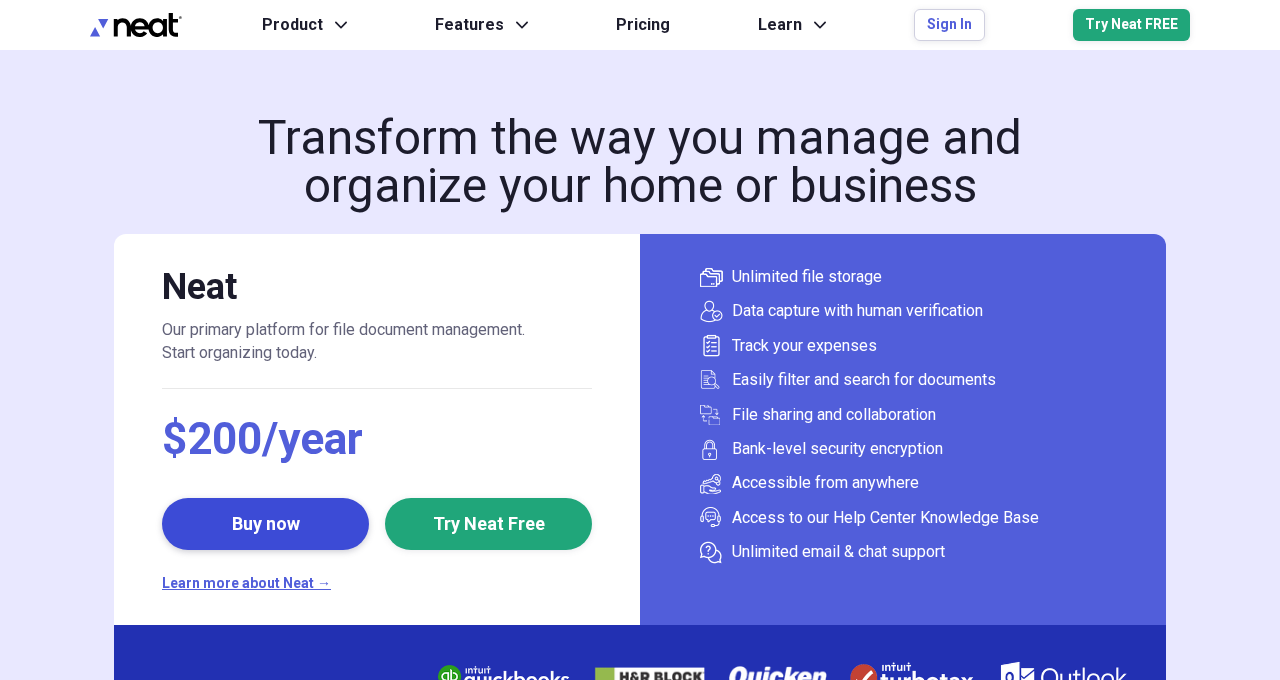 click on "Buy now" at bounding box center (265, 524) 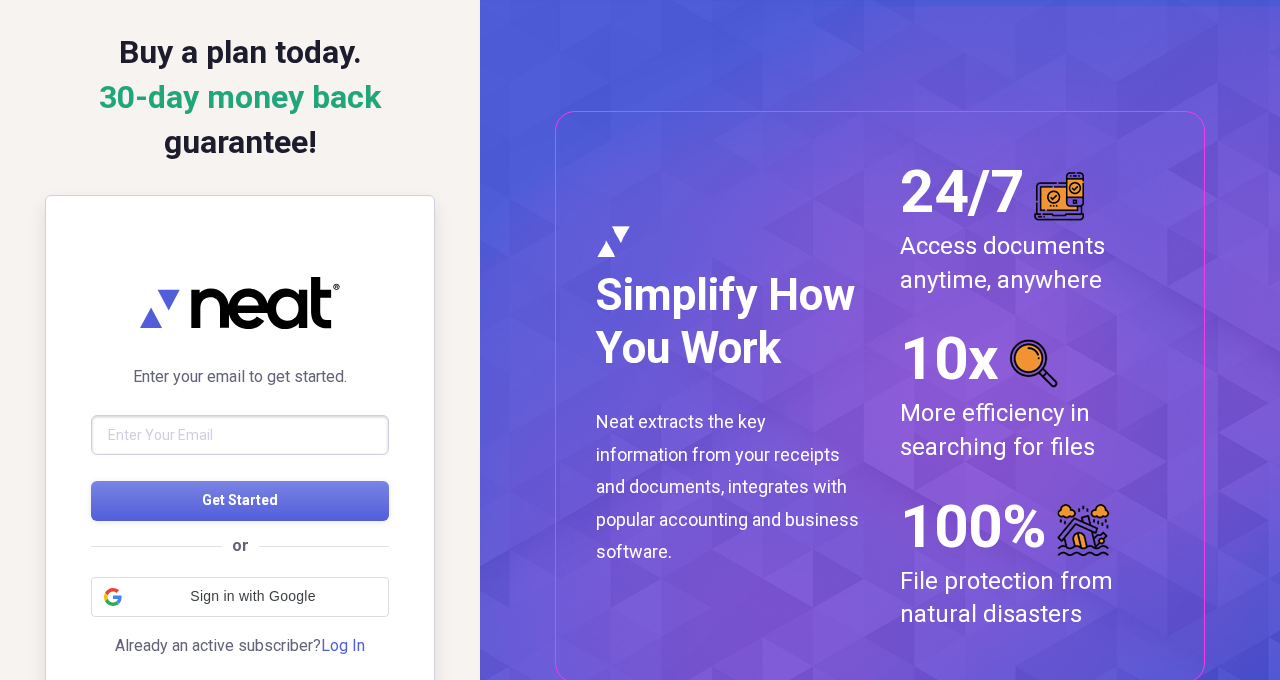 scroll, scrollTop: 0, scrollLeft: 0, axis: both 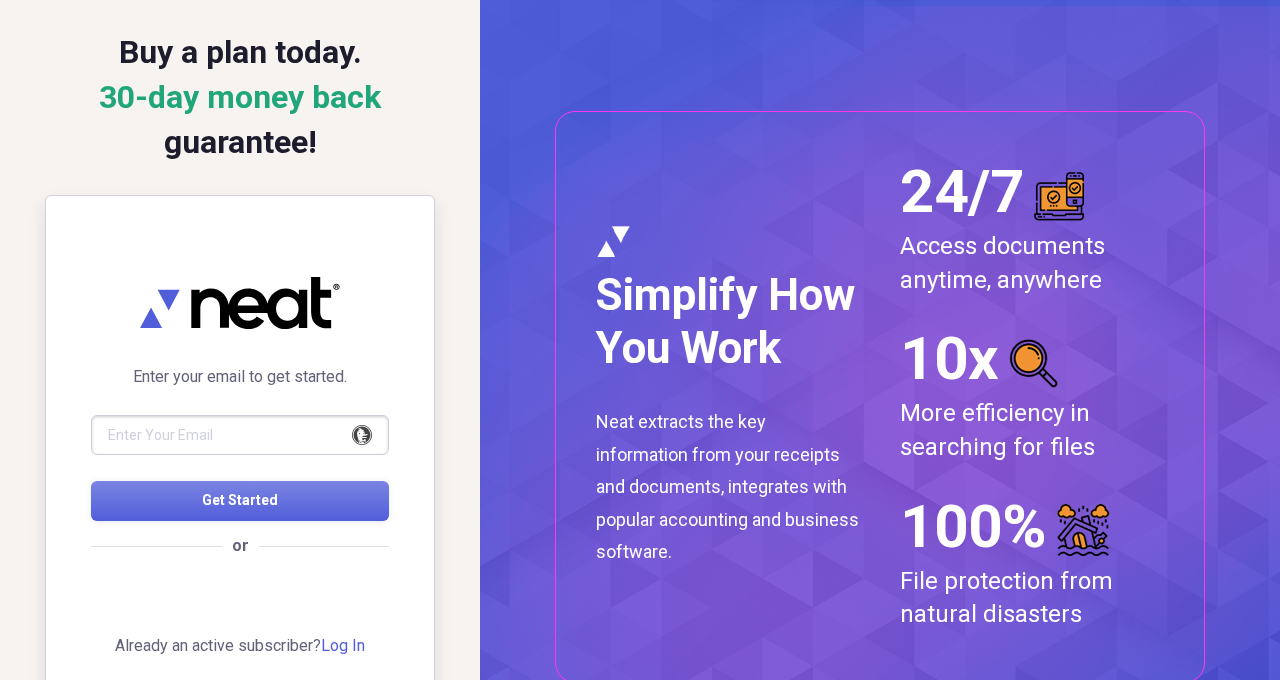 click at bounding box center (240, 435) 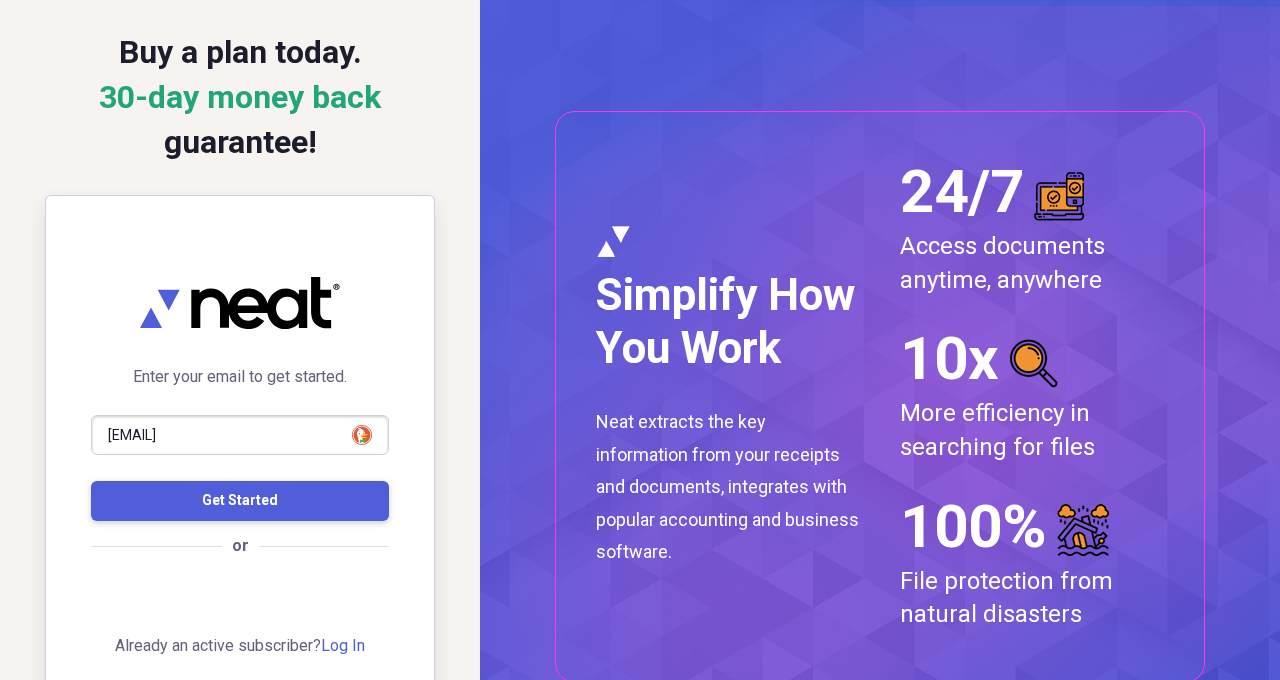 type on "lorene@lorenebothe.com" 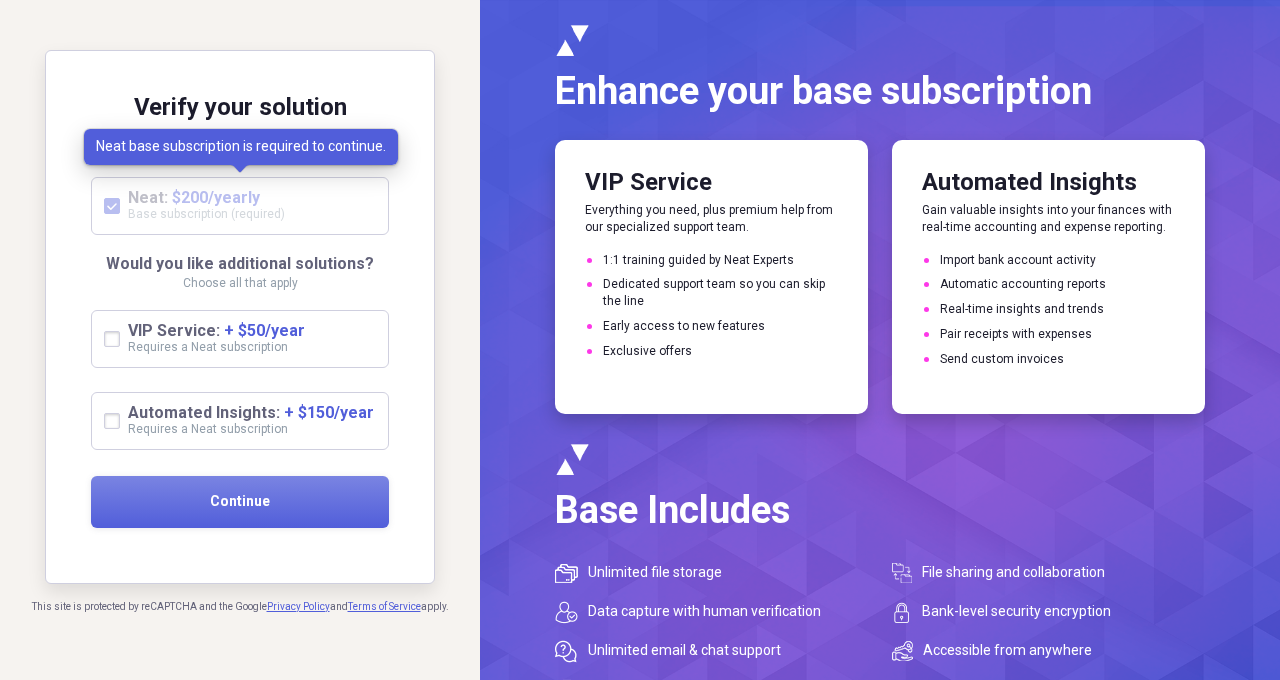 click on "Base subscription (required)" at bounding box center (206, 214) 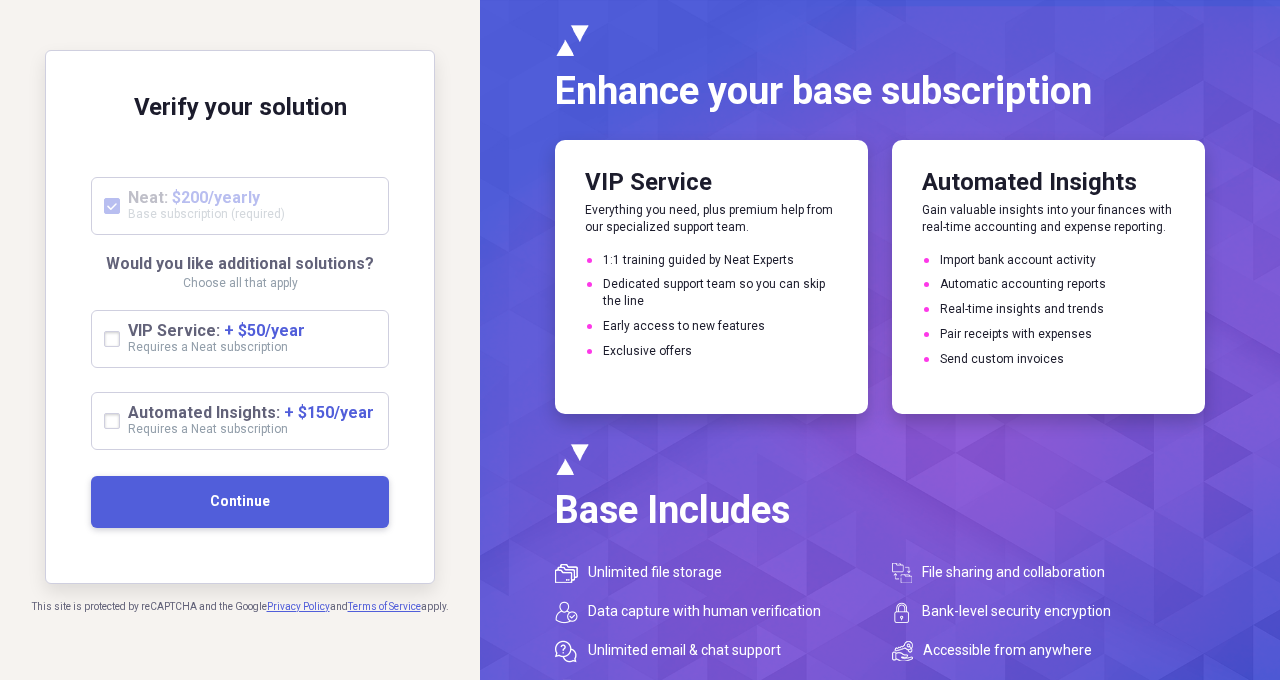 click on "Continue" at bounding box center (240, 501) 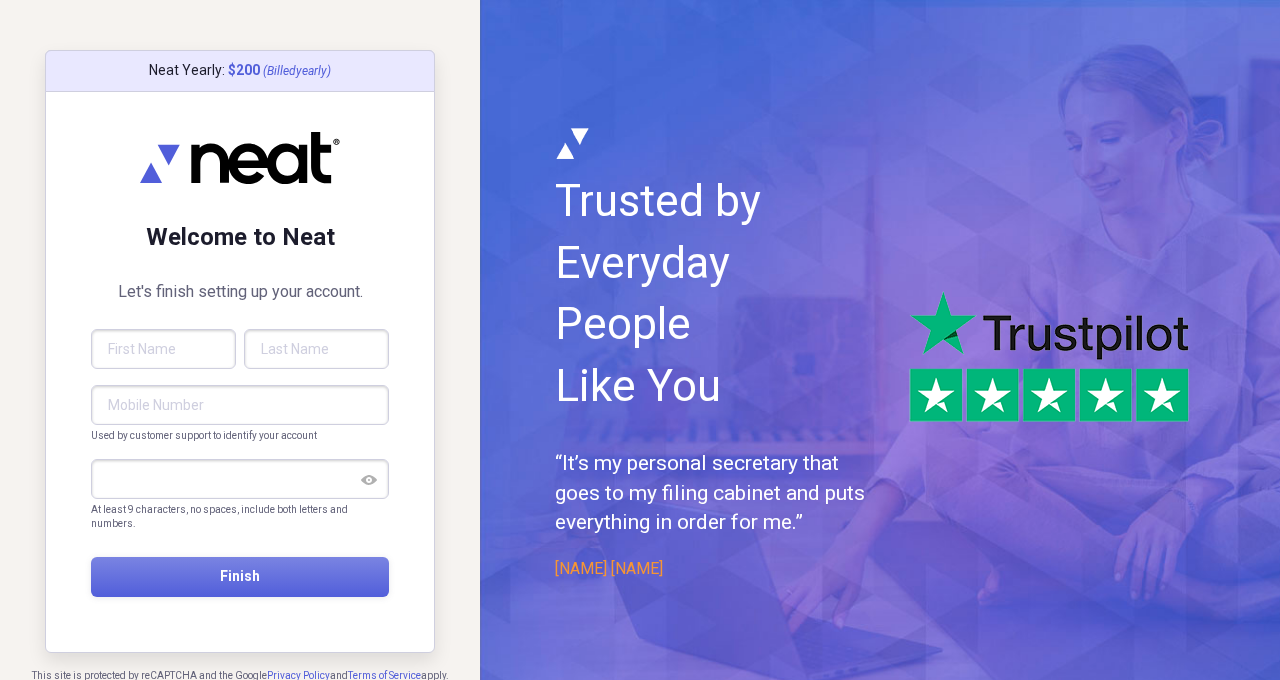 click at bounding box center (163, 349) 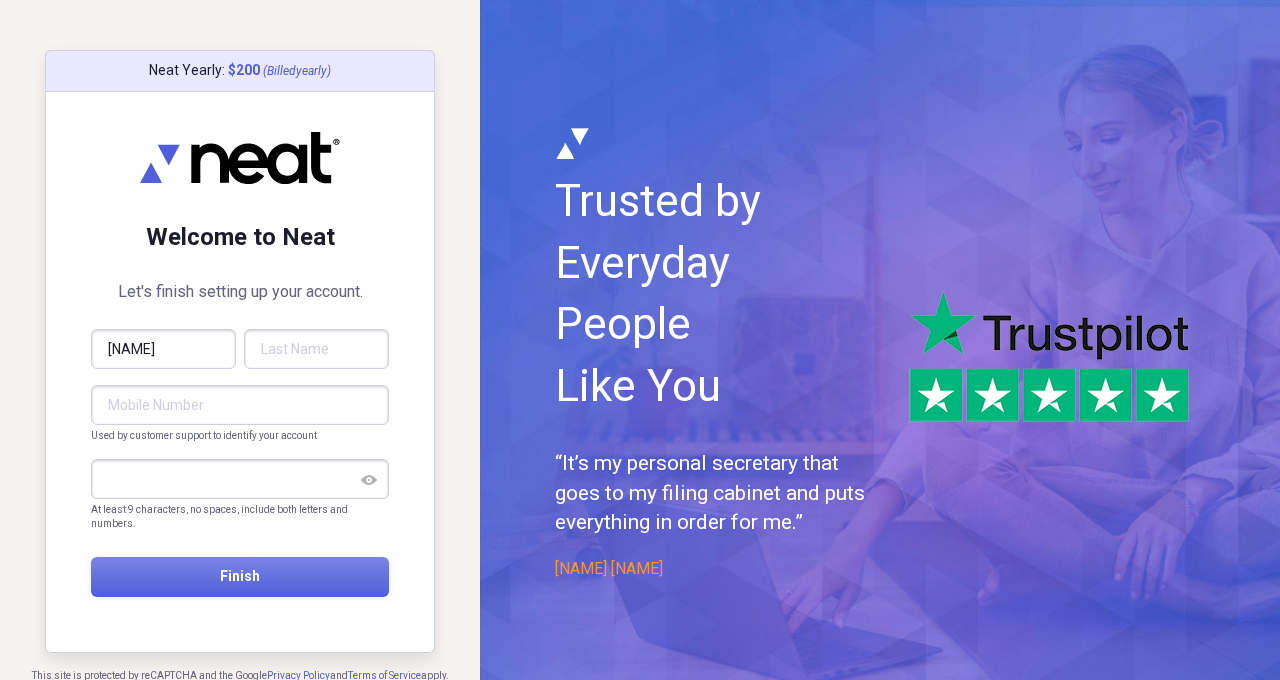type on "Lorene" 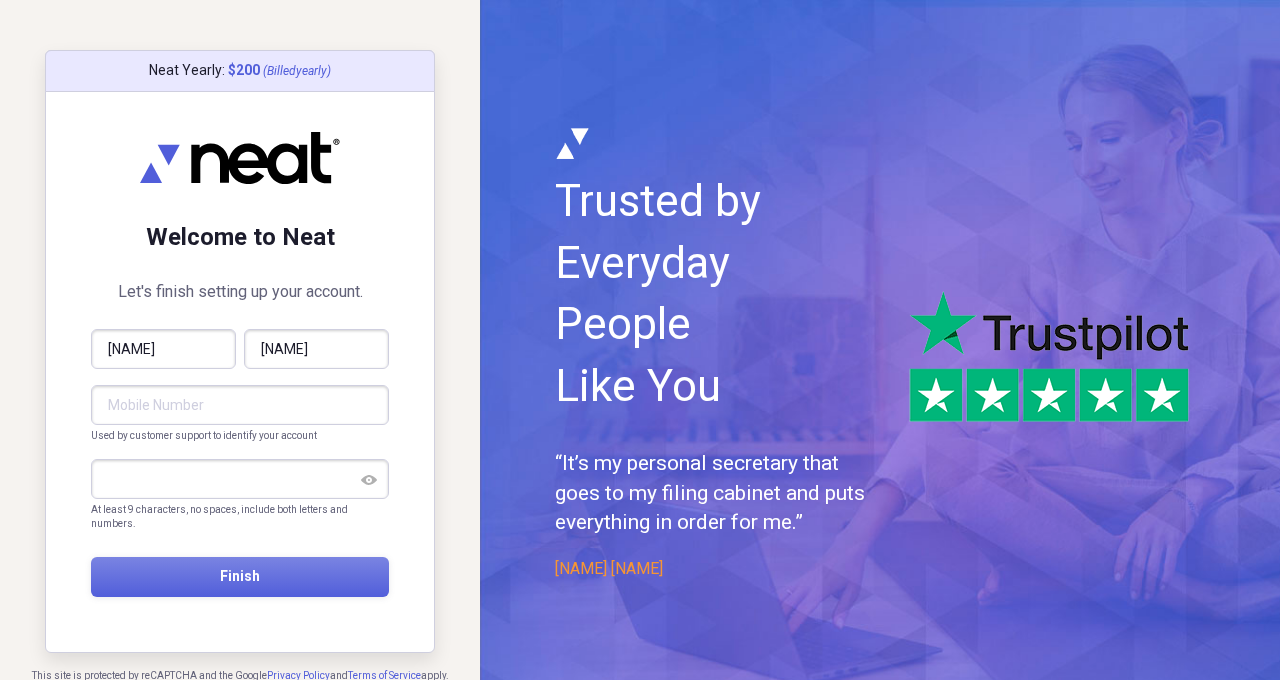 type on "Bothe" 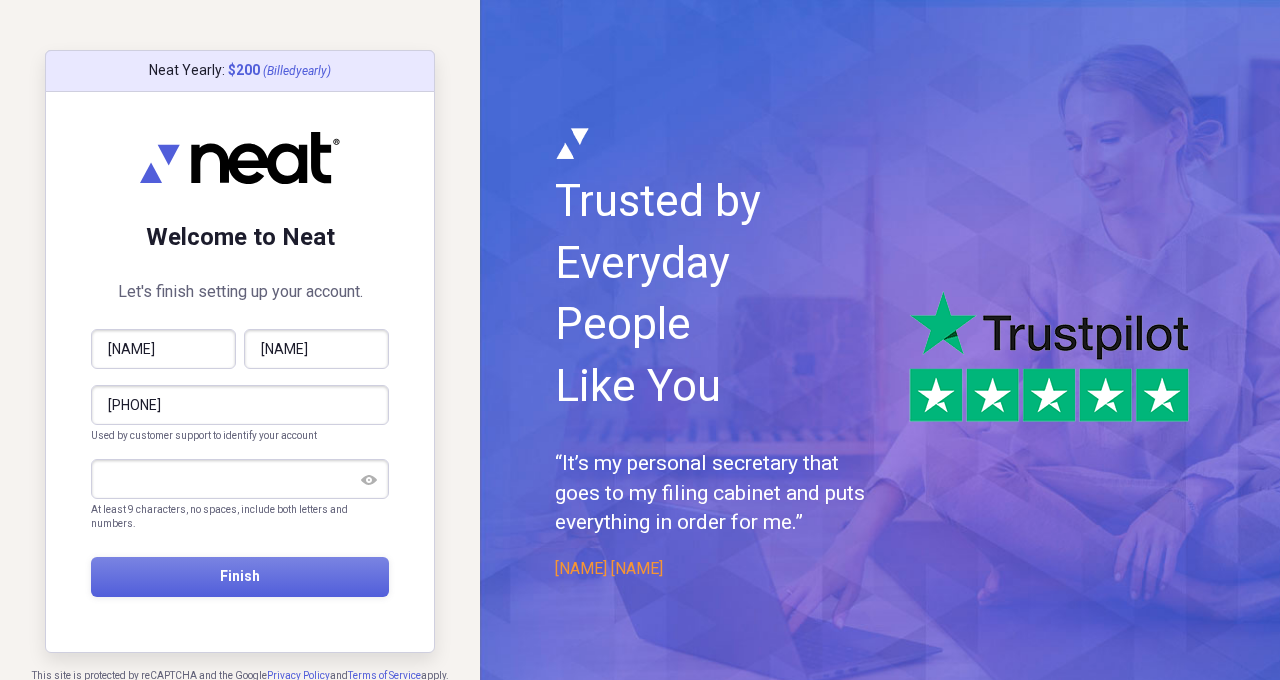 type on "(361) 935-5050" 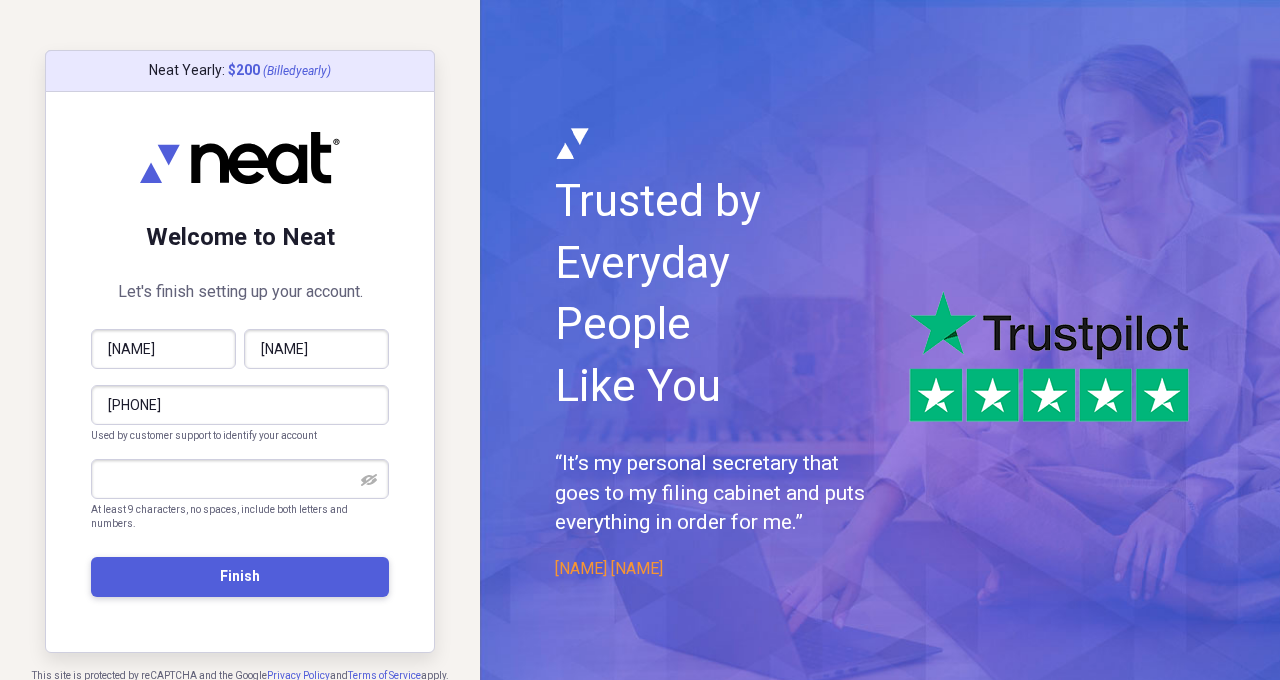 click on "Finish" at bounding box center (240, 576) 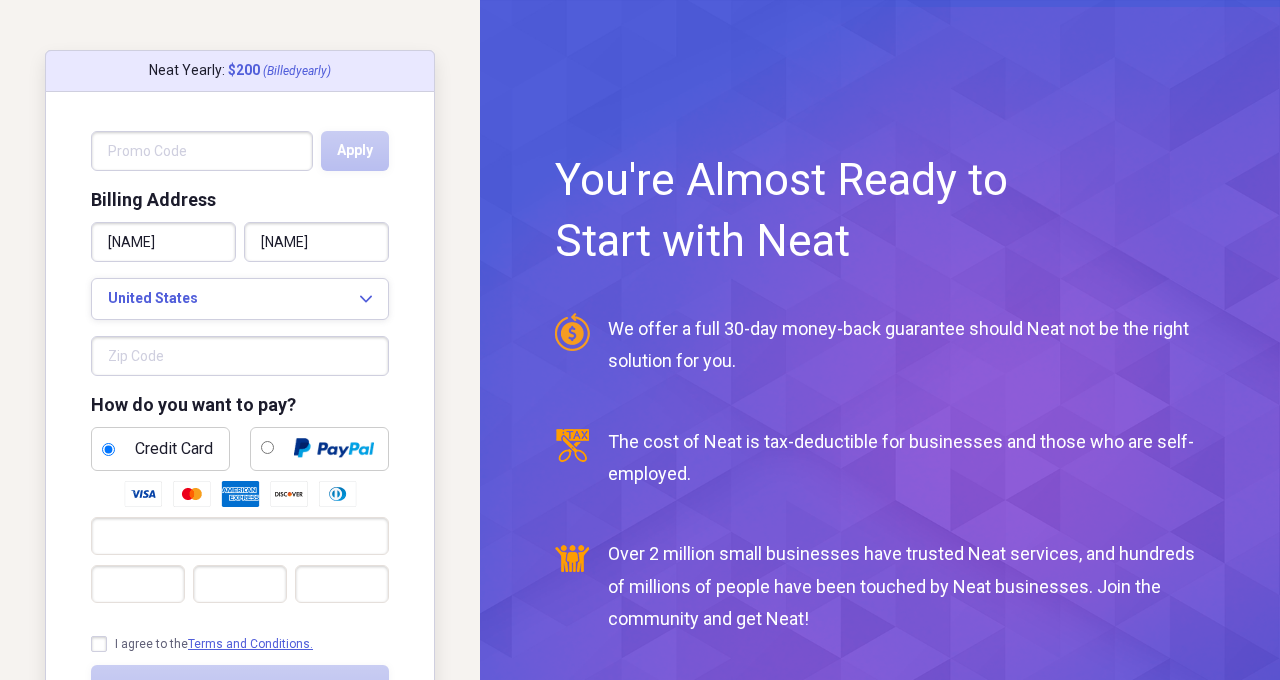 click at bounding box center (202, 151) 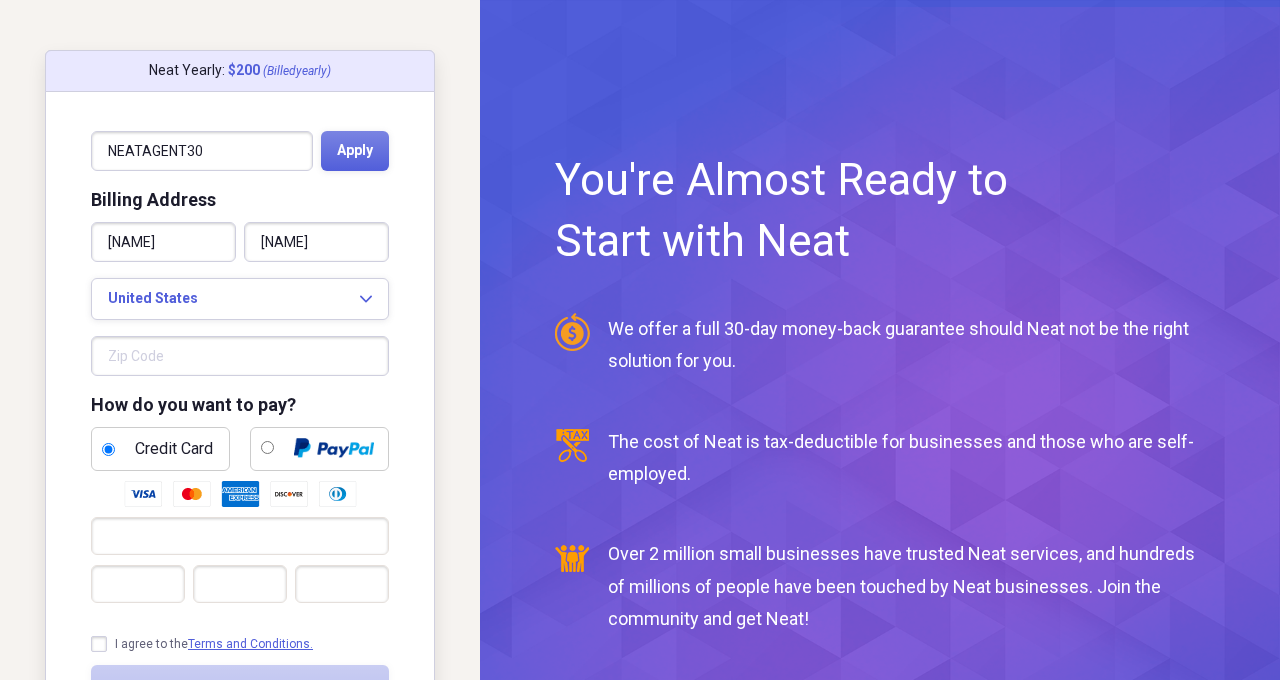 type on "NEATAGENT30" 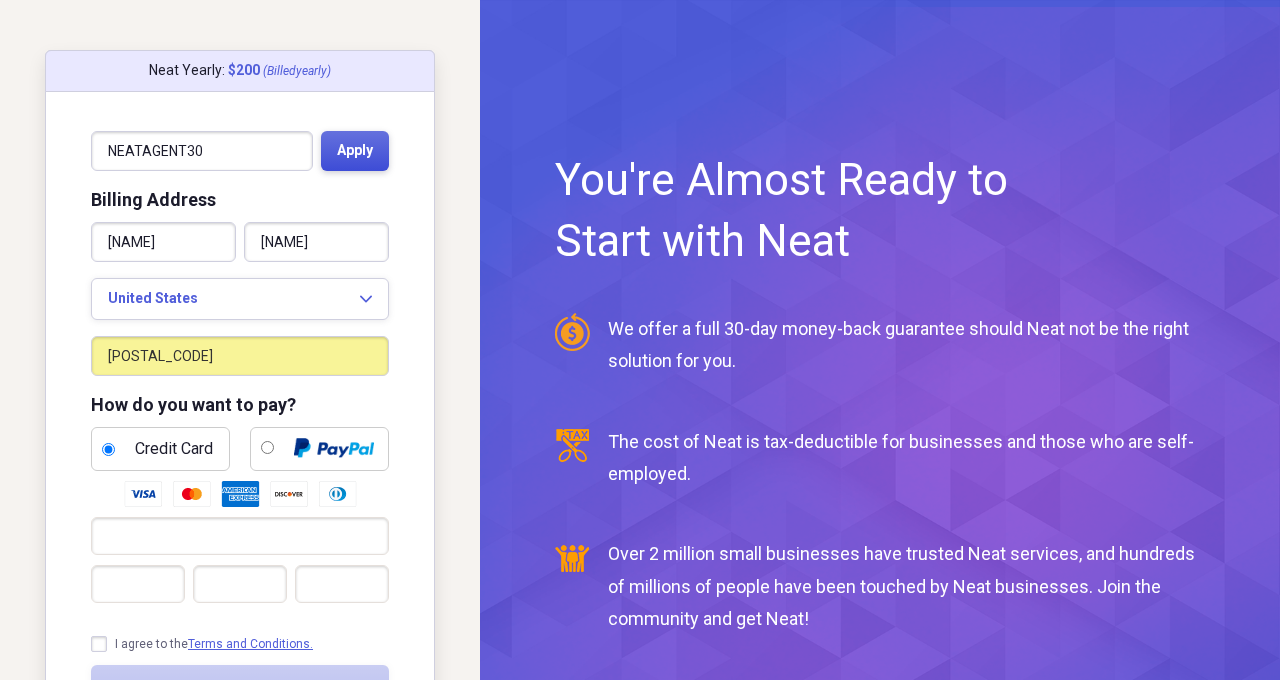click on "Apply" at bounding box center [355, 151] 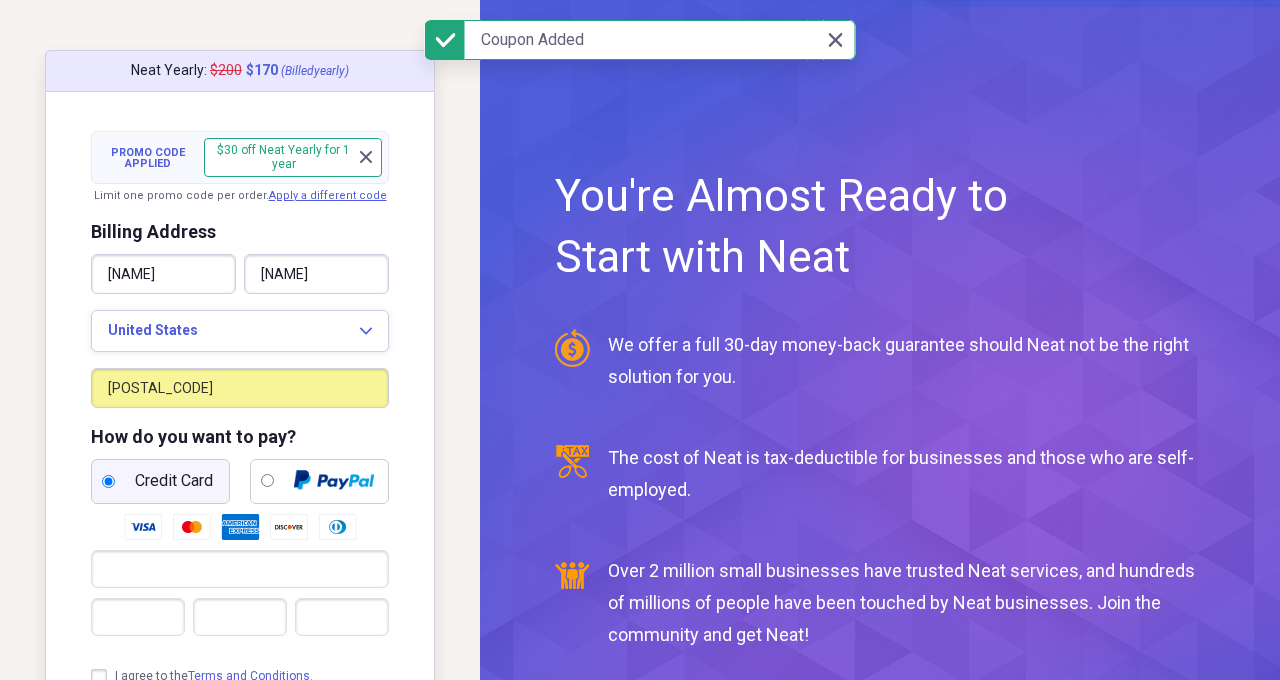 click on "Credit Card" at bounding box center (157, 481) 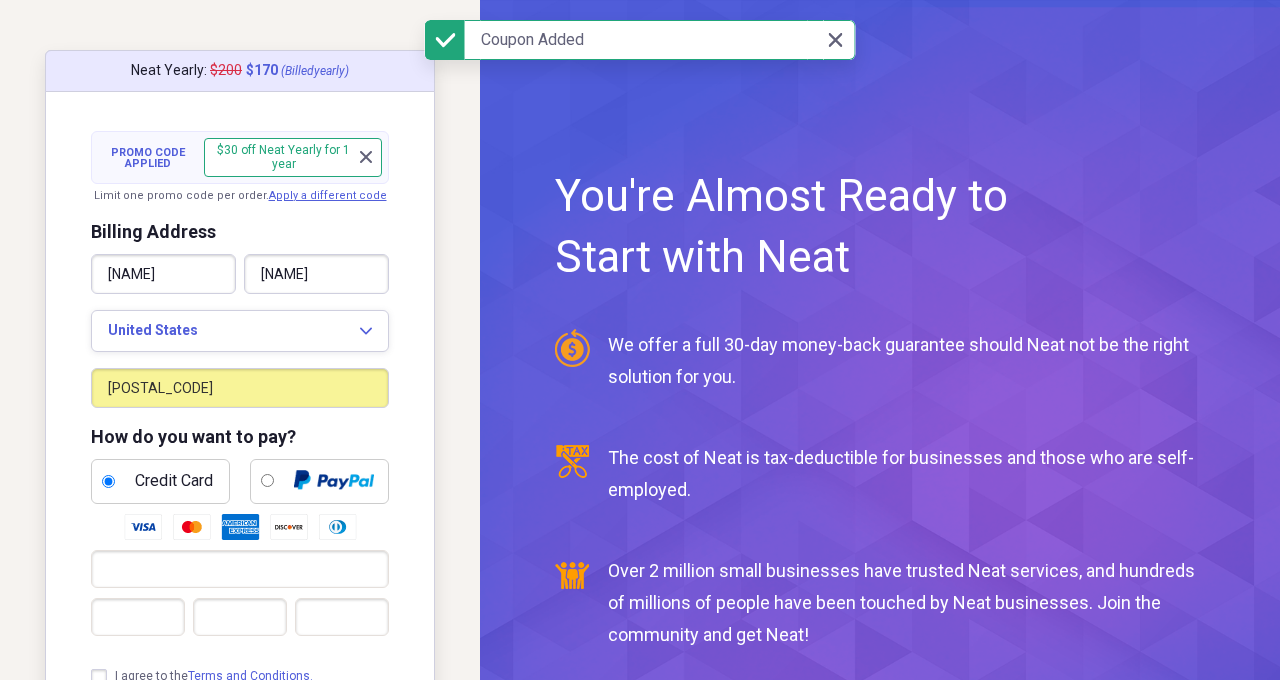 click at bounding box center (240, 527) 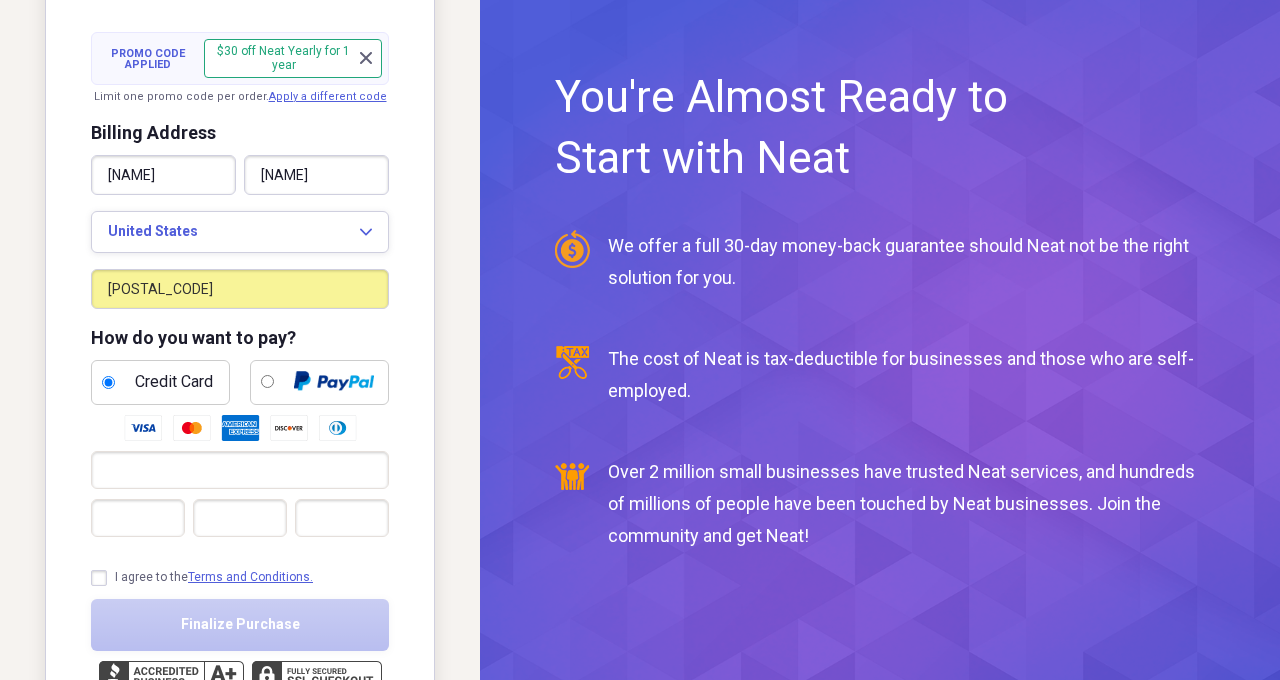 scroll, scrollTop: 107, scrollLeft: 0, axis: vertical 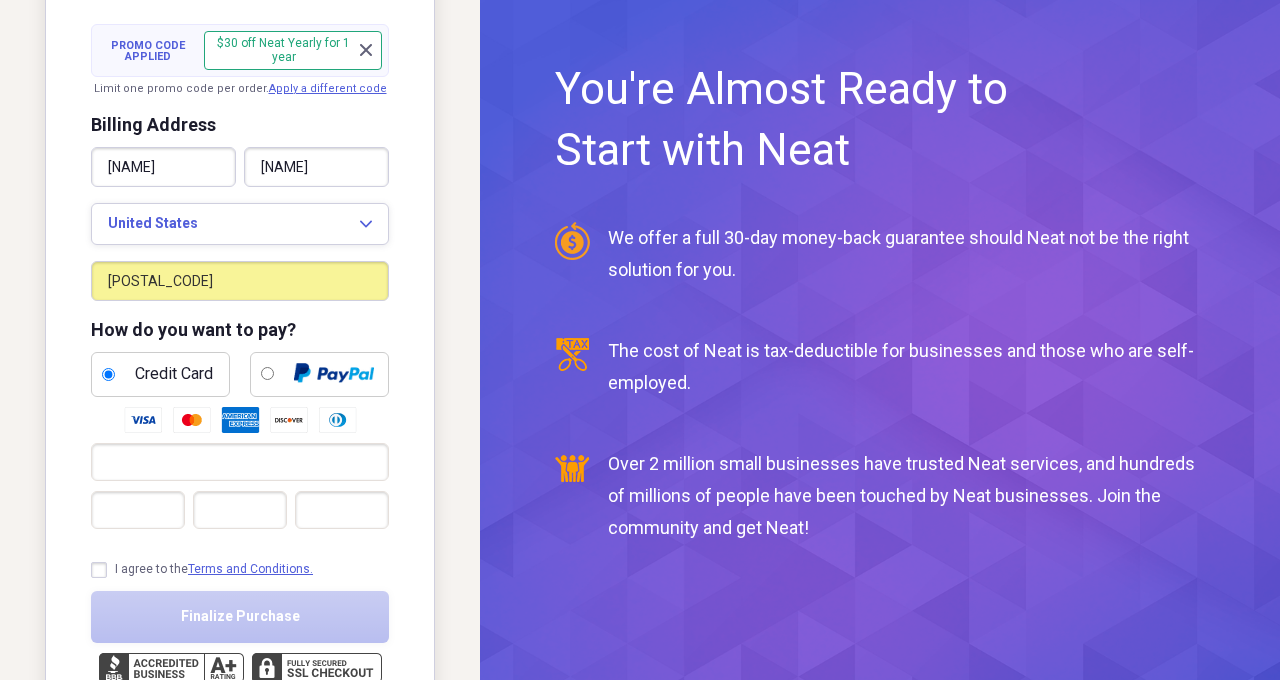click on "I agree to the  Terms and Conditions." at bounding box center [202, 569] 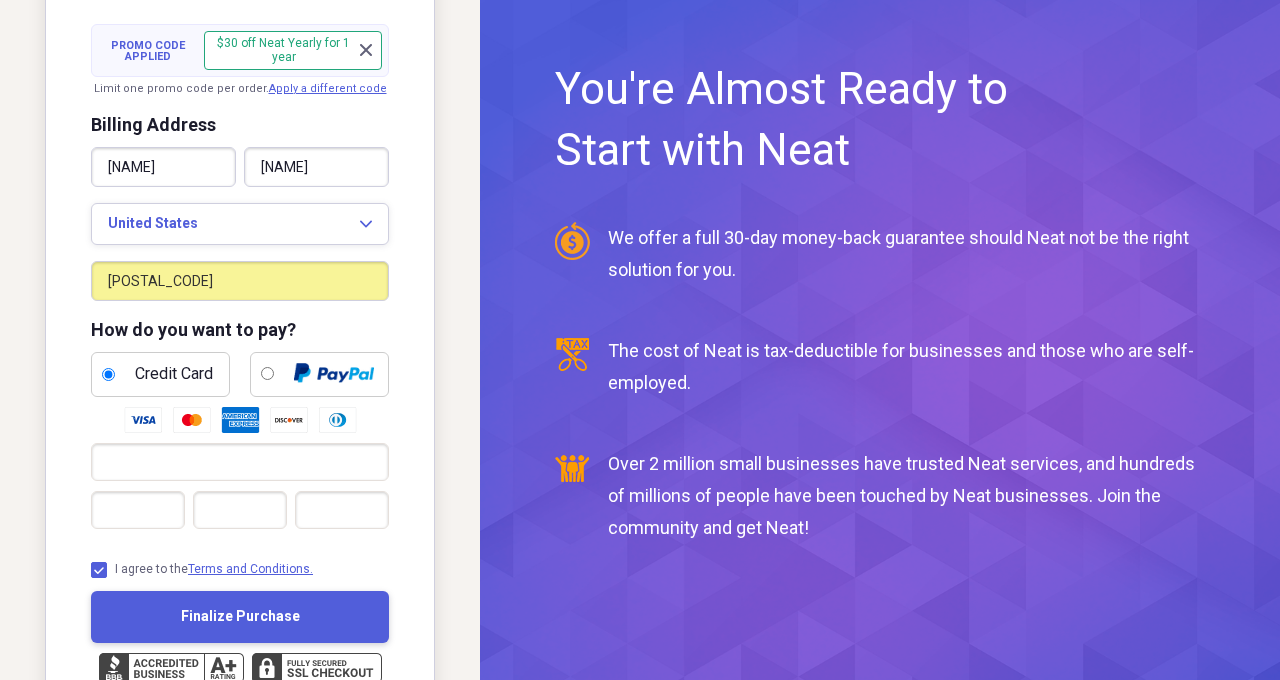 click on "Finalize Purchase" at bounding box center (240, 616) 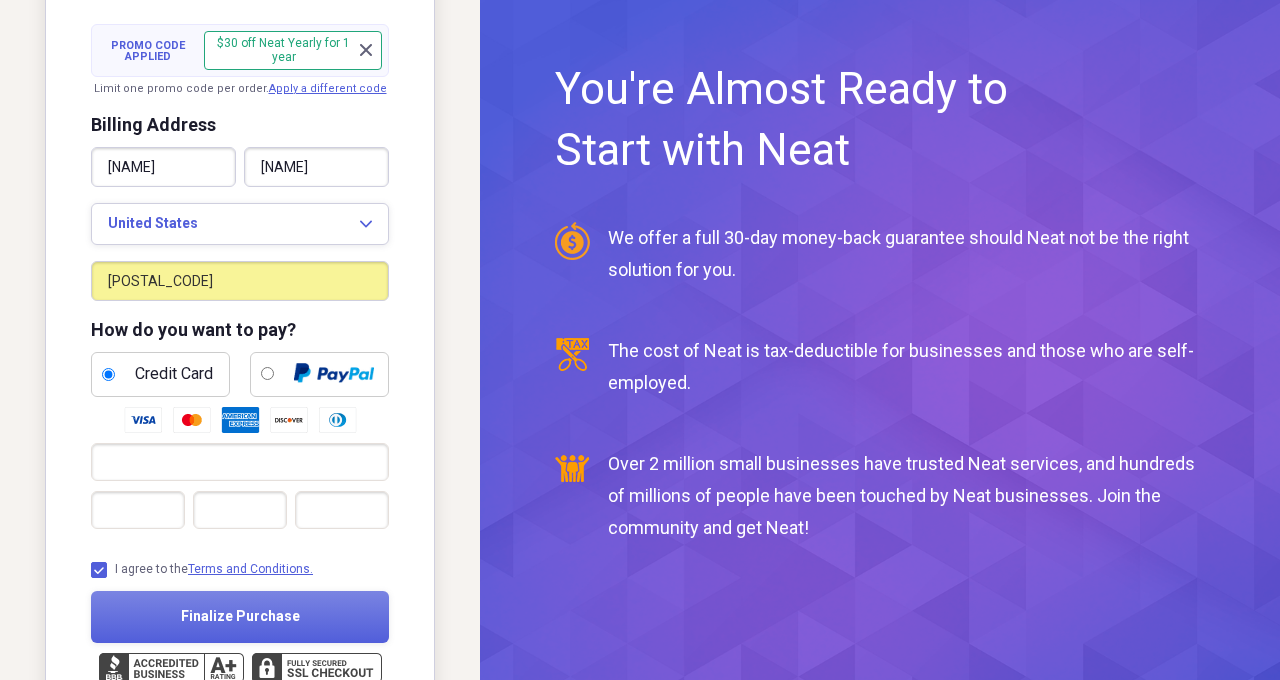 click at bounding box center (240, 420) 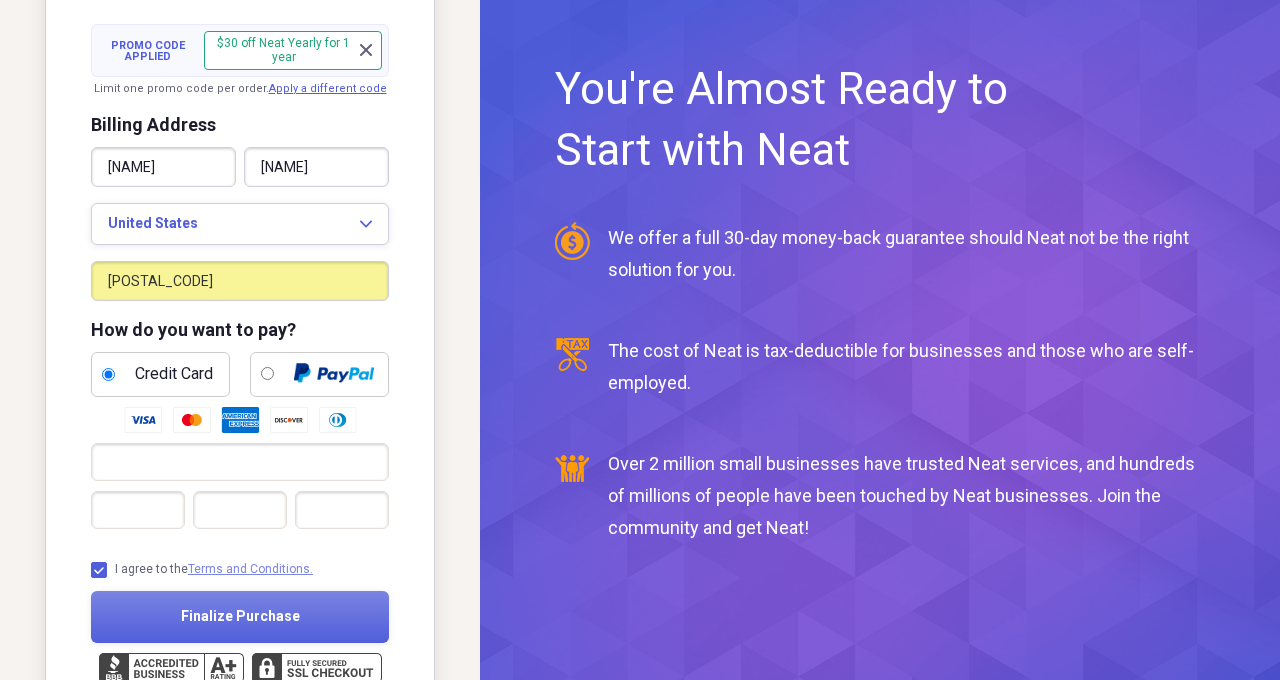 click on "Terms and Conditions." at bounding box center [250, 569] 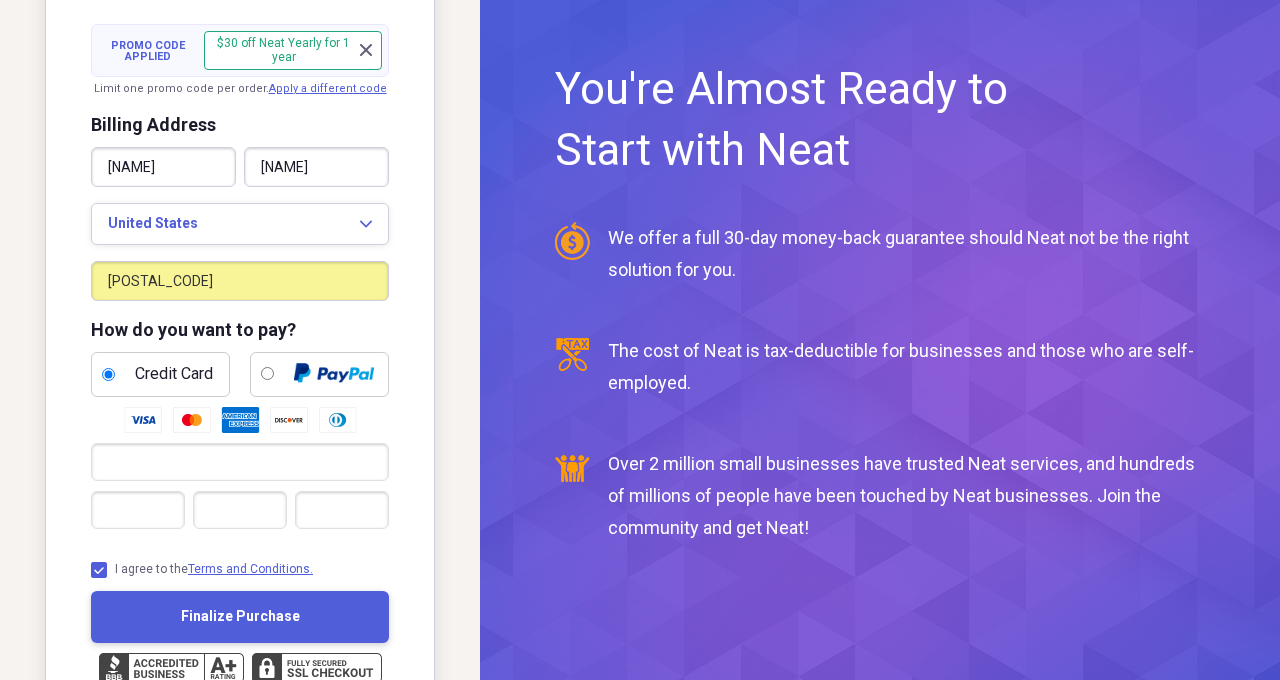 click on "Finalize Purchase" at bounding box center (240, 616) 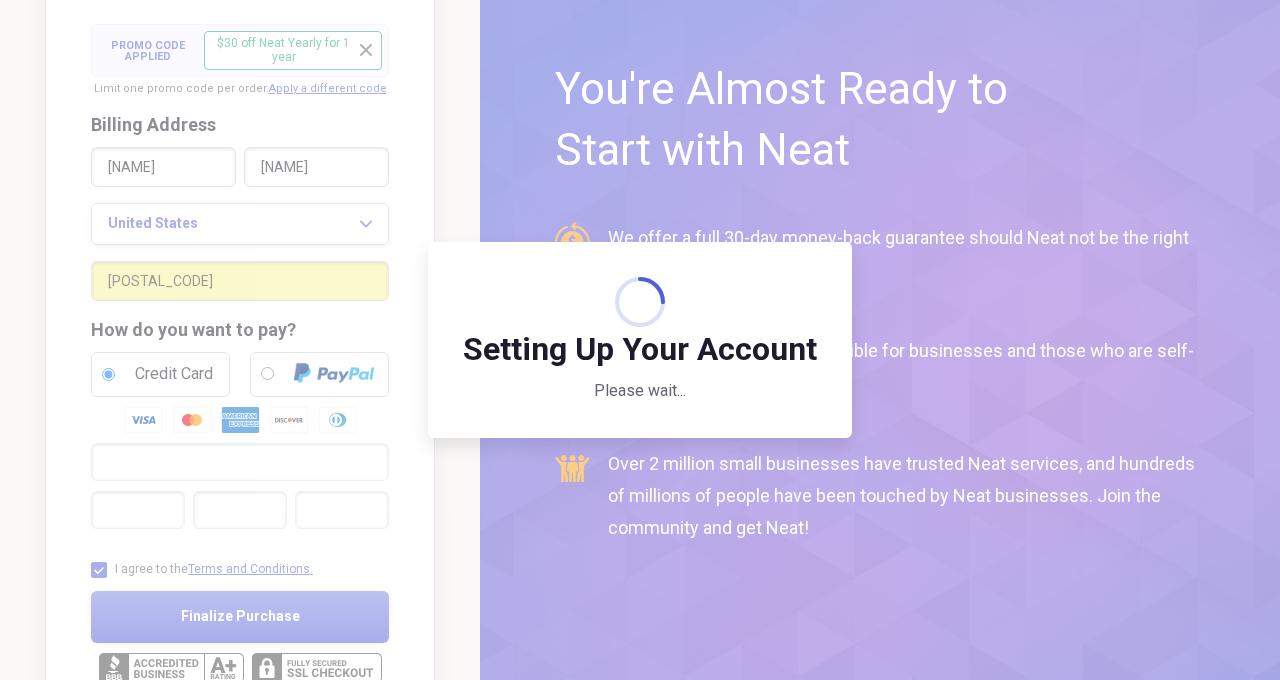 scroll, scrollTop: 0, scrollLeft: 0, axis: both 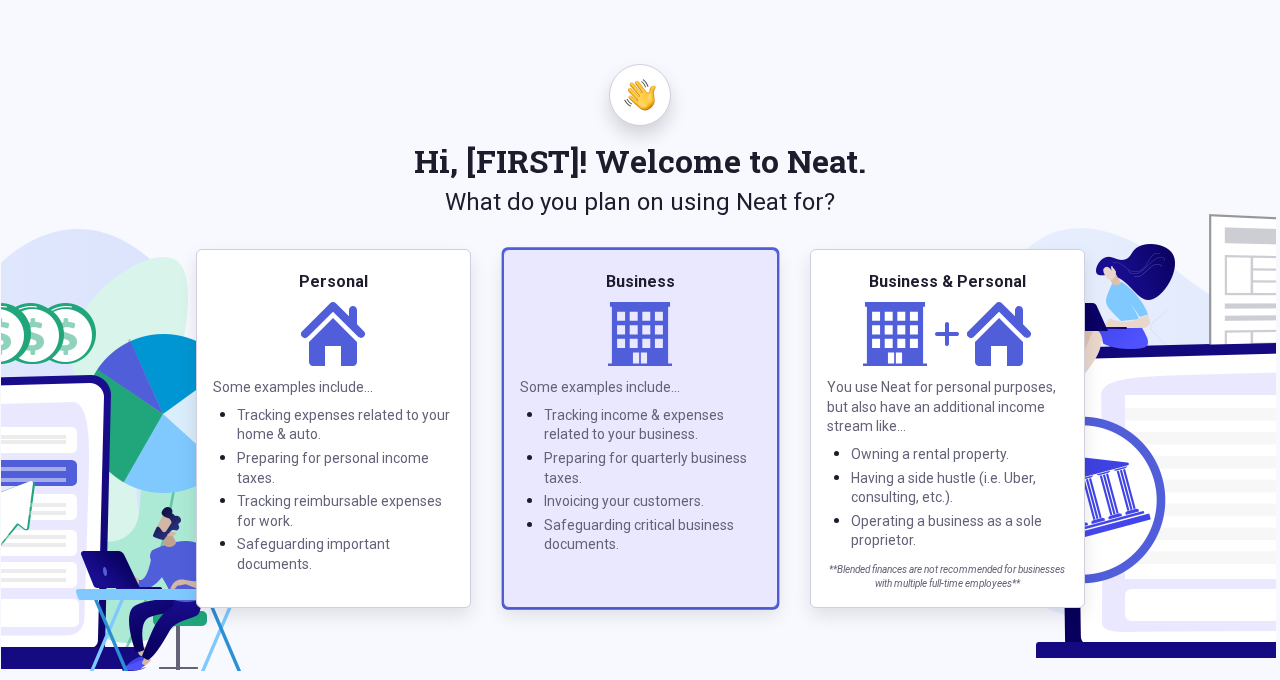 click on "Business" at bounding box center (640, 282) 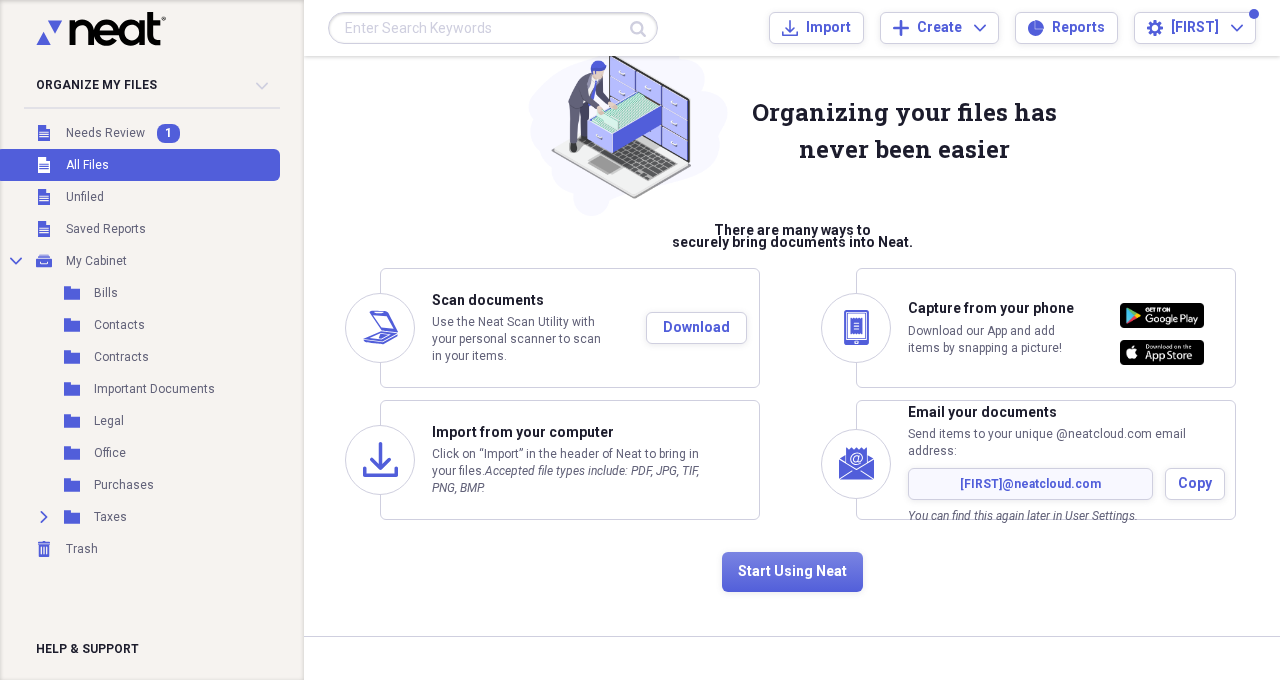 scroll, scrollTop: 34, scrollLeft: 0, axis: vertical 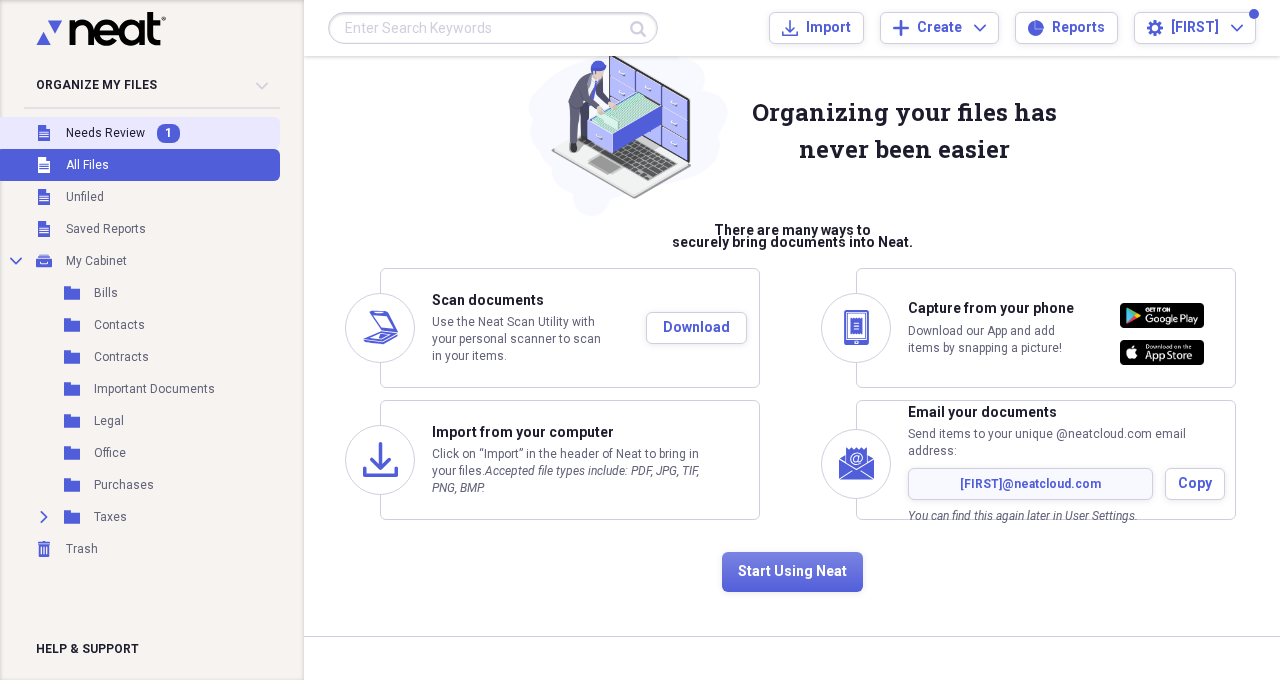 click on "Needs Review" at bounding box center [105, 133] 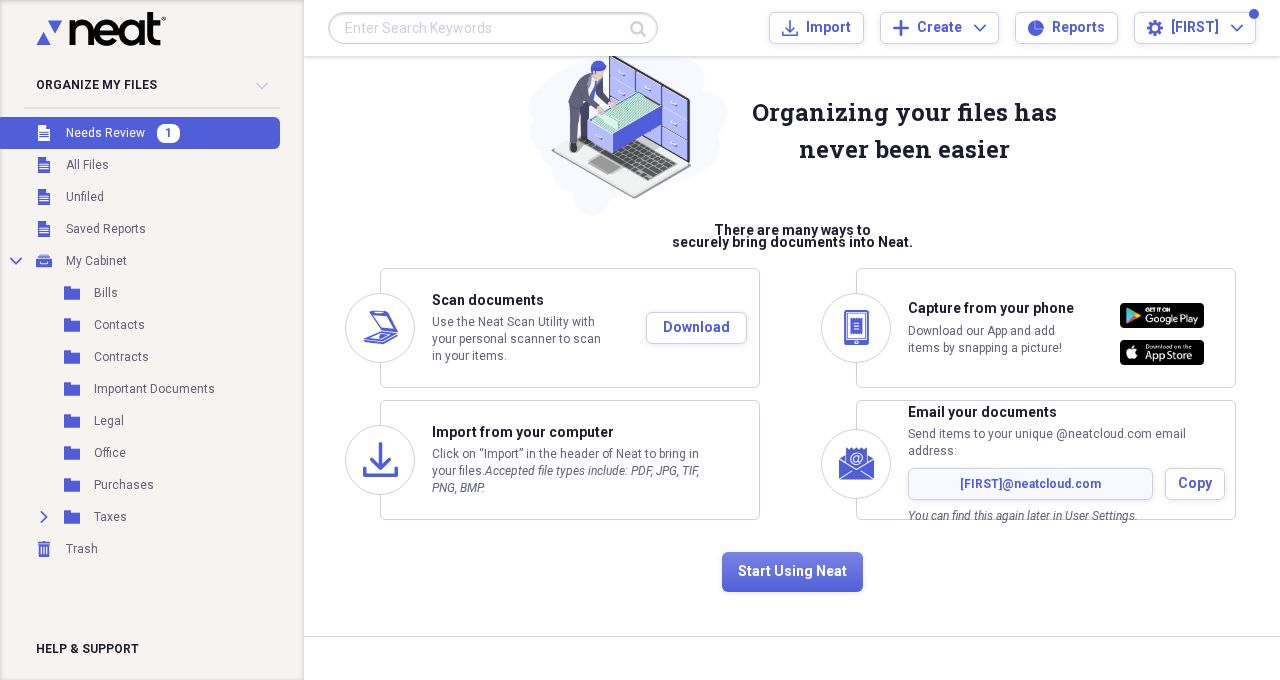 click on "1" at bounding box center (168, 133) 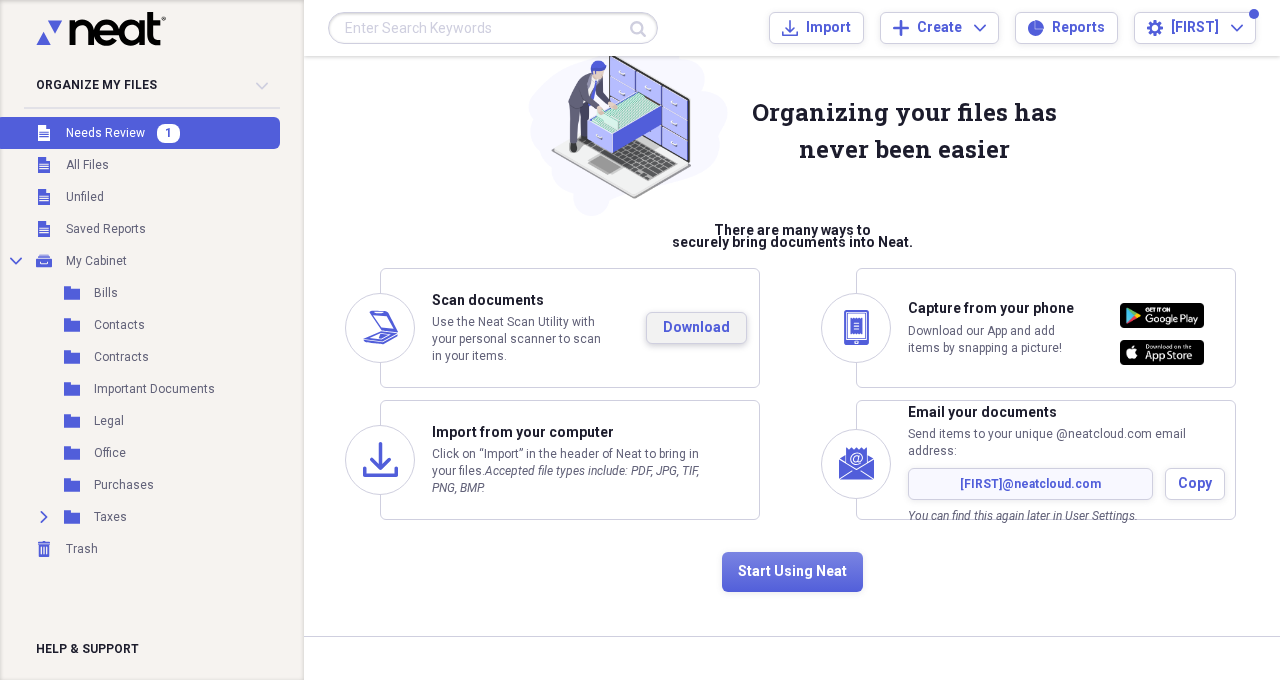 click on "Download" at bounding box center [696, 328] 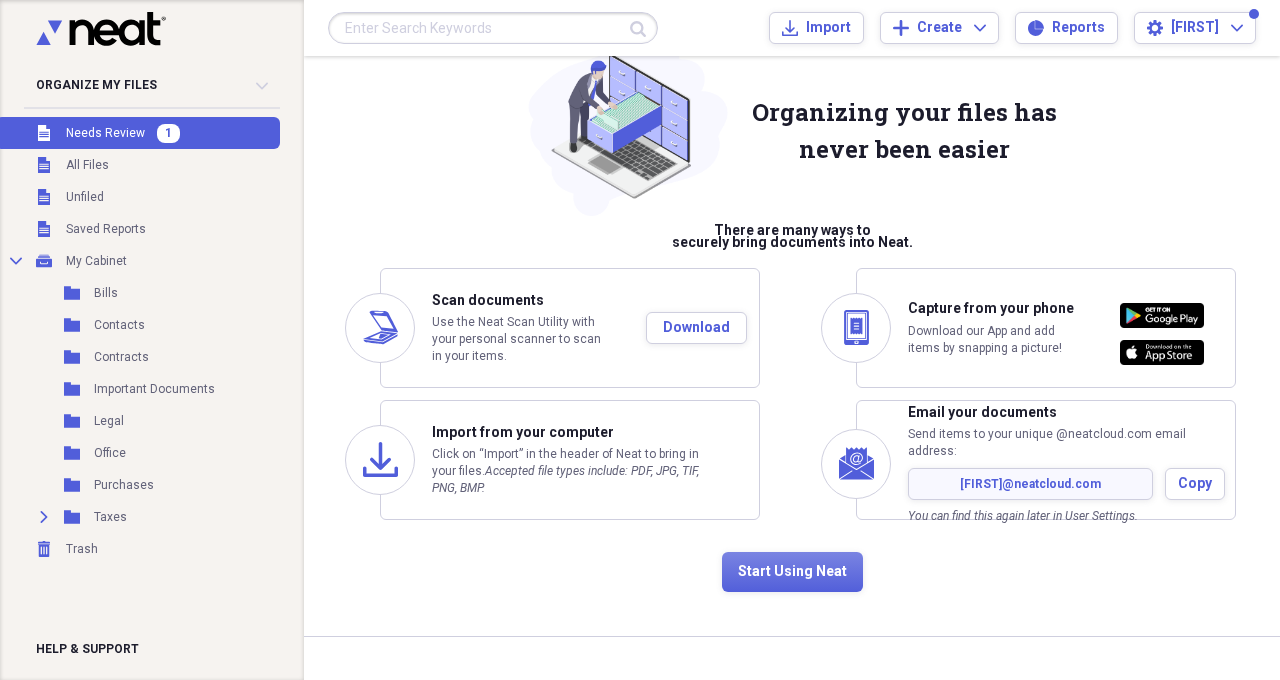 click on "1" at bounding box center [168, 133] 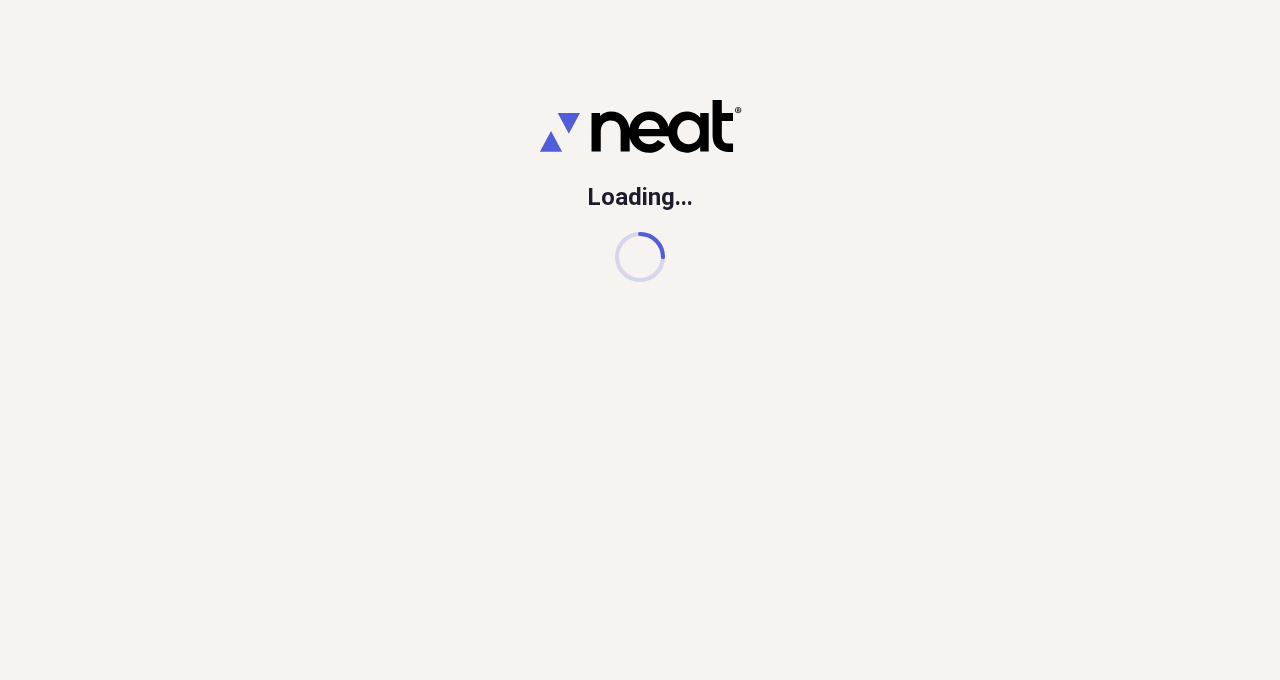 scroll, scrollTop: 0, scrollLeft: 0, axis: both 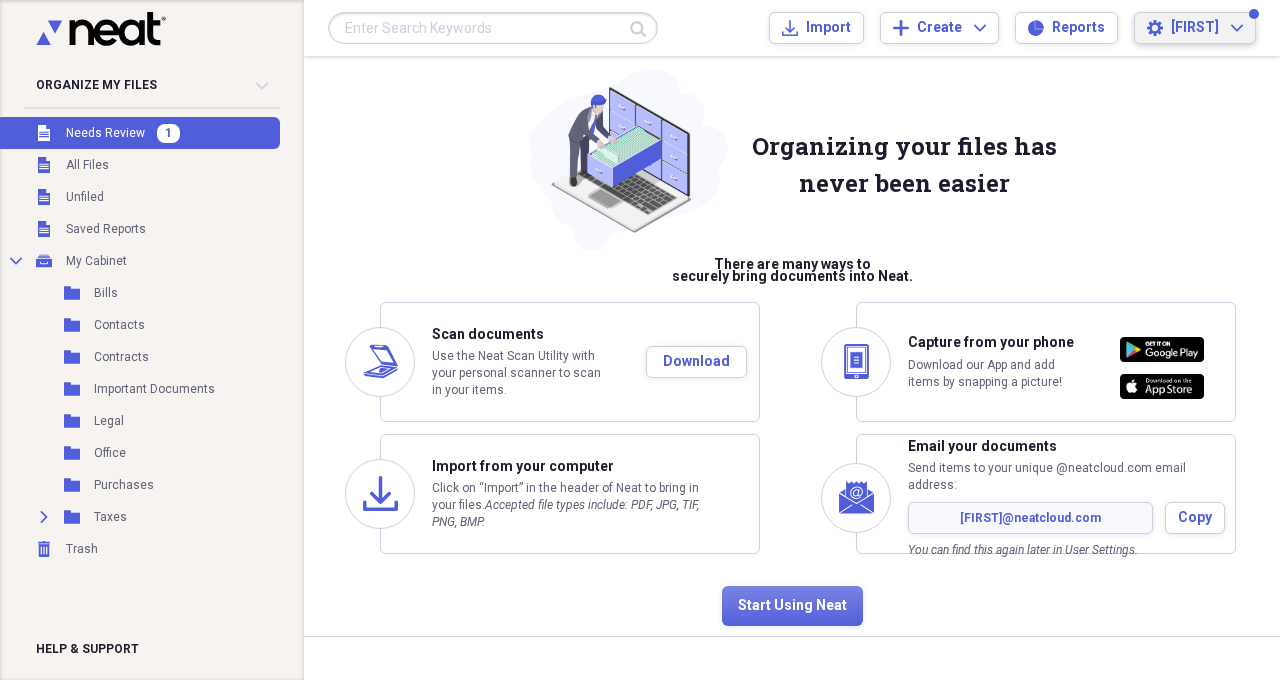 click on "Expand" 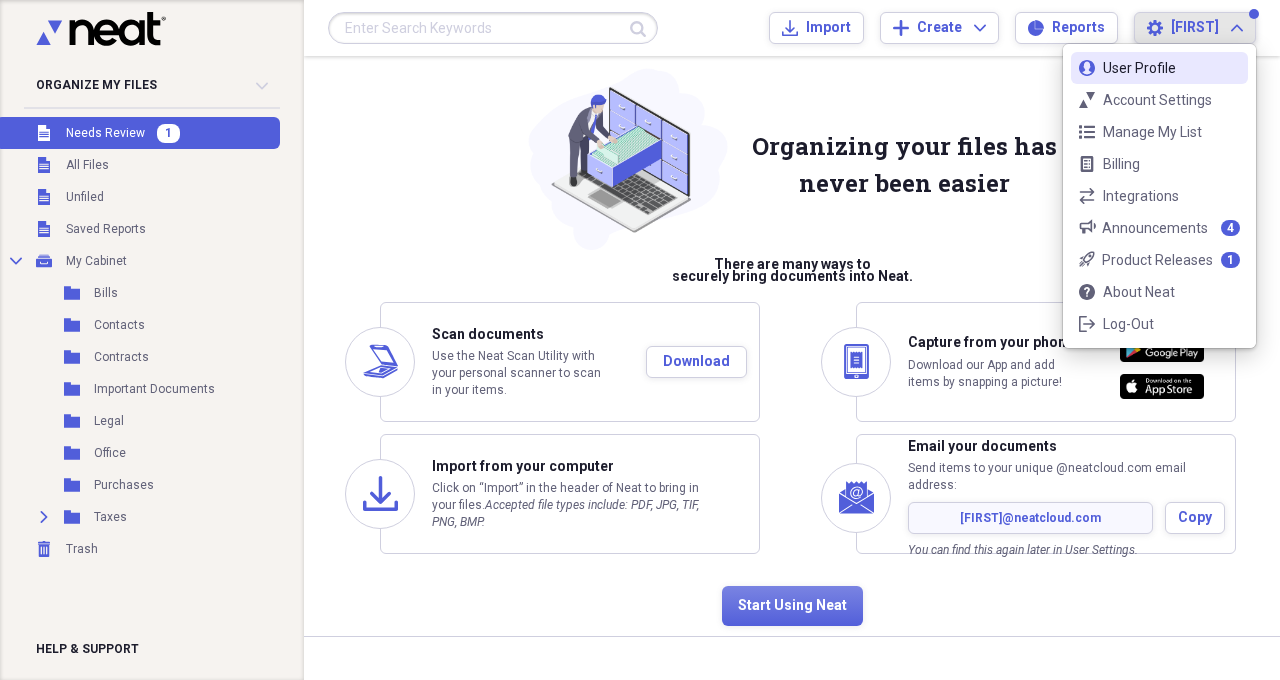 click on "[FIRST] Expand" at bounding box center (1207, 28) 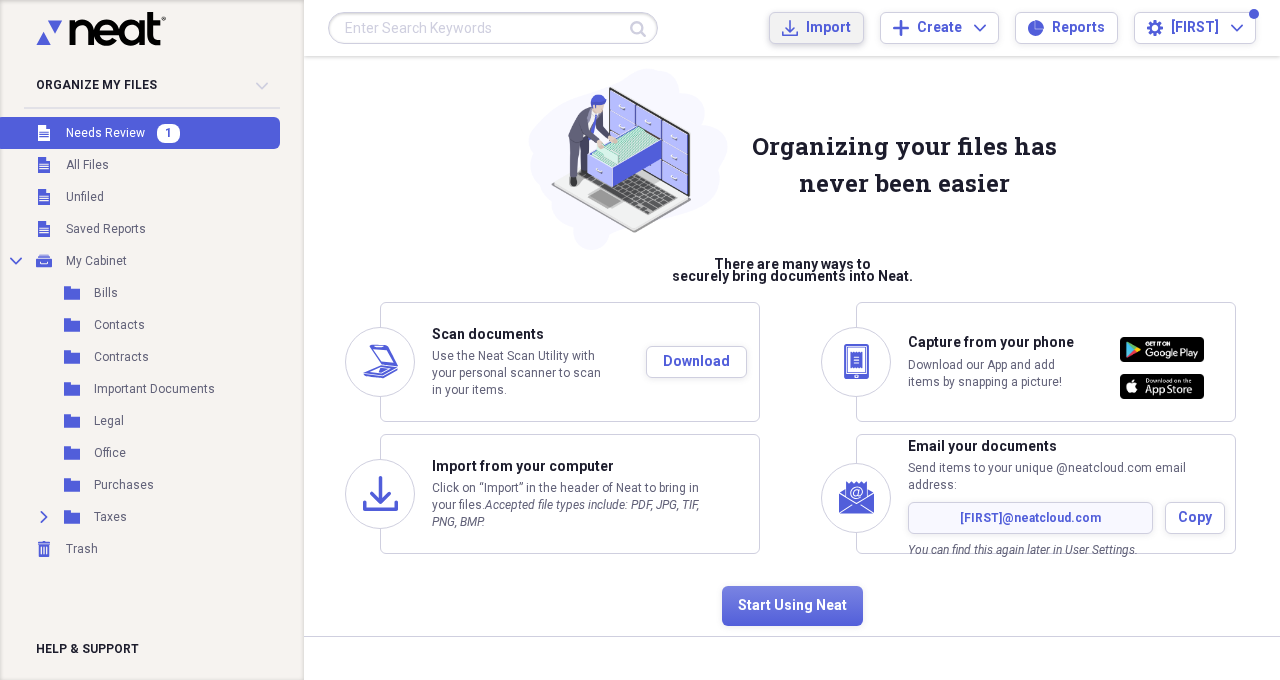 click on "Import Import" at bounding box center (816, 28) 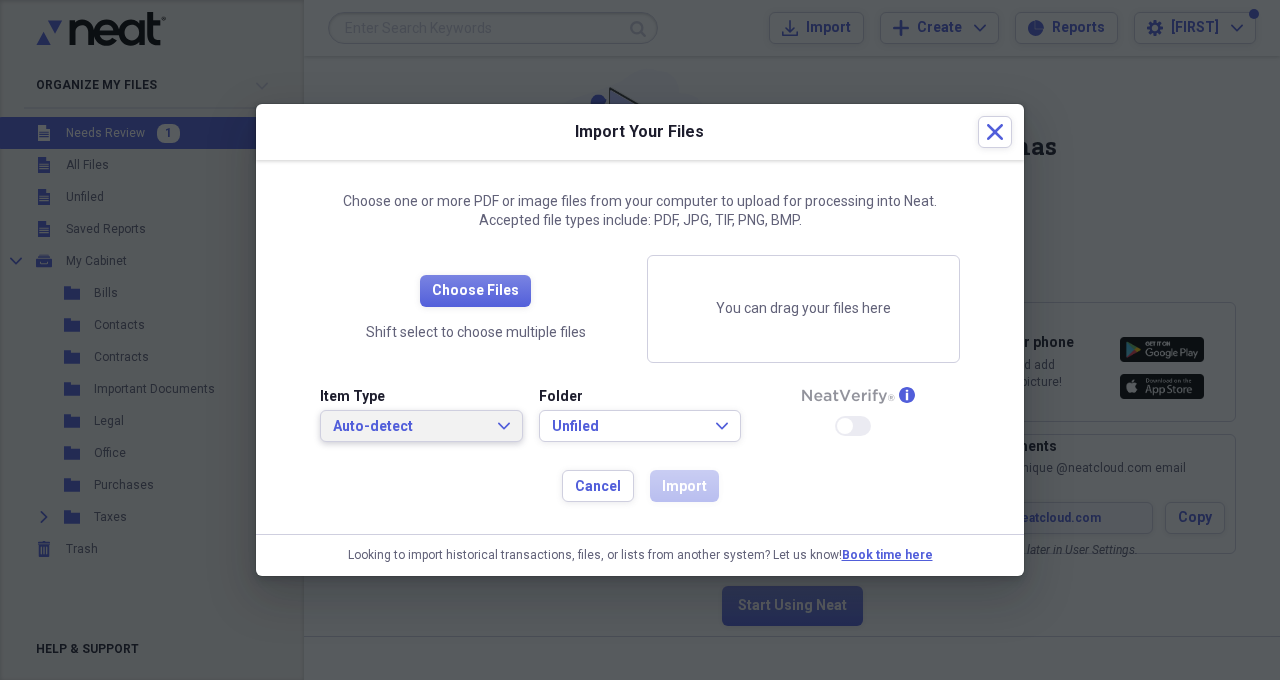 click on "Expand" 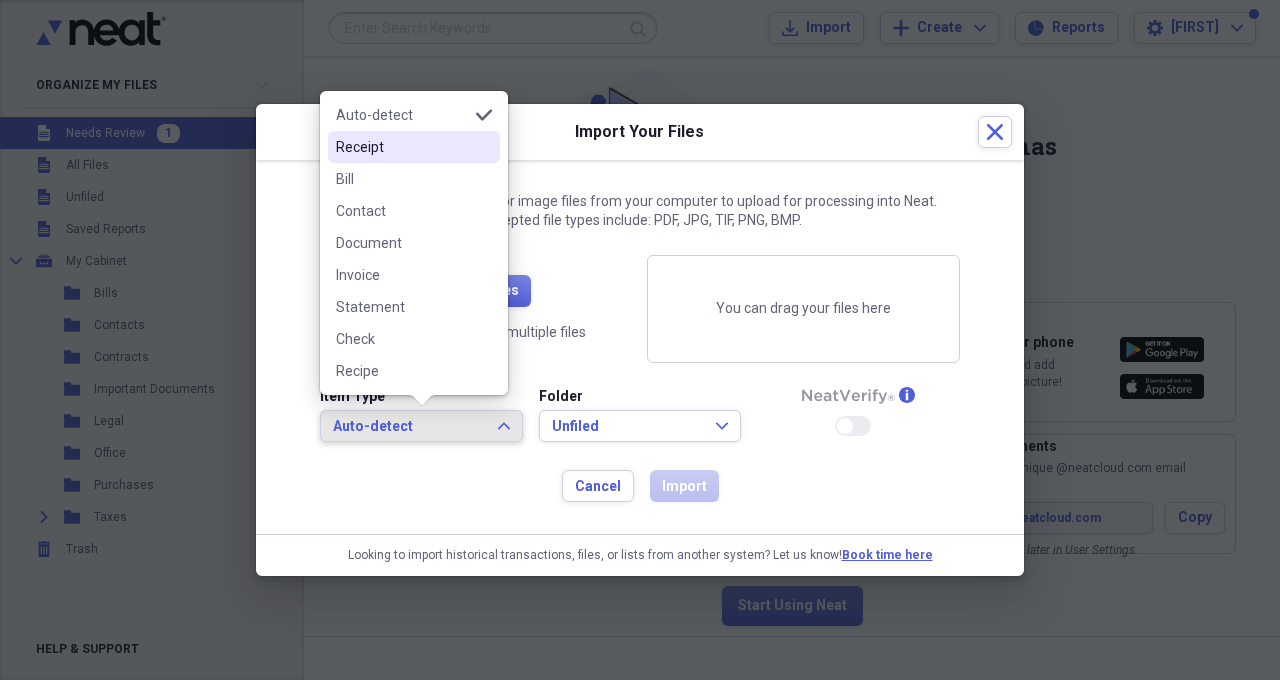 click on "Receipt" at bounding box center (402, 147) 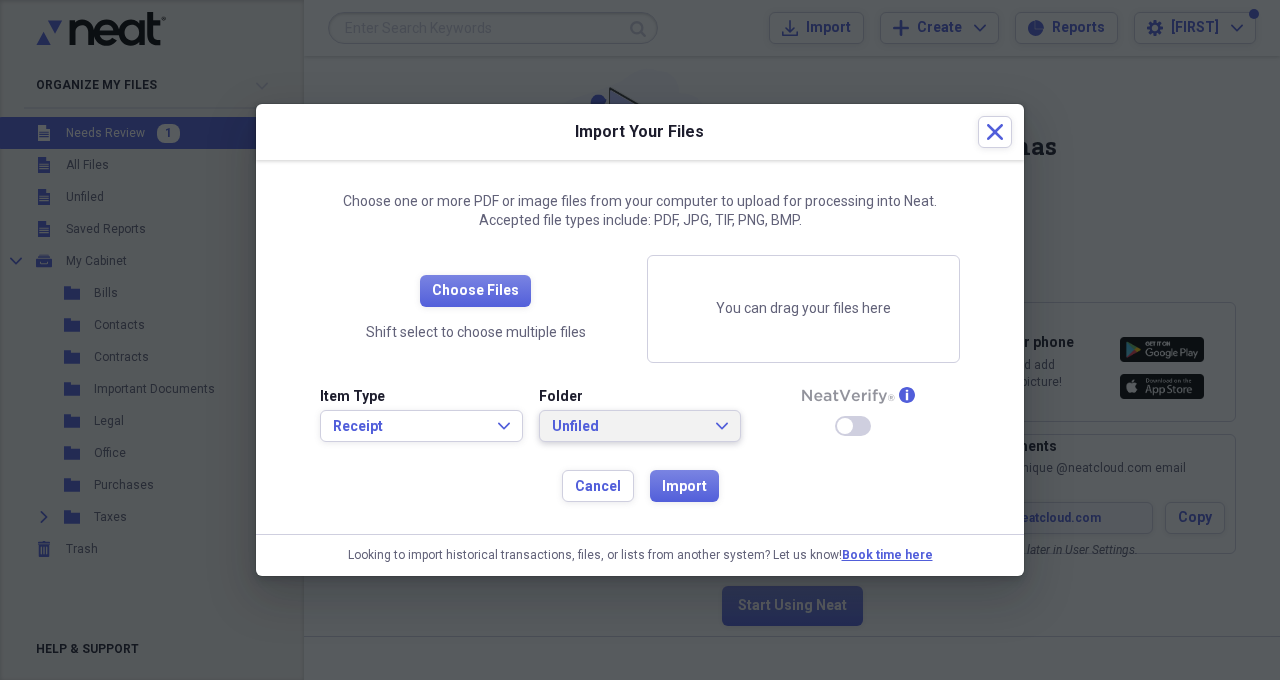 click on "Expand" 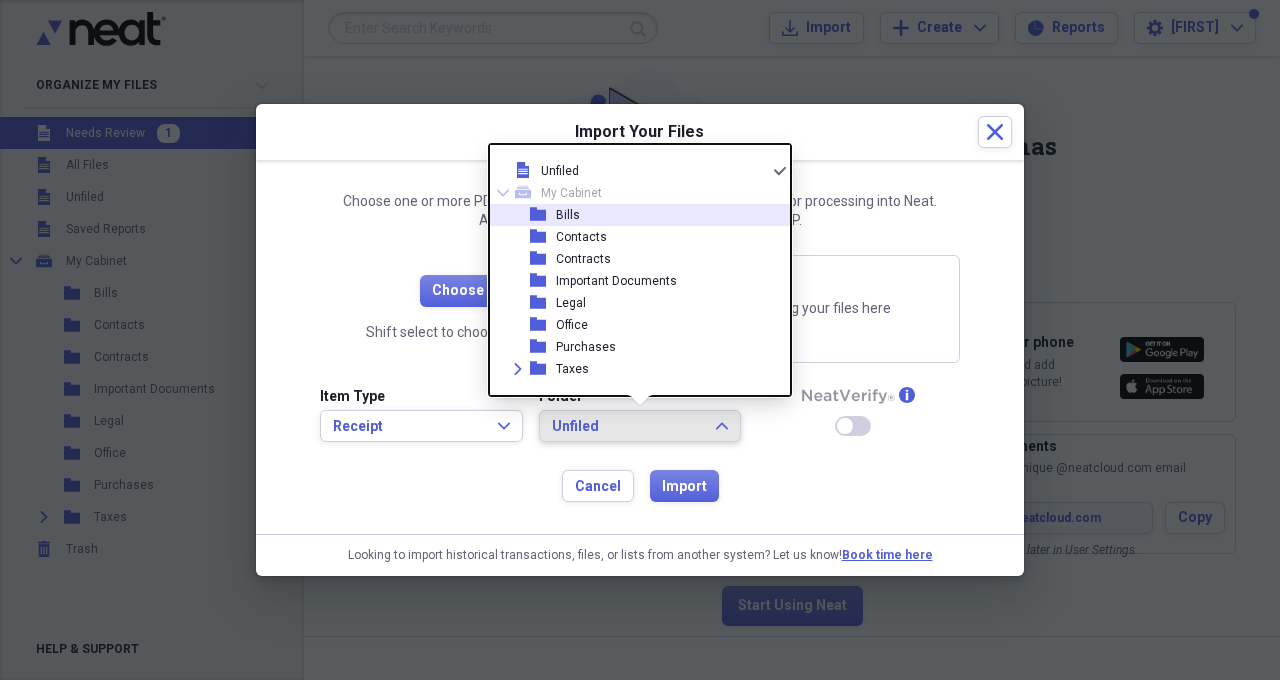 click on "Bills" at bounding box center [568, 215] 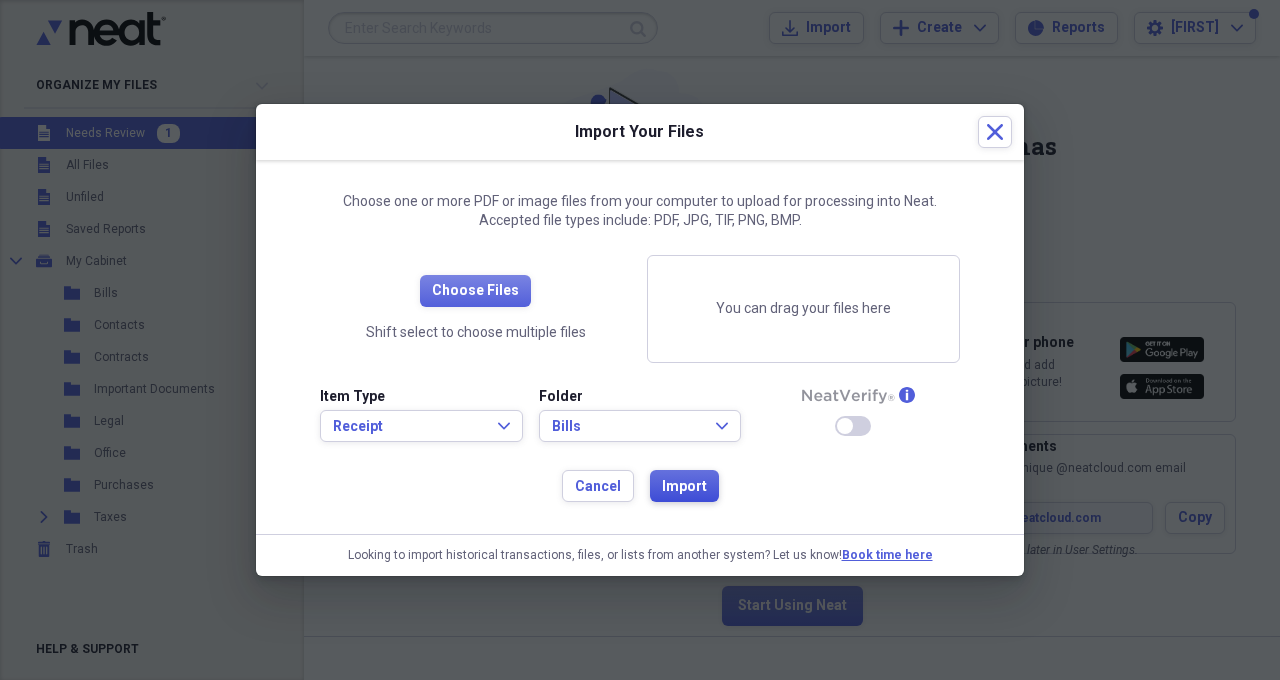 click on "Import" at bounding box center (684, 487) 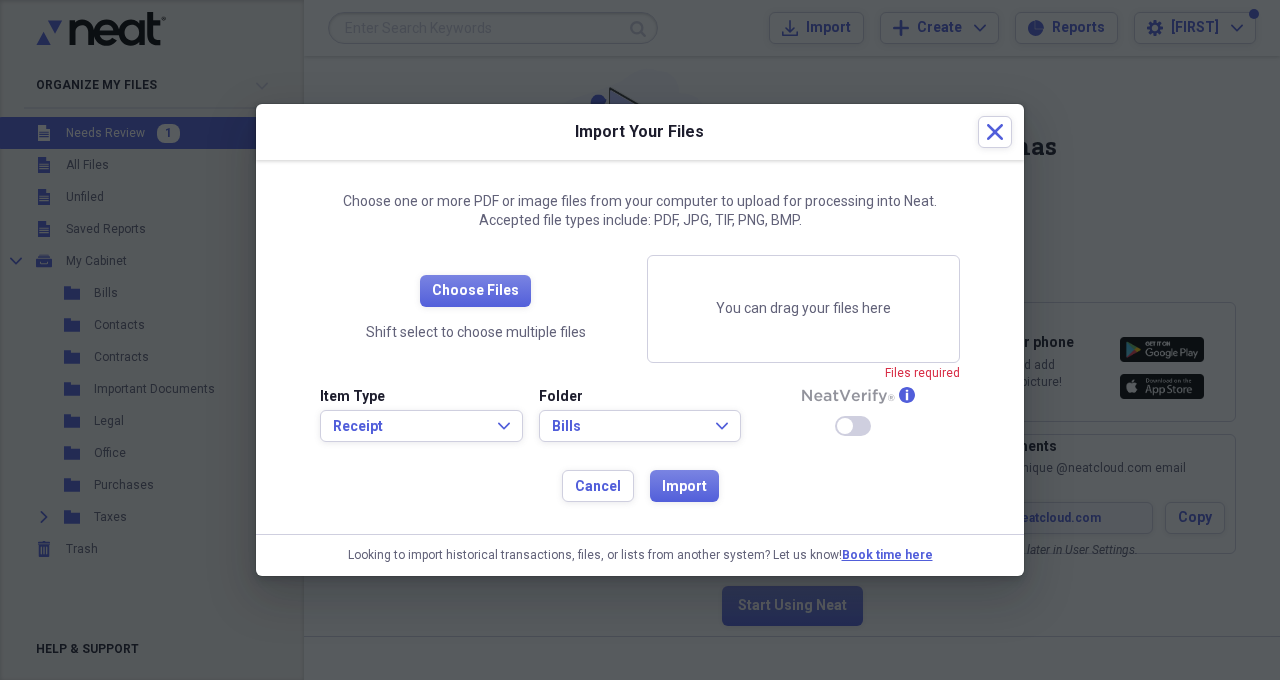 click on "You can drag your files here" at bounding box center (803, 309) 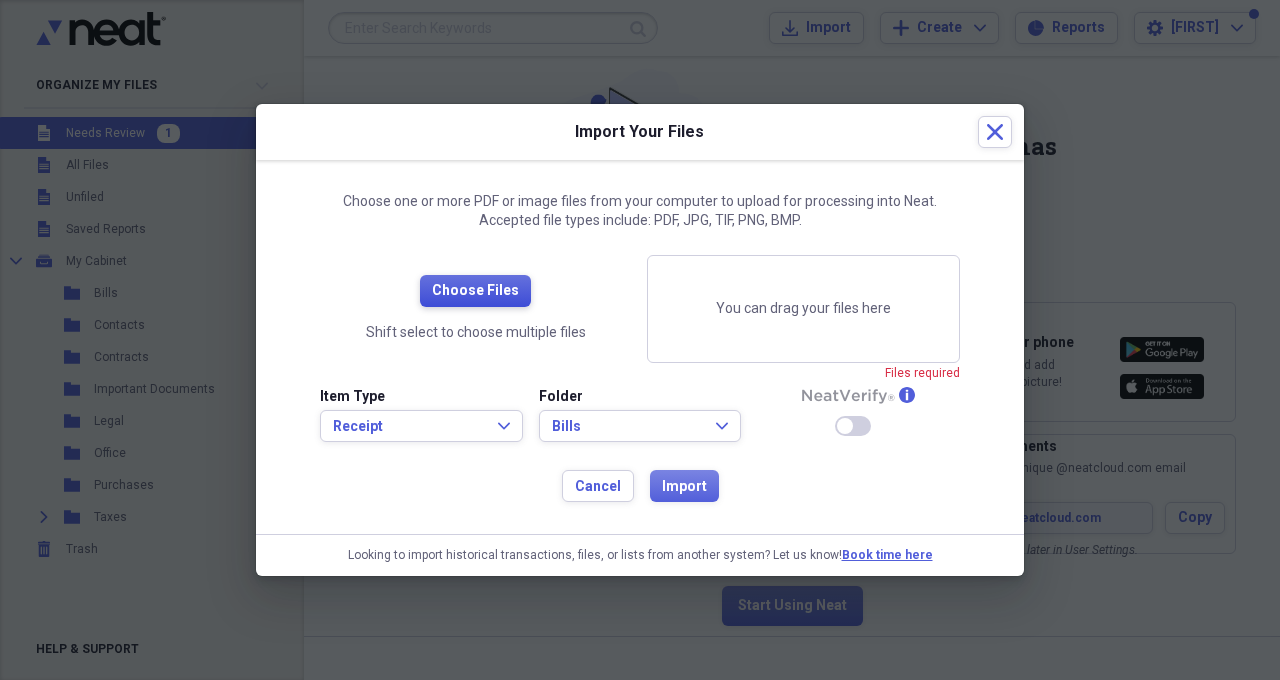 click on "Choose Files" at bounding box center [475, 291] 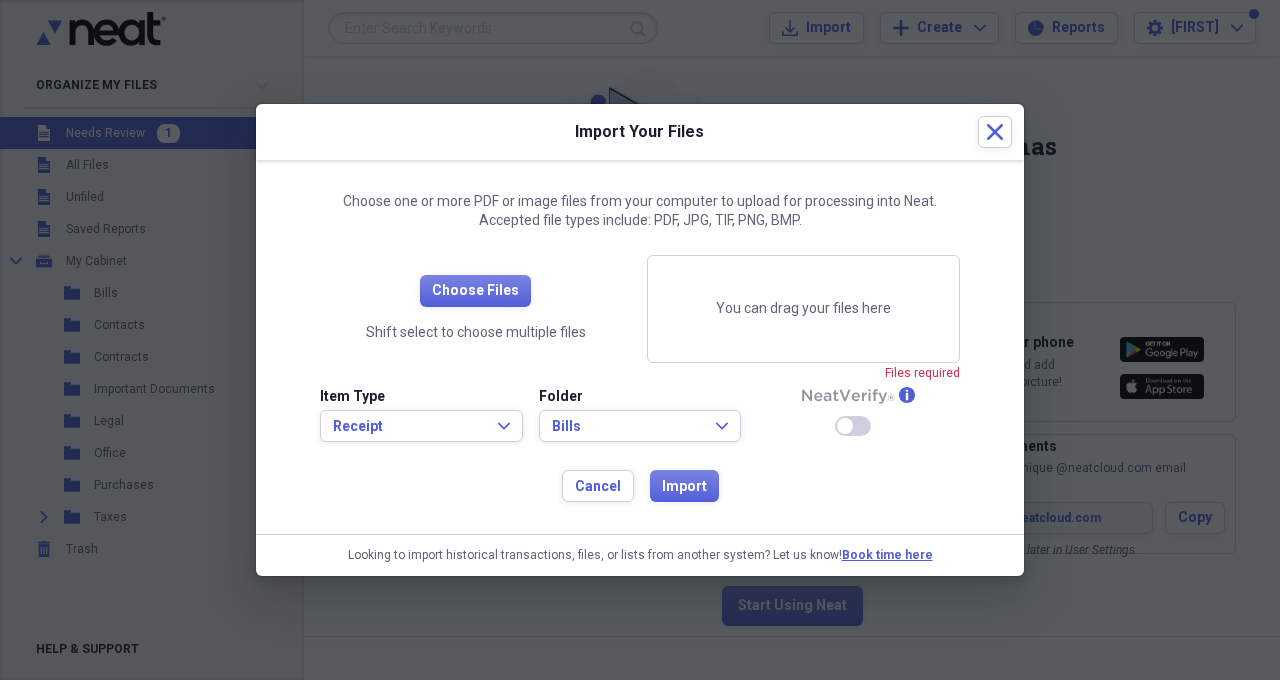 click on "You can drag your files here" at bounding box center [803, 309] 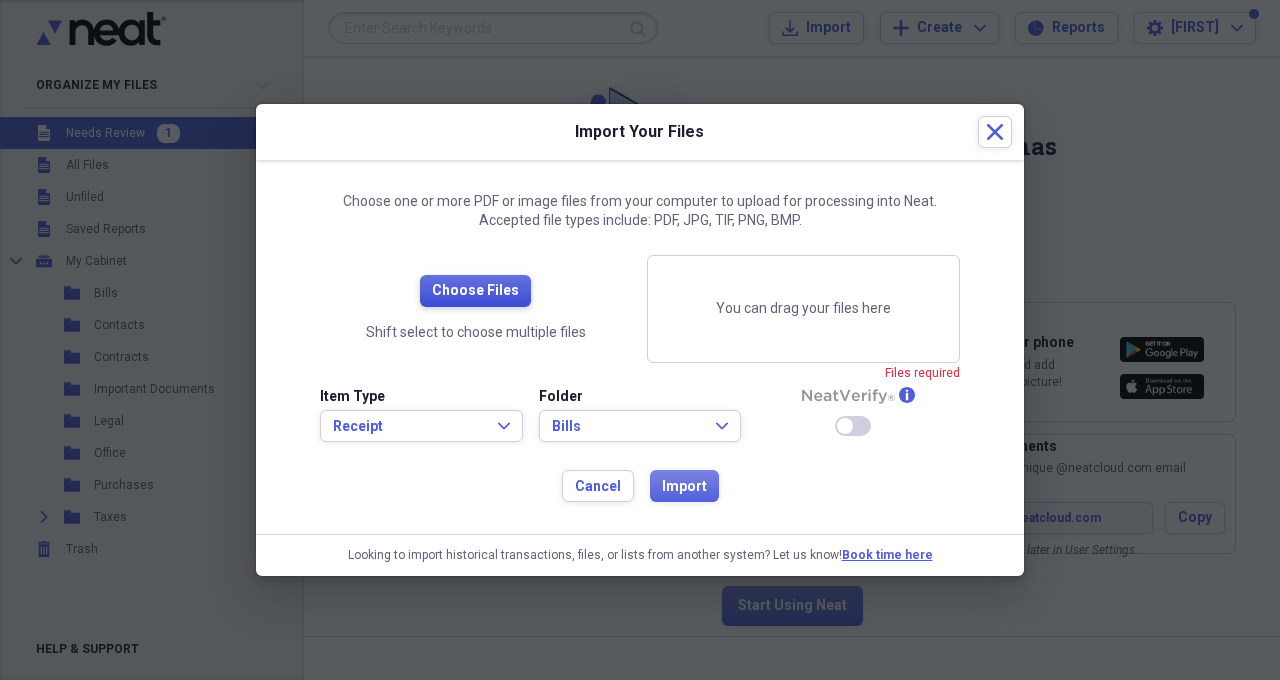 click on "Choose Files" at bounding box center (475, 291) 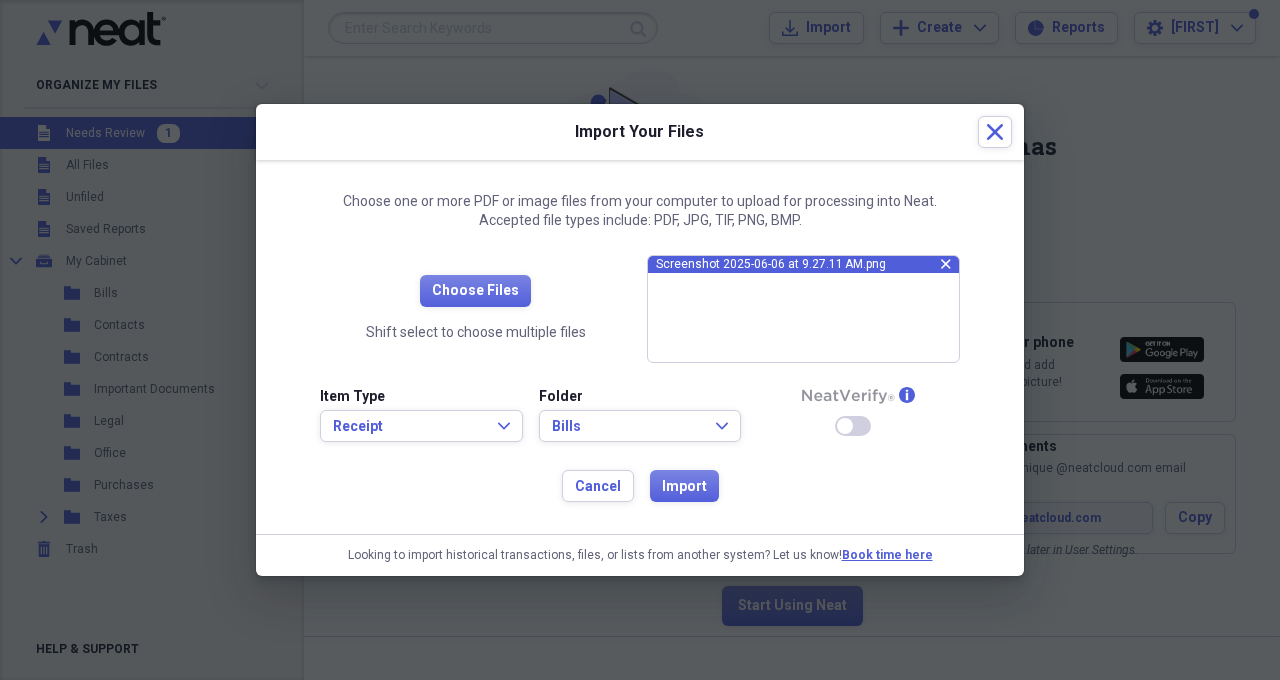 click 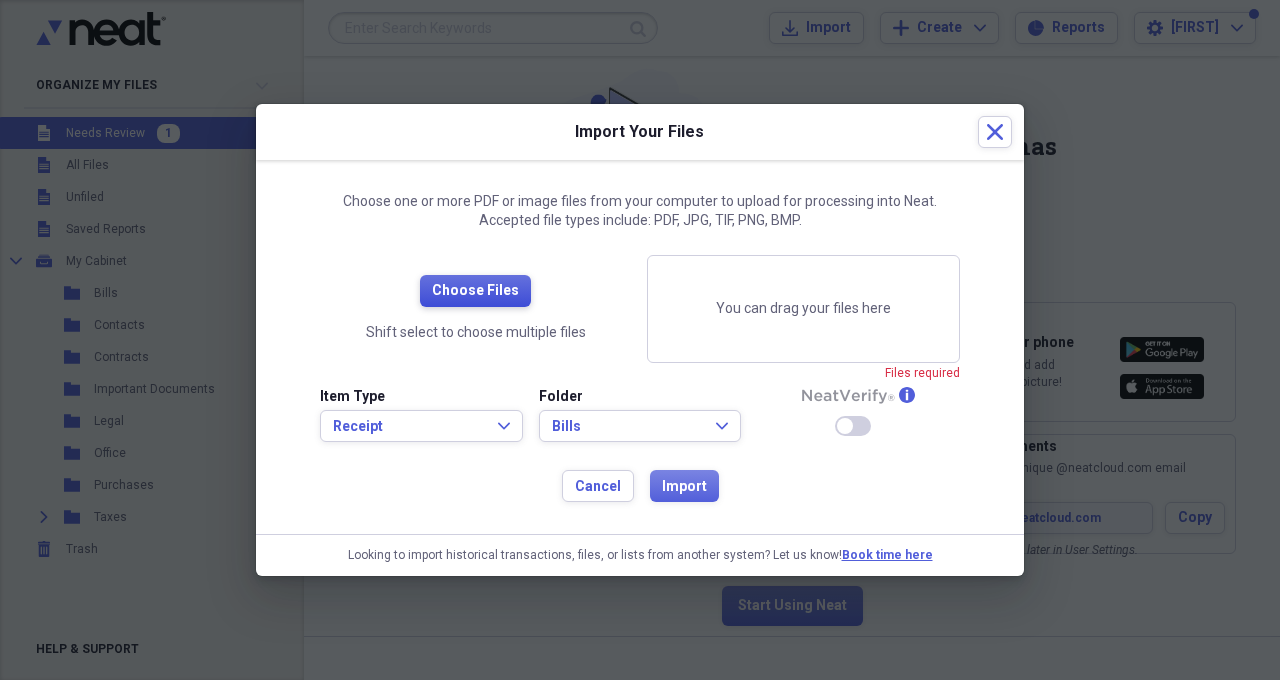click on "Choose Files" at bounding box center (475, 291) 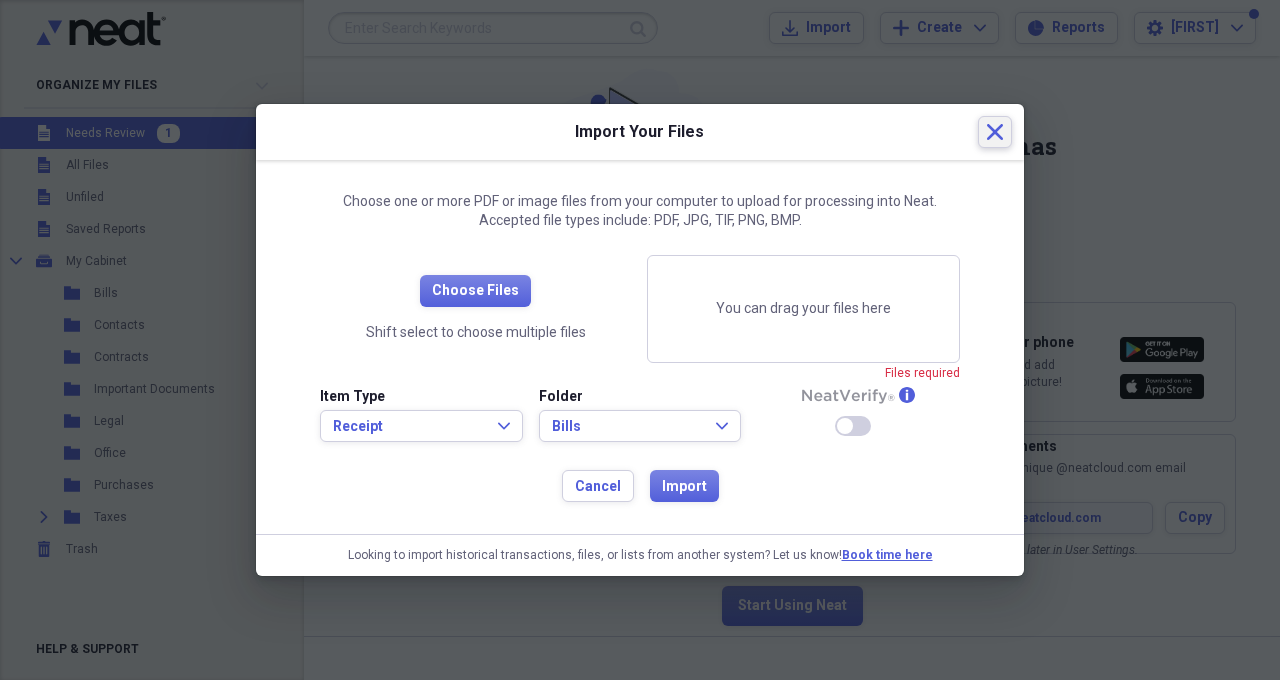 click 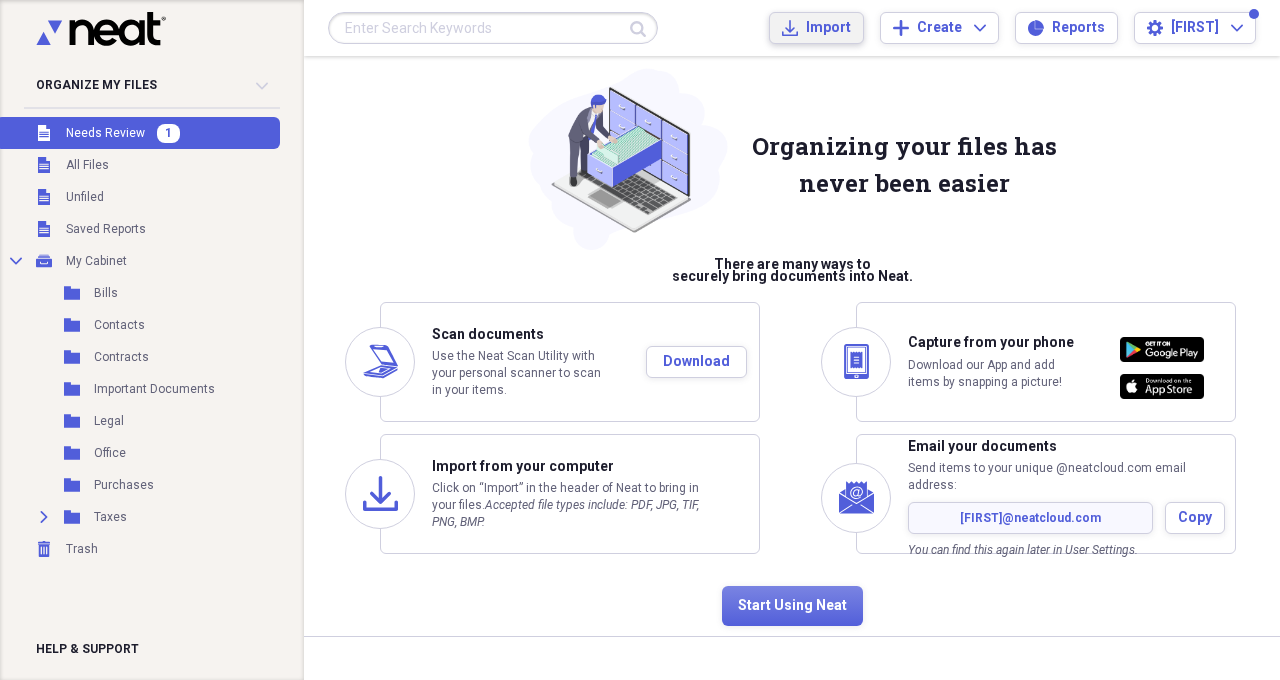 click on "Import" at bounding box center [828, 28] 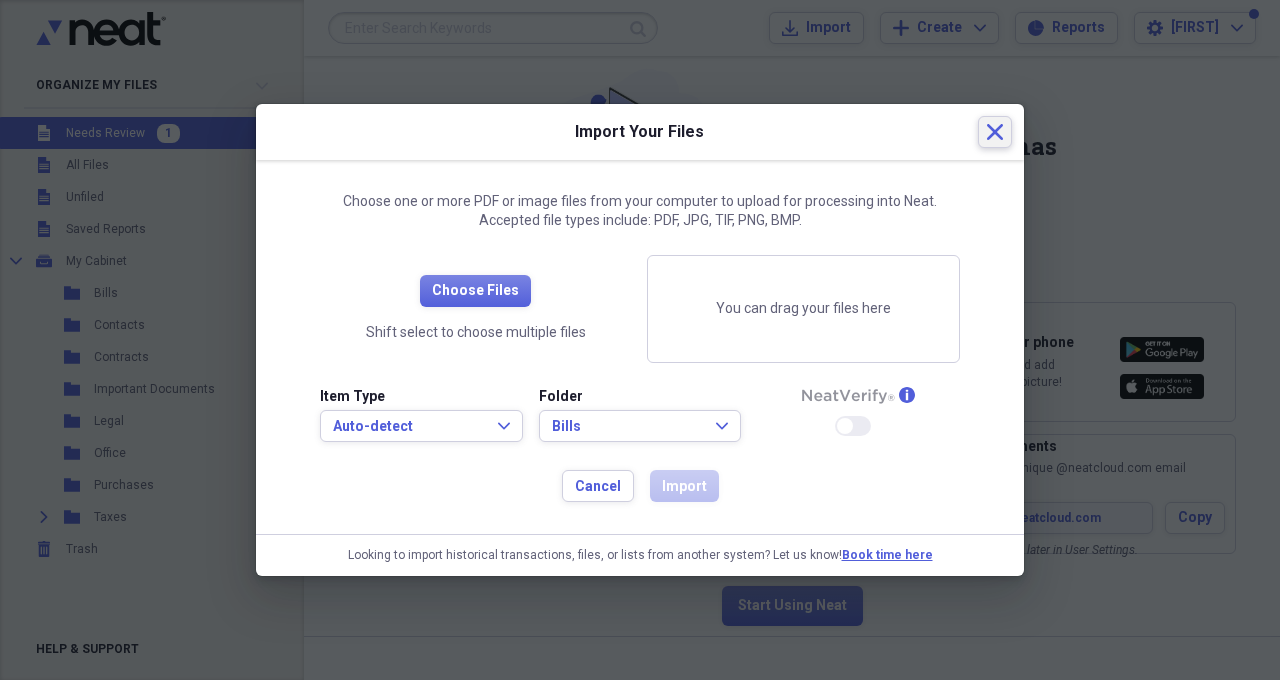 click on "Close" 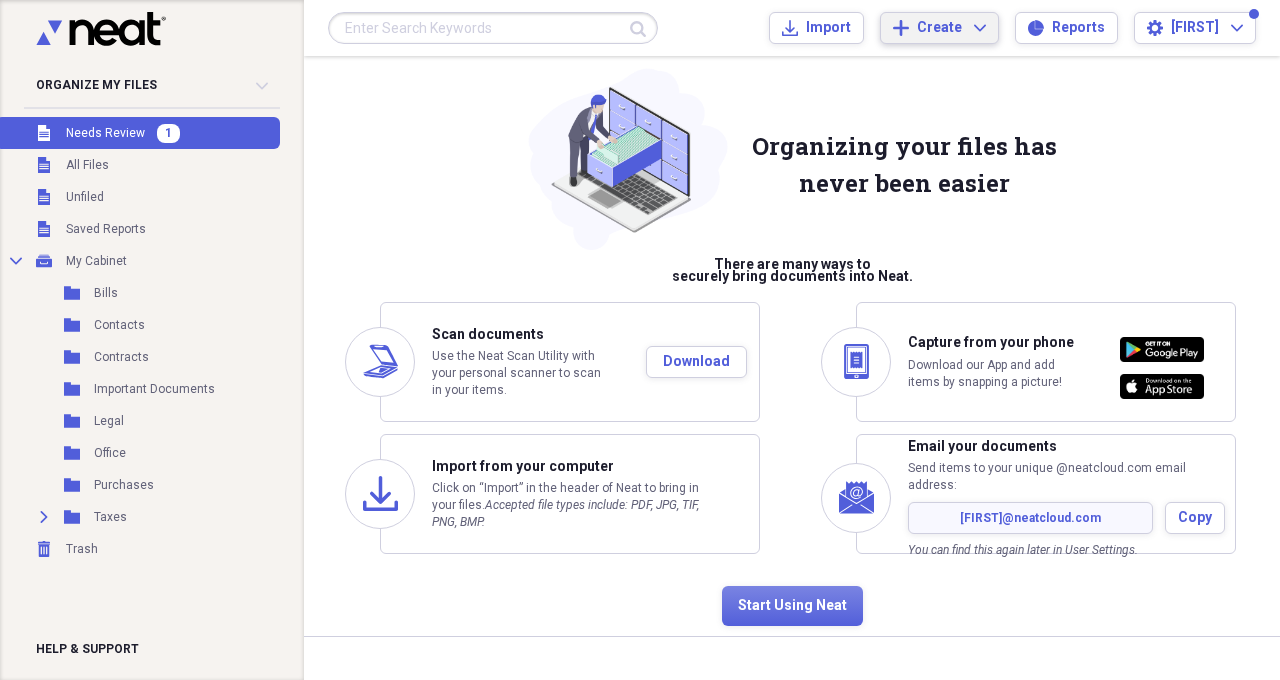 click on "Create Expand" at bounding box center (951, 28) 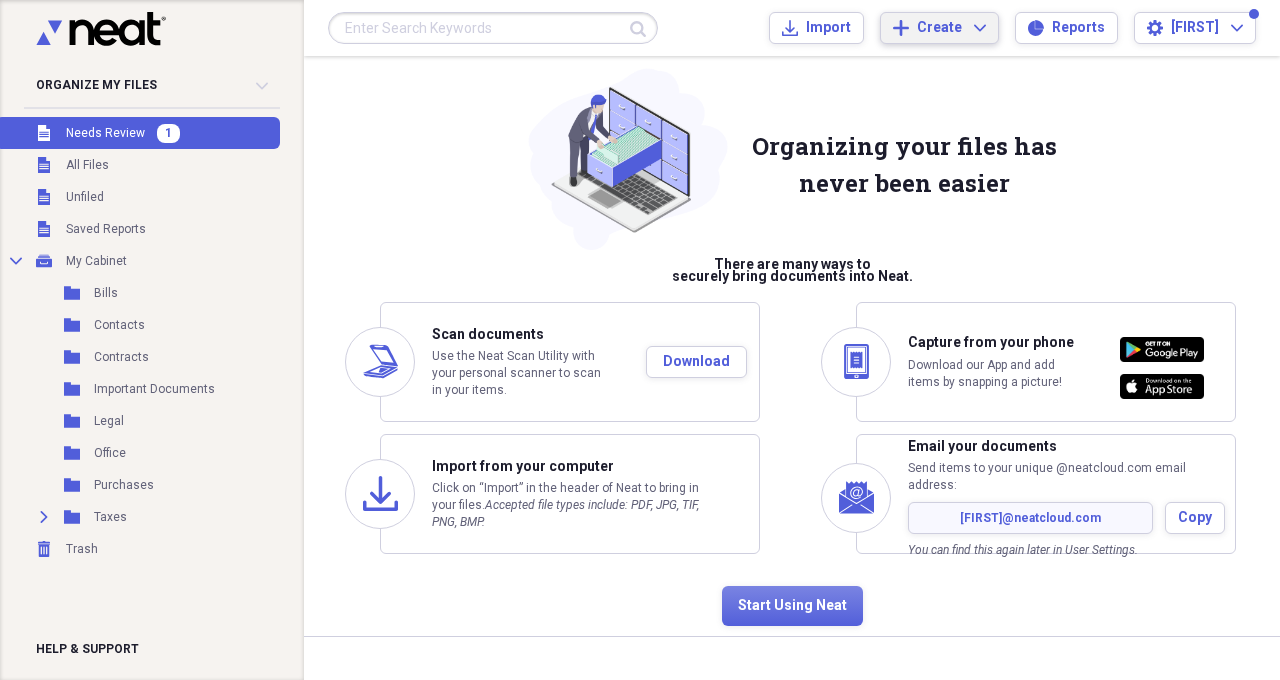 click on "Organizing your files has never been easier There are many ways to securely bring documents into Neat. scanner Scan documents Use the Neat Scan Utility with your personal scanner to scan in your items. Download import Import from your computer Click on “Import” in the header of Neat to bring in your files.  Accepted file types include: PDF, JPG, TIF, PNG, BMP. mobile Capture from your phone Download our App and add items by snapping a picture! email documents Email your documents Send items to your unique @neatcloud.com email address: lorene @neatcloud.com Copy You can find this again later in User Settings. Start Using Neat" at bounding box center [792, 363] 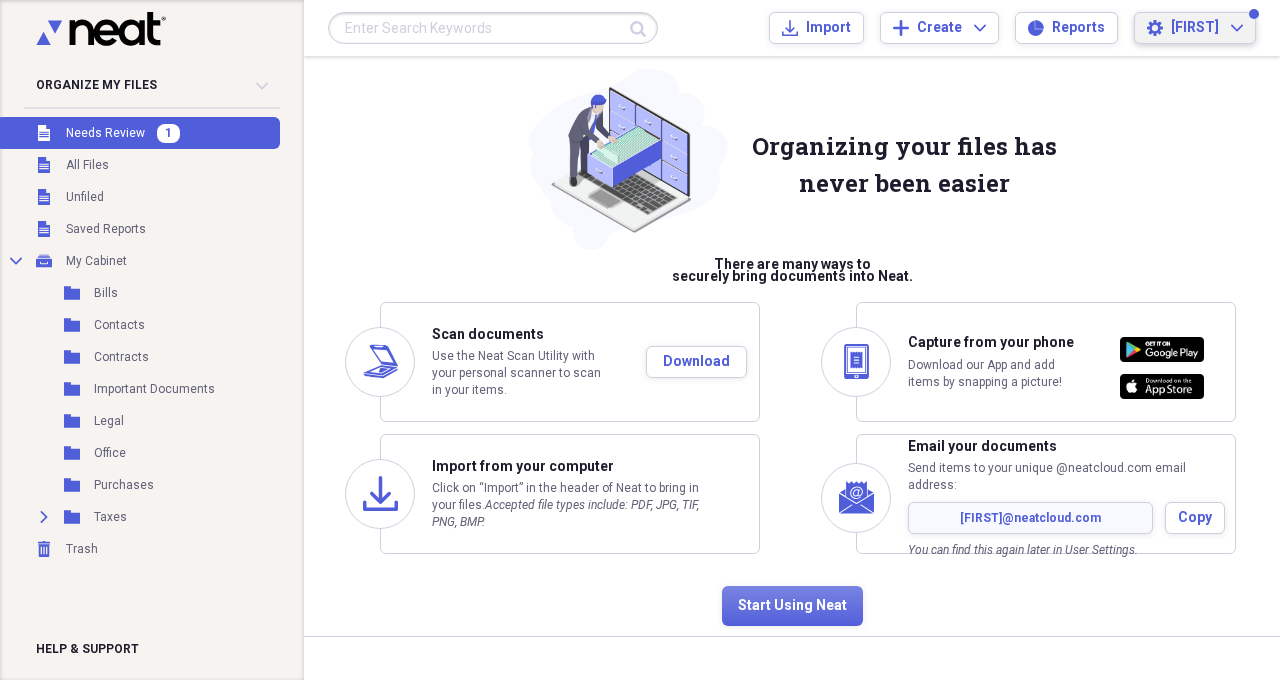 click on "Lorene Expand" at bounding box center (1207, 28) 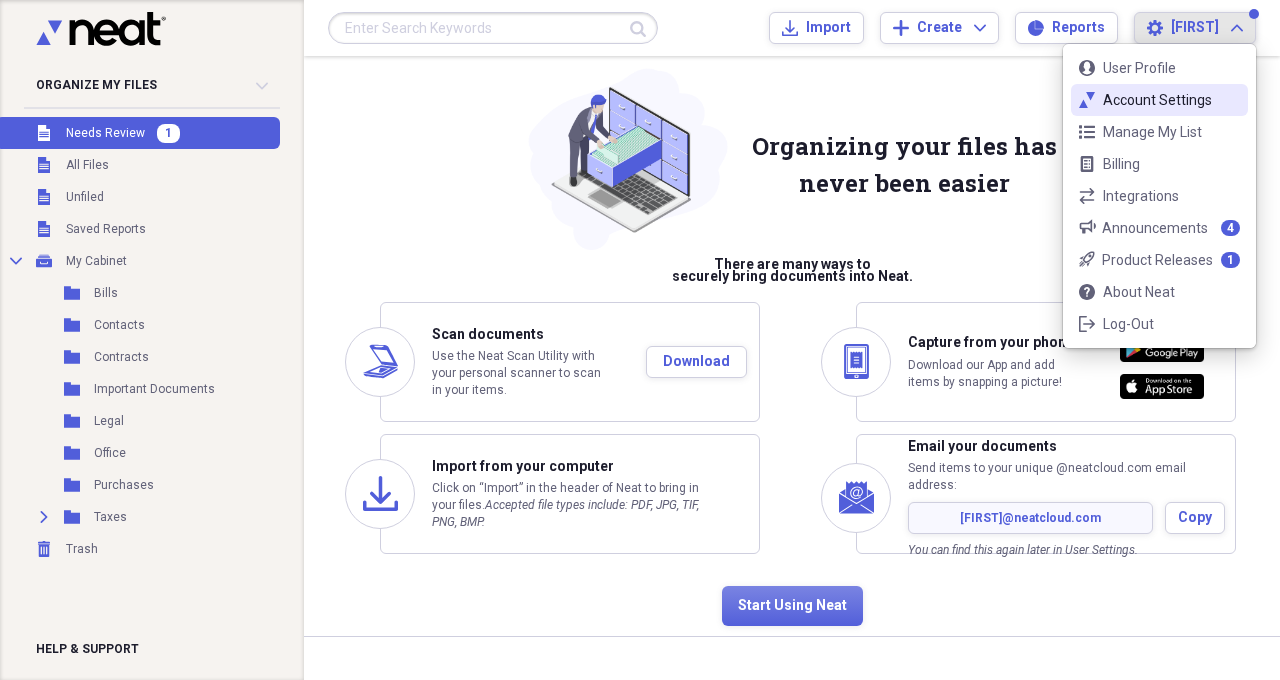 click on "Account Settings" at bounding box center [1159, 100] 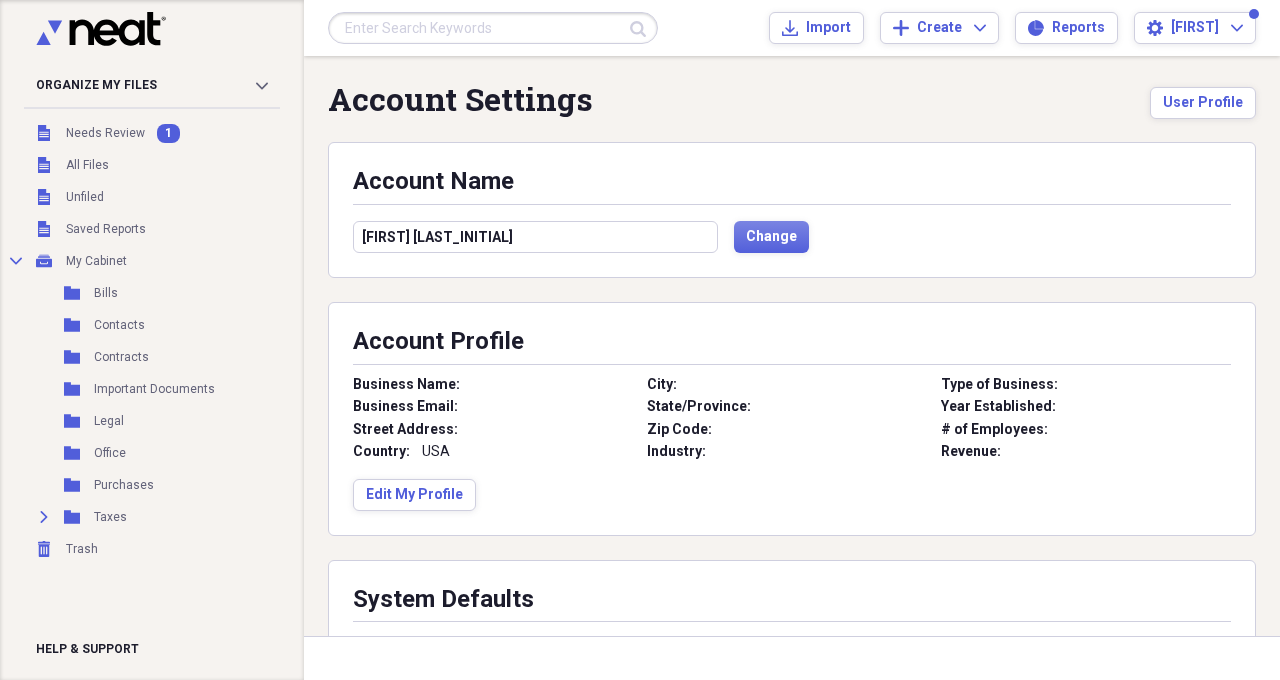 click on "L. Bothe" at bounding box center (437, 237) 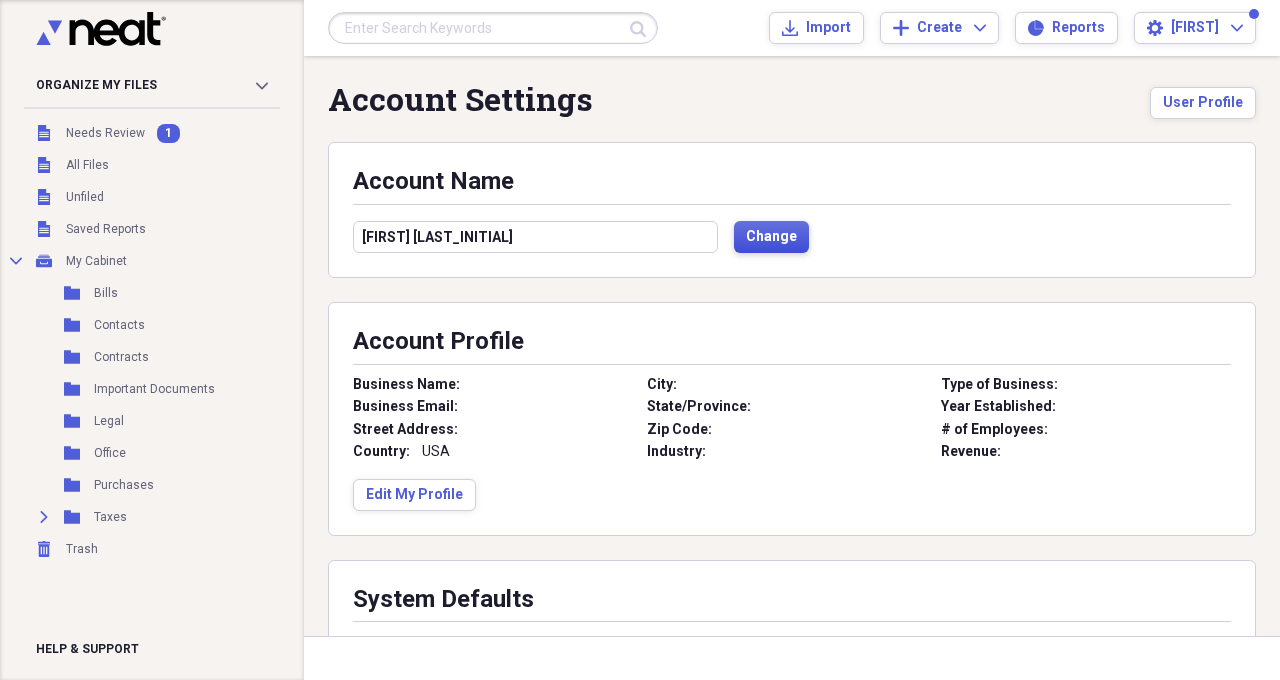 click on "Change" at bounding box center [771, 237] 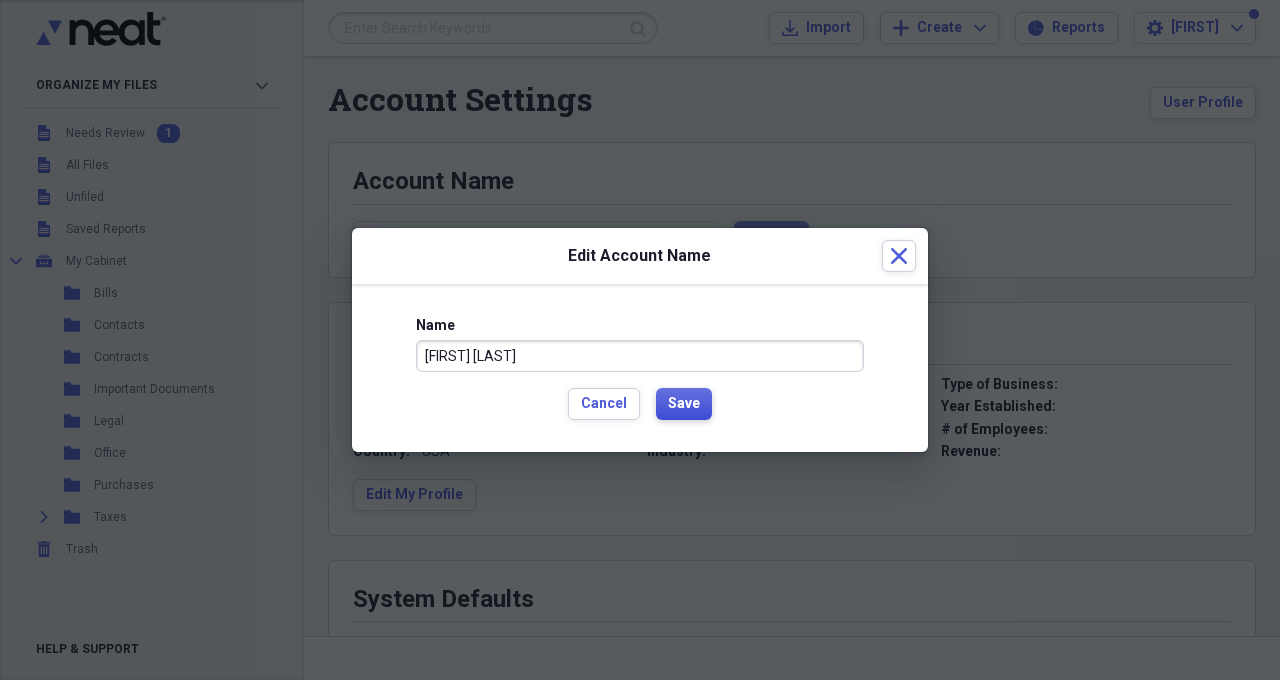 type on "Lorene Bothe" 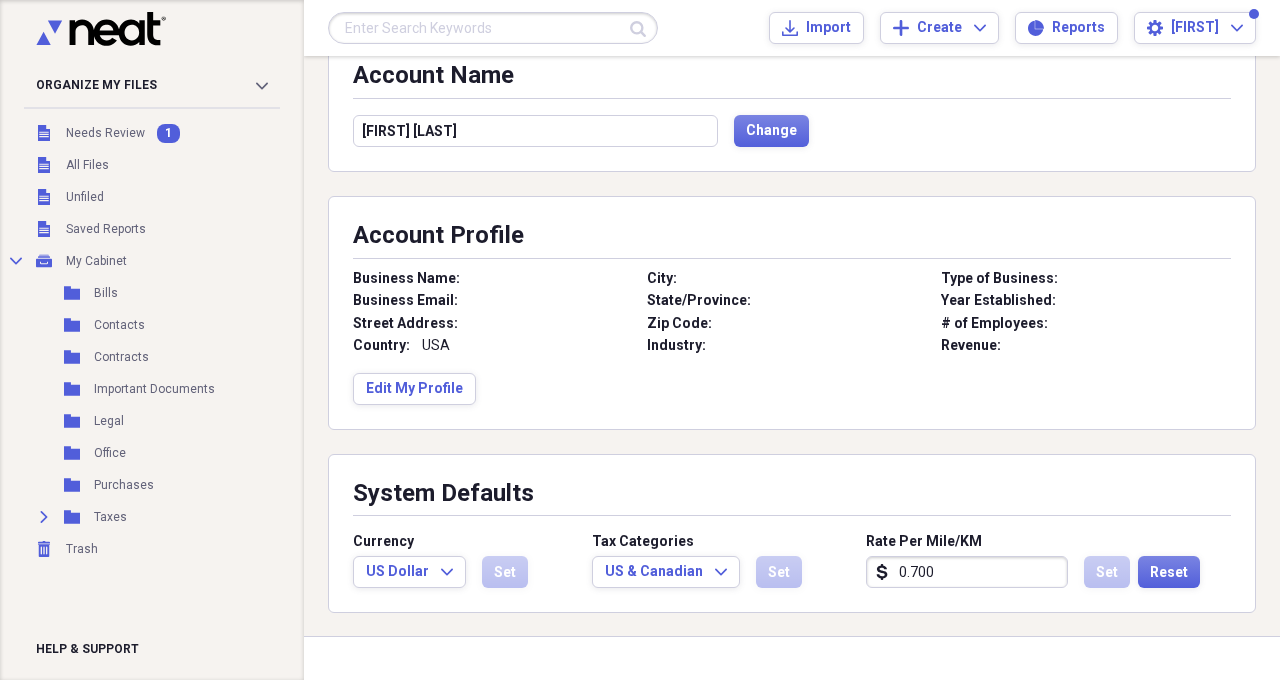 scroll, scrollTop: 0, scrollLeft: 0, axis: both 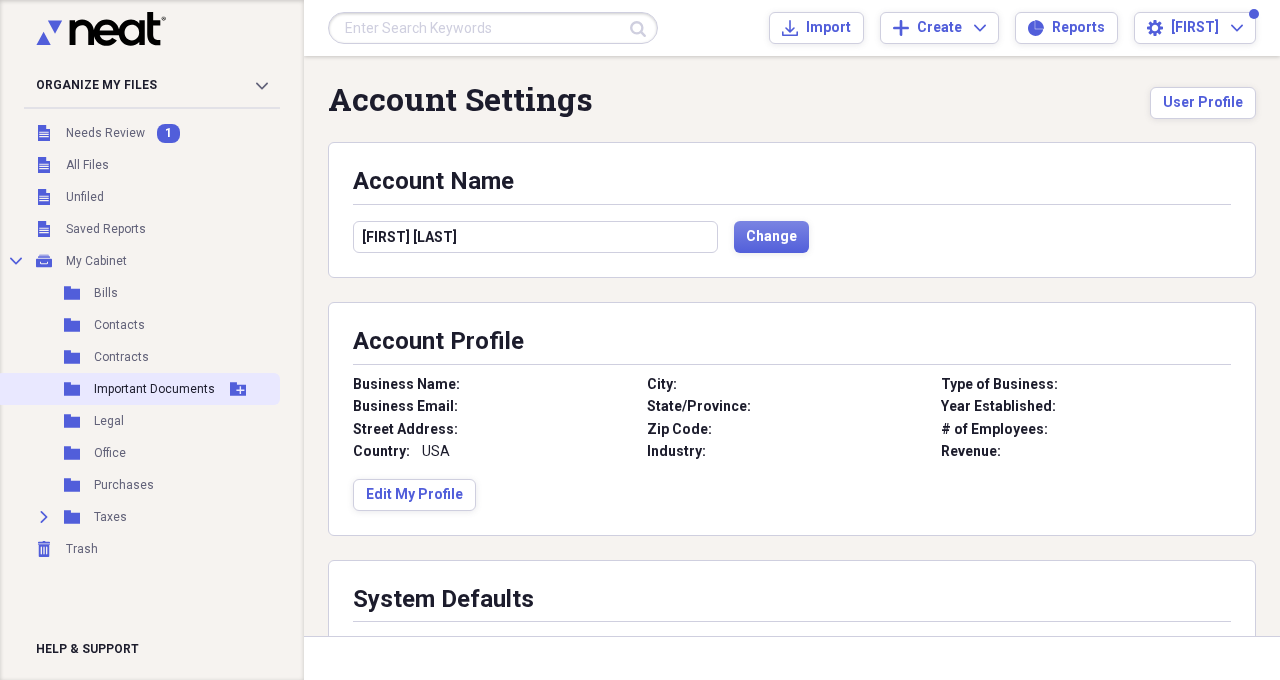 click on "Important Documents" at bounding box center [154, 389] 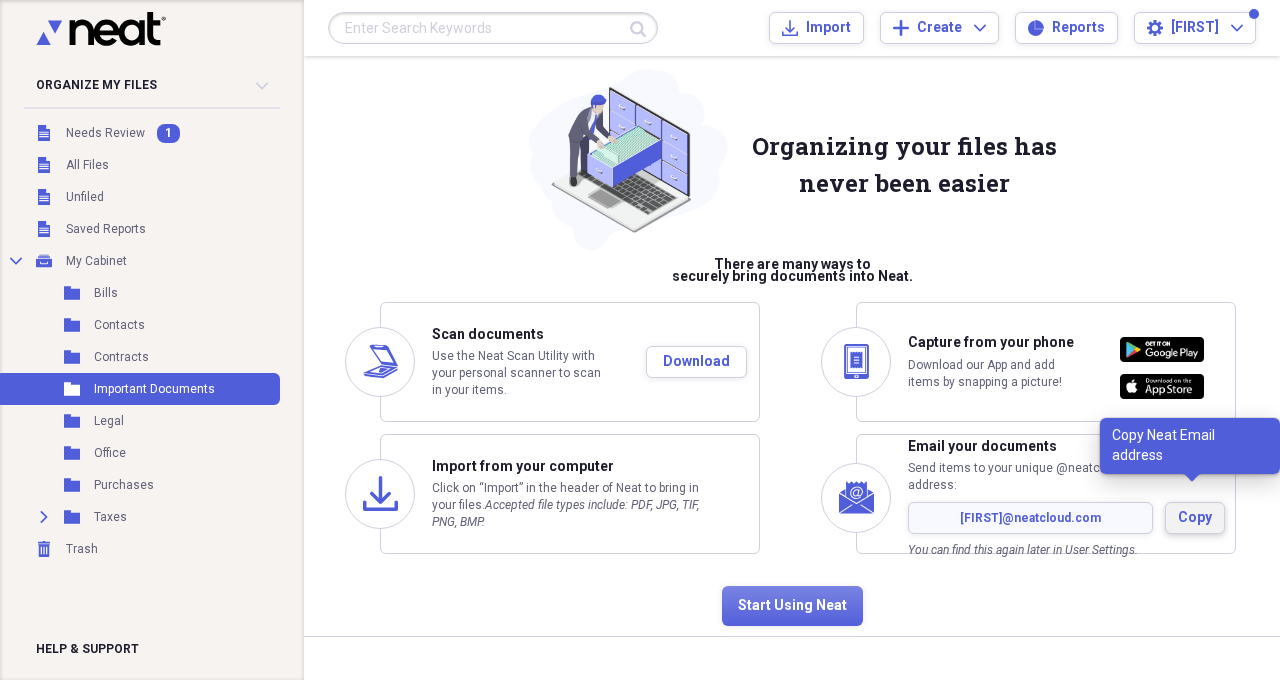 click on "Copy" at bounding box center [1195, 518] 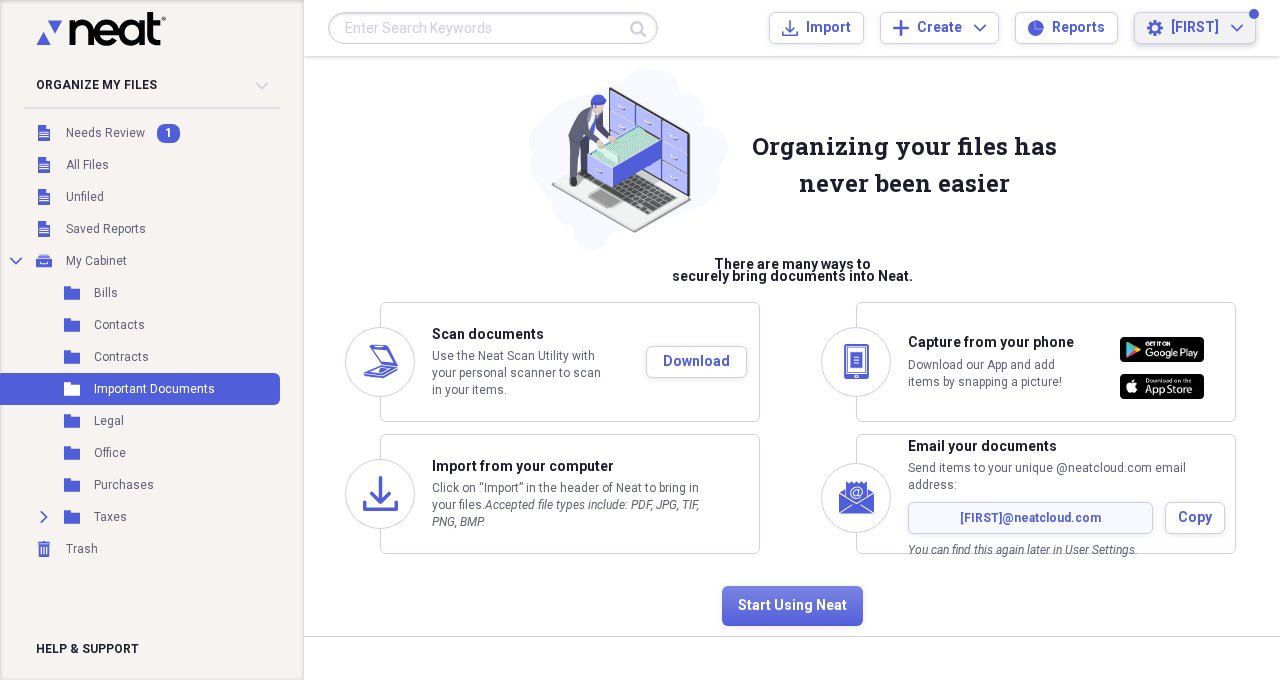 click on "Lorene" at bounding box center (1195, 28) 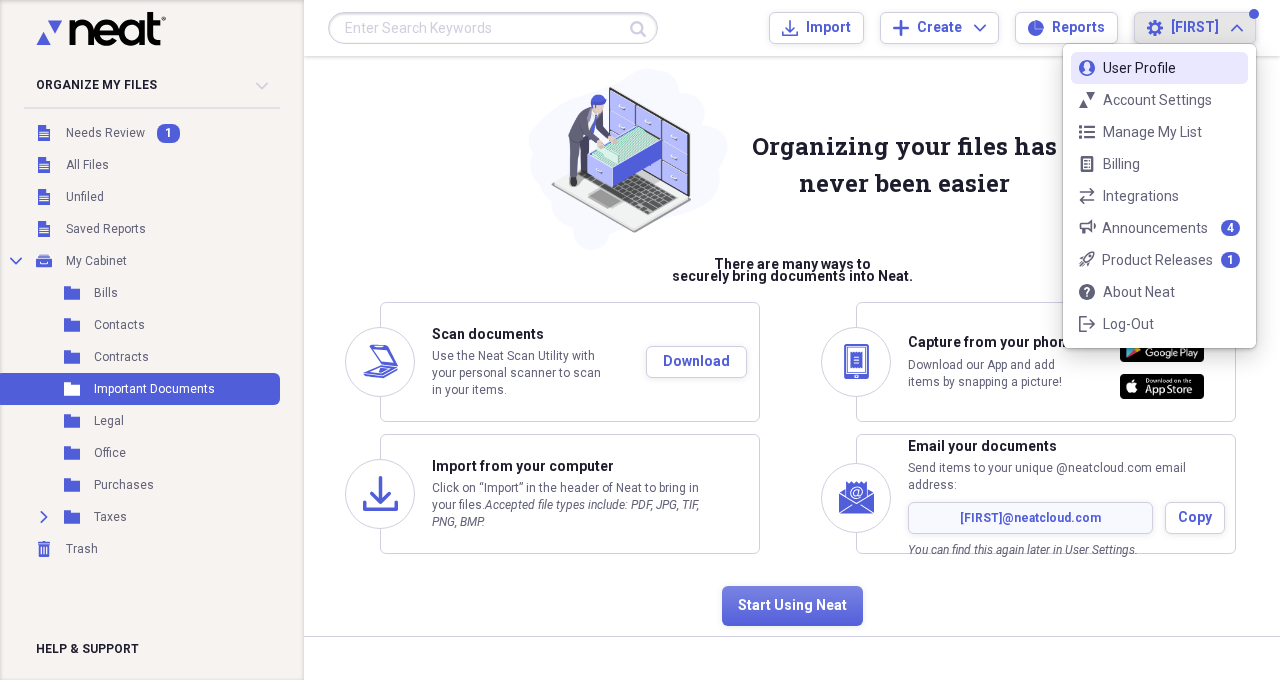 click on "User Profile" at bounding box center (1159, 68) 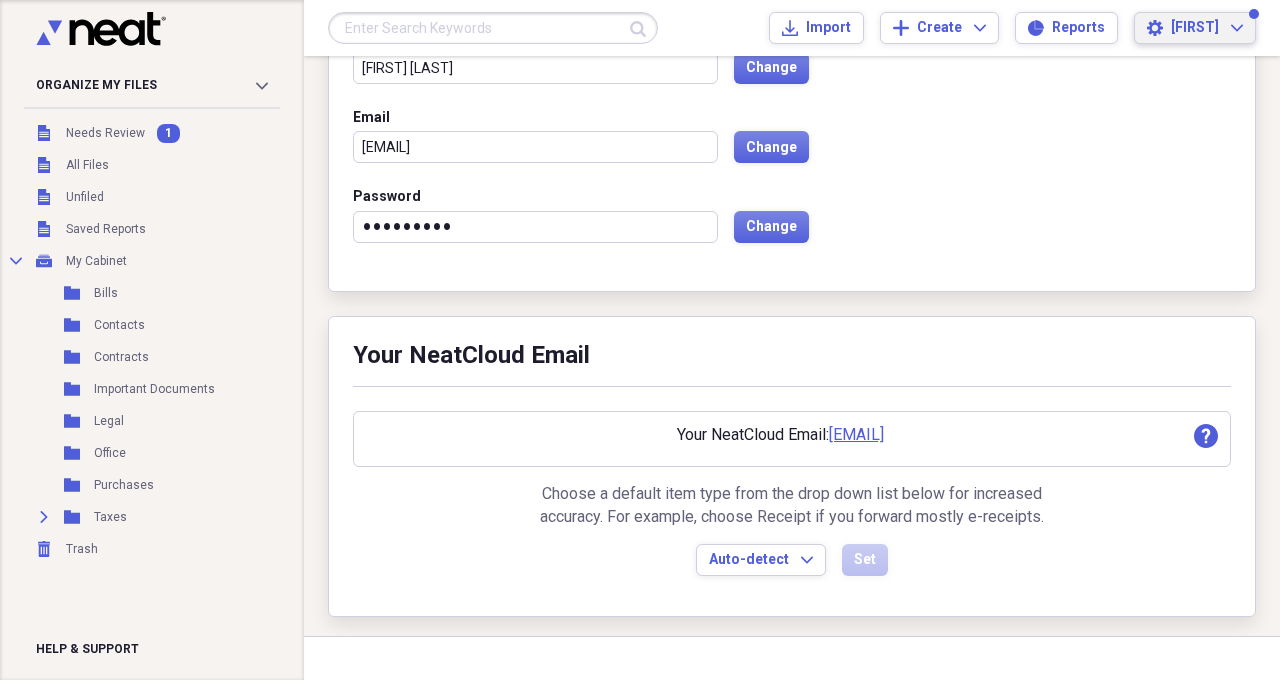 scroll, scrollTop: 200, scrollLeft: 0, axis: vertical 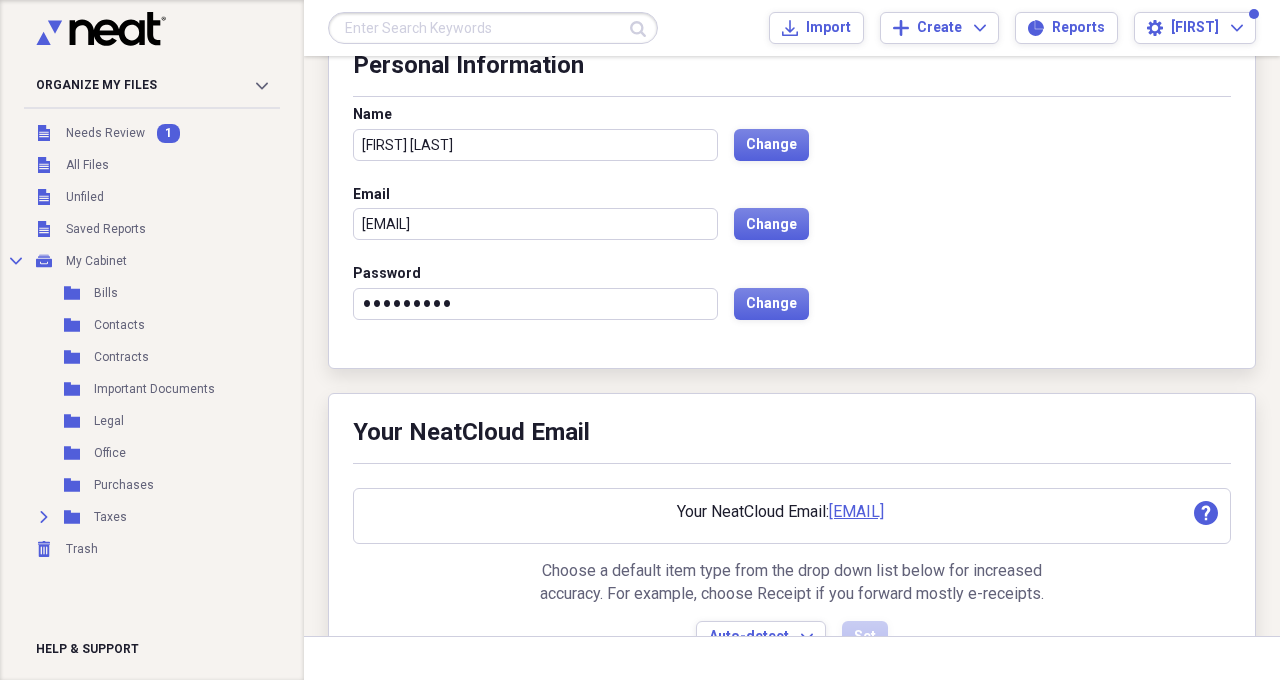 click on "•••••••••" at bounding box center [535, 304] 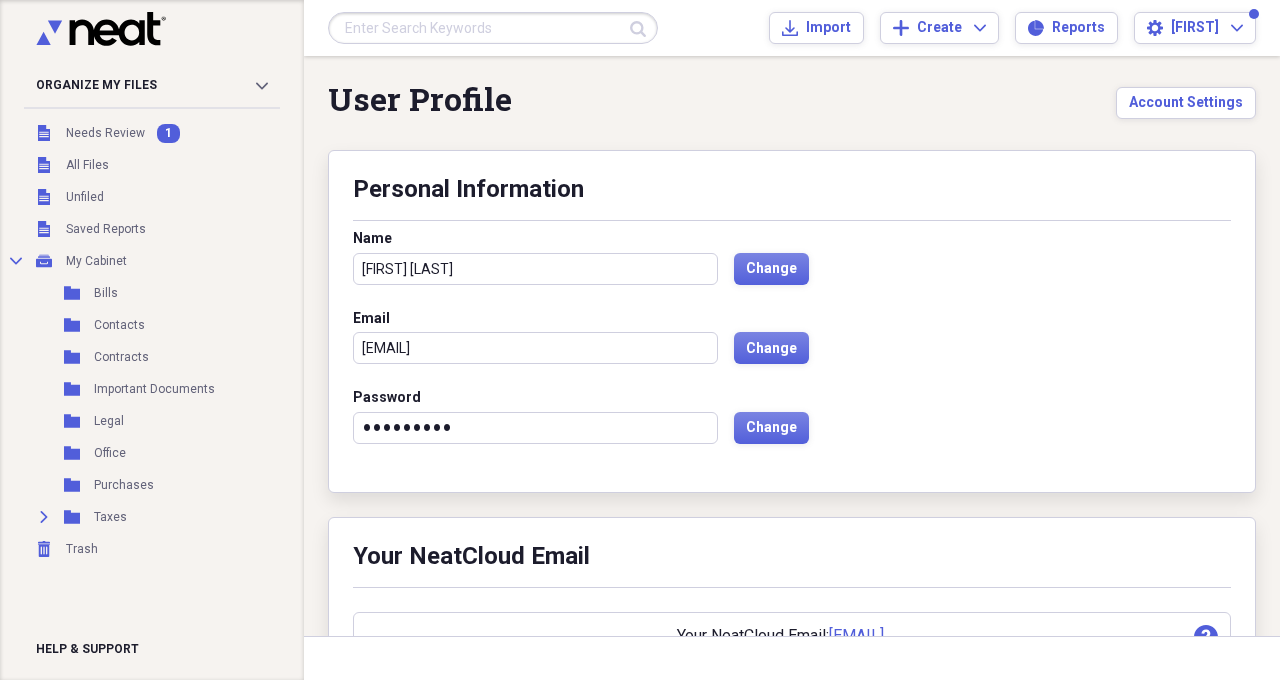 scroll, scrollTop: 0, scrollLeft: 0, axis: both 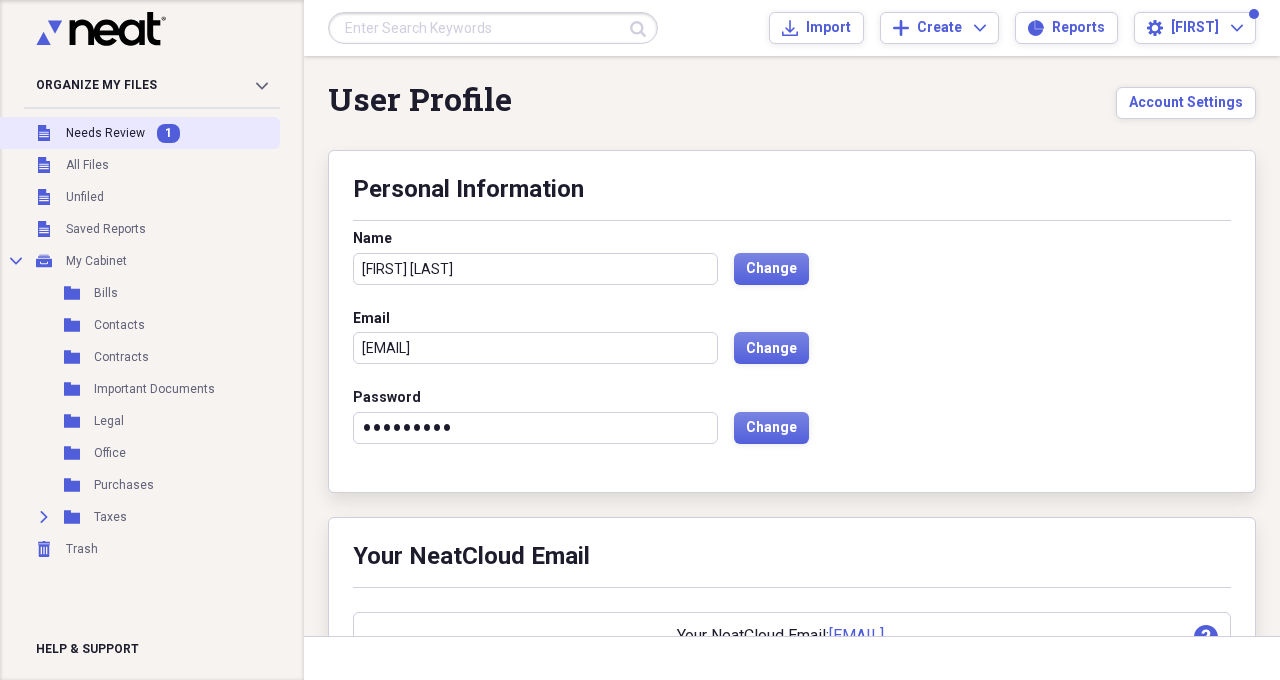 click on "Needs Review" at bounding box center (105, 133) 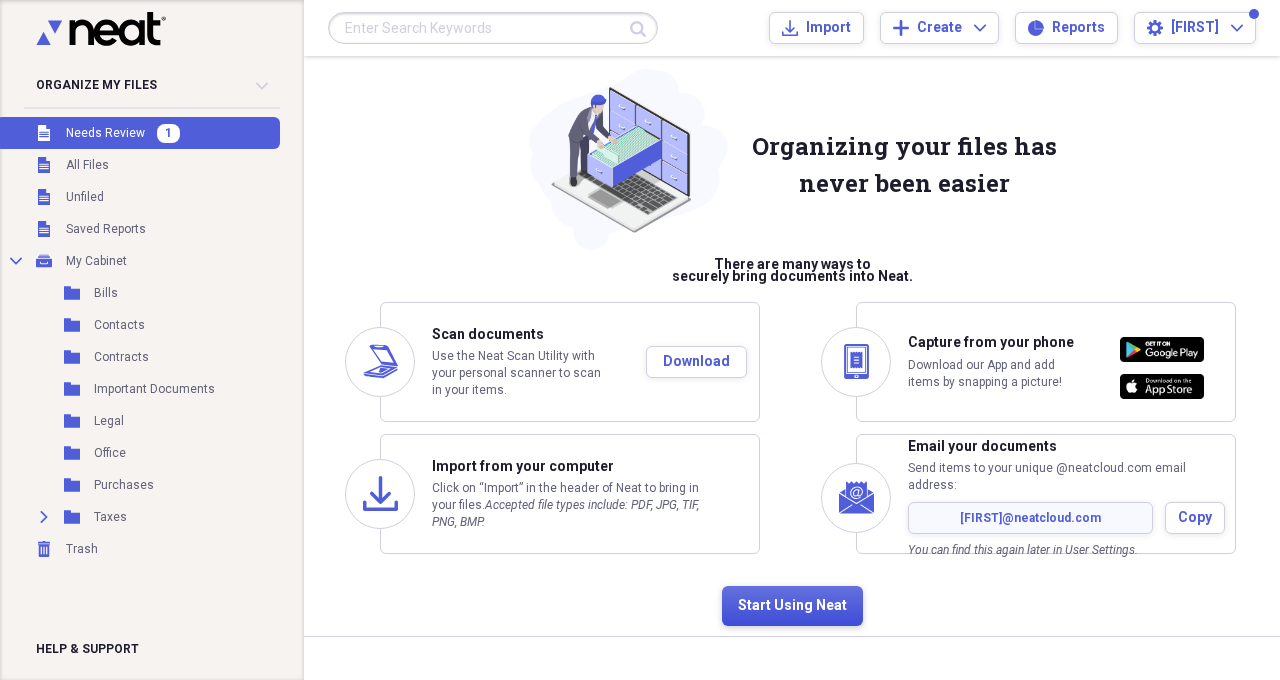 click on "Start Using Neat" at bounding box center [792, 606] 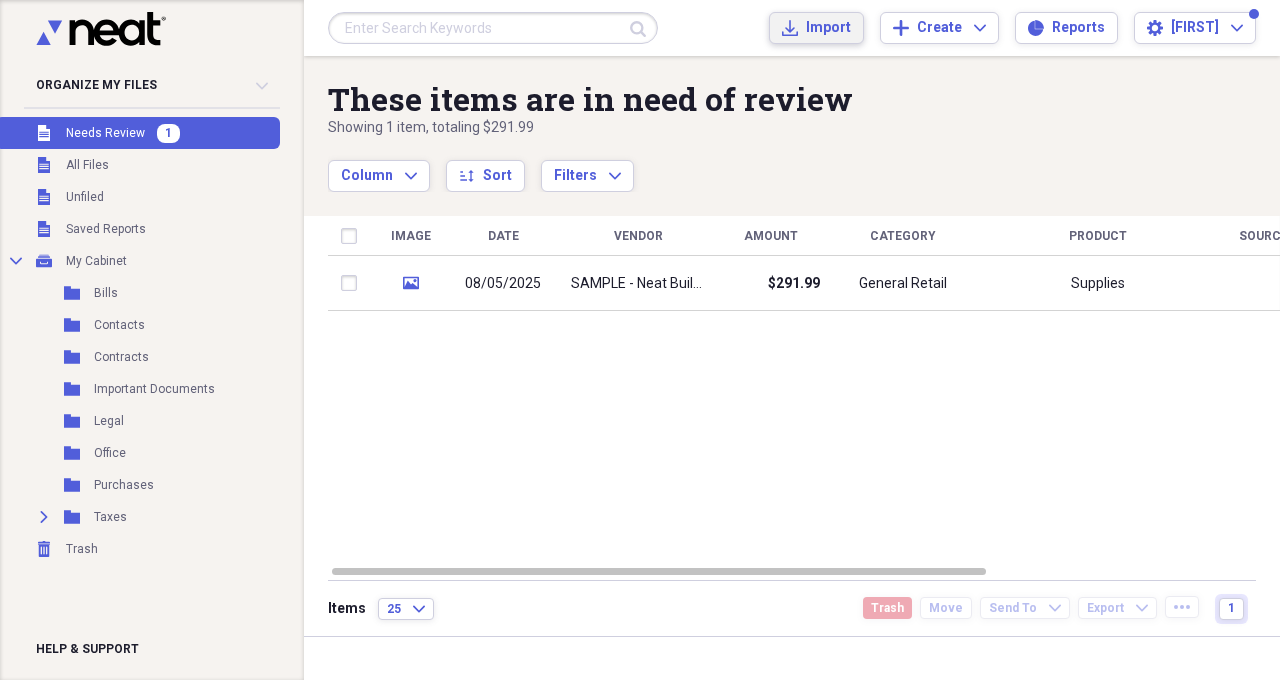 click on "Import" at bounding box center (828, 28) 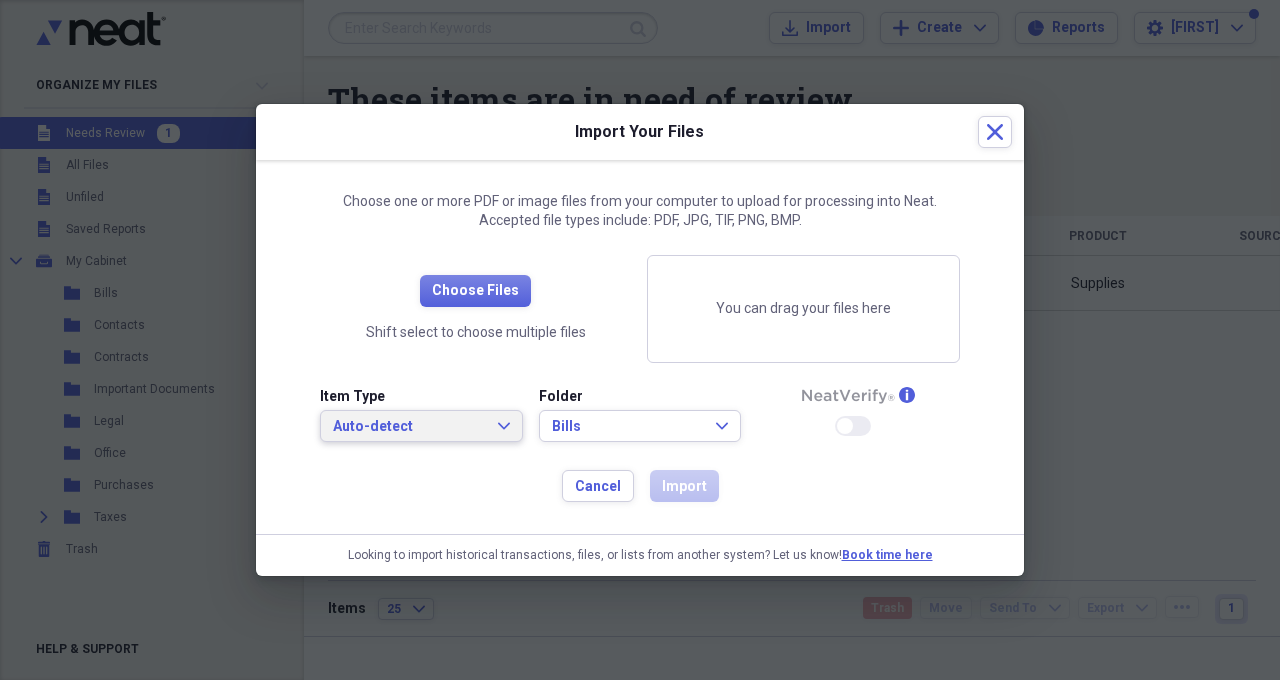click on "Expand" 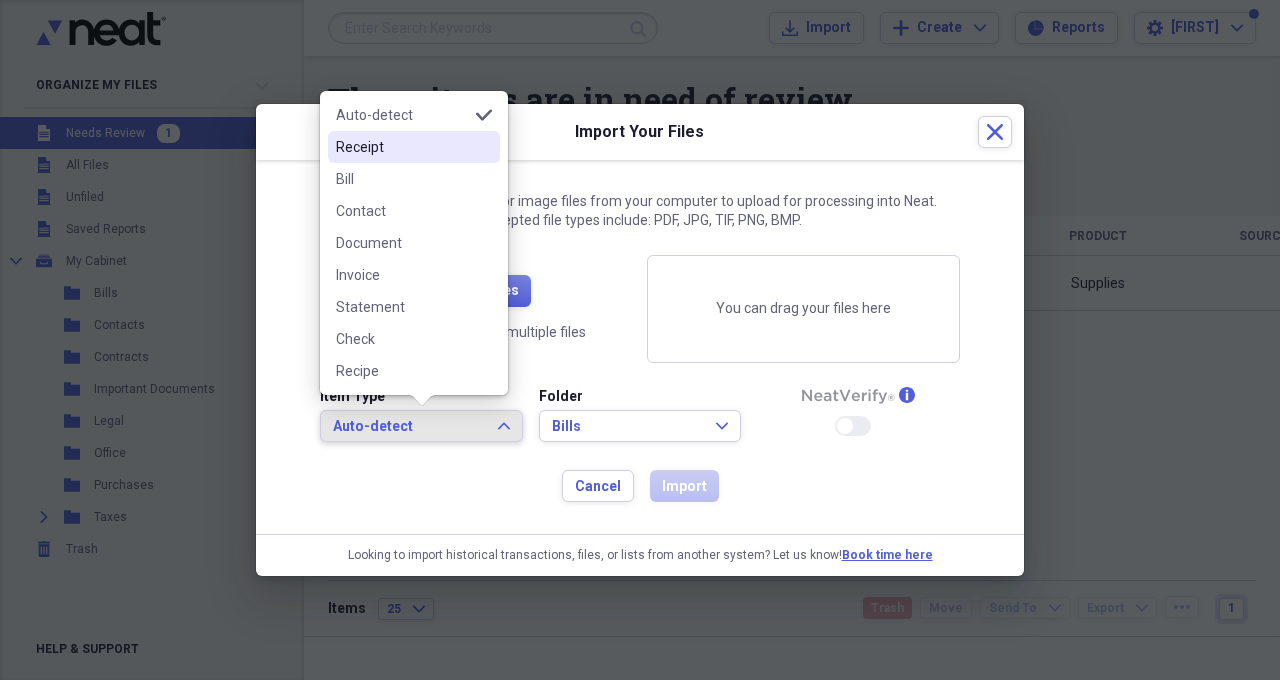 click on "Receipt" at bounding box center [402, 147] 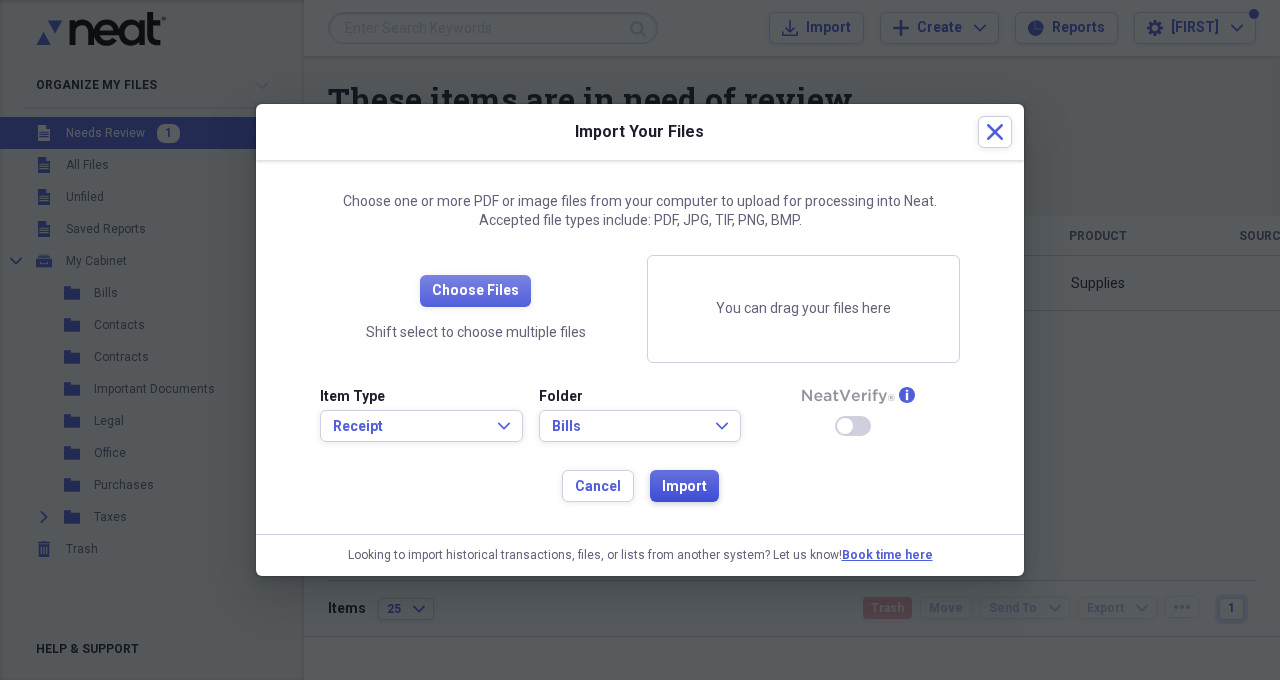 click on "Import" at bounding box center (684, 487) 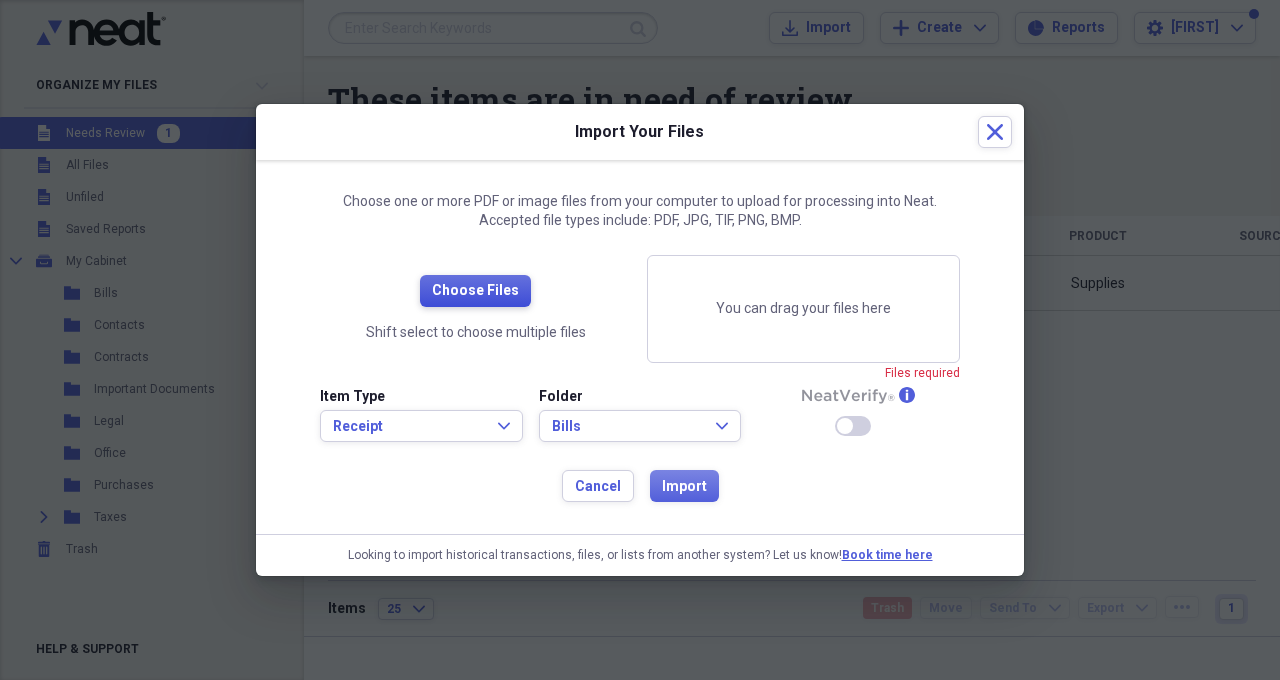 click on "Choose Files" at bounding box center (475, 291) 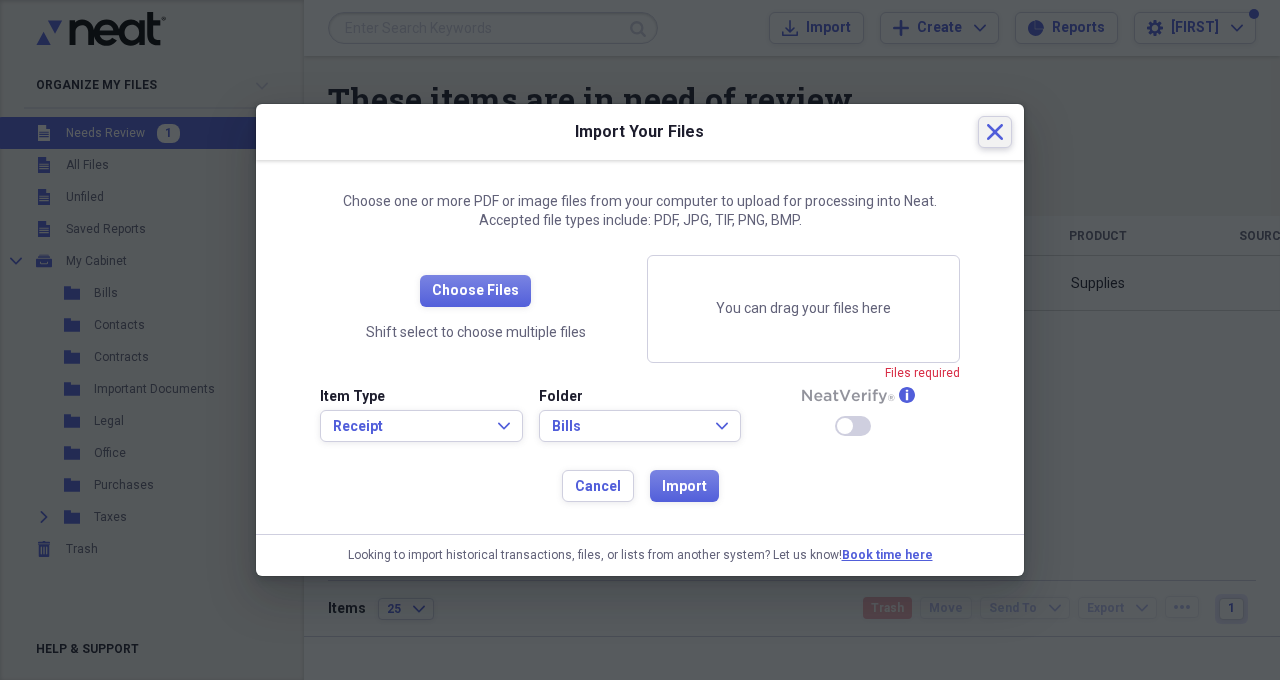 click 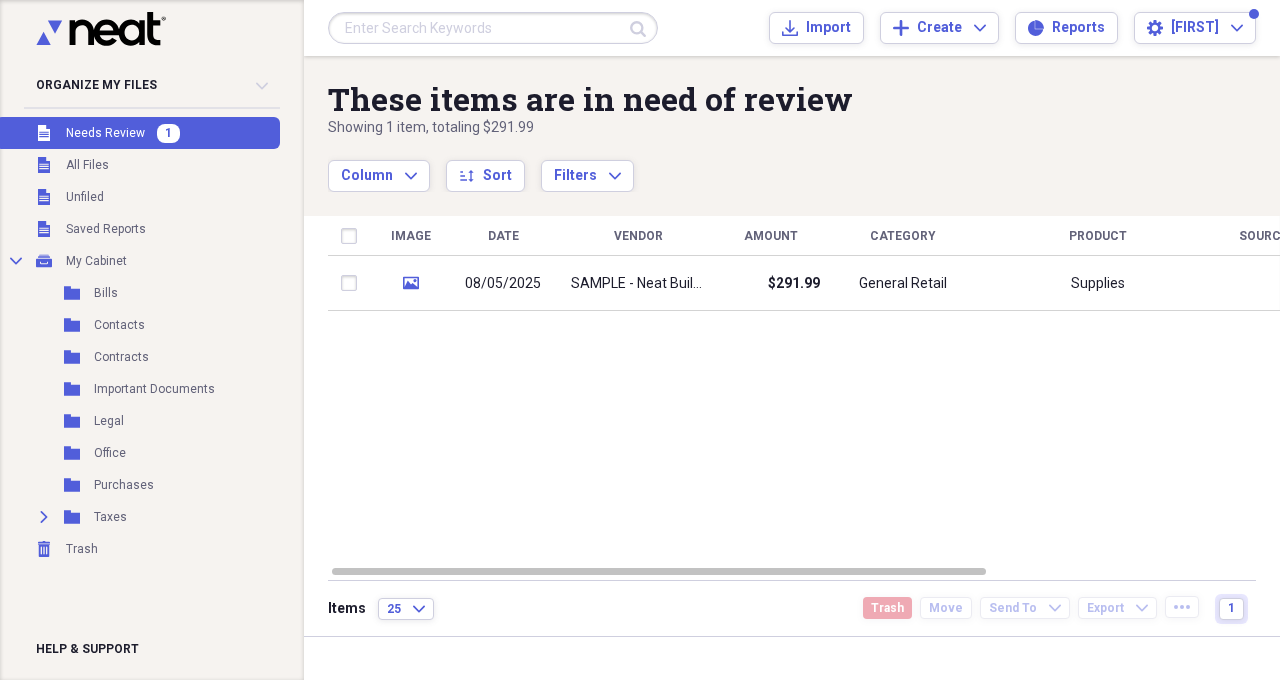 click on "Image Date Vendor Amount Category Product Source Folder Billable Reimbursable media 08/05/2025 SAMPLE - Neat Building Supply $291.99 General Retail Supplies Unfiled" at bounding box center [806, 390] 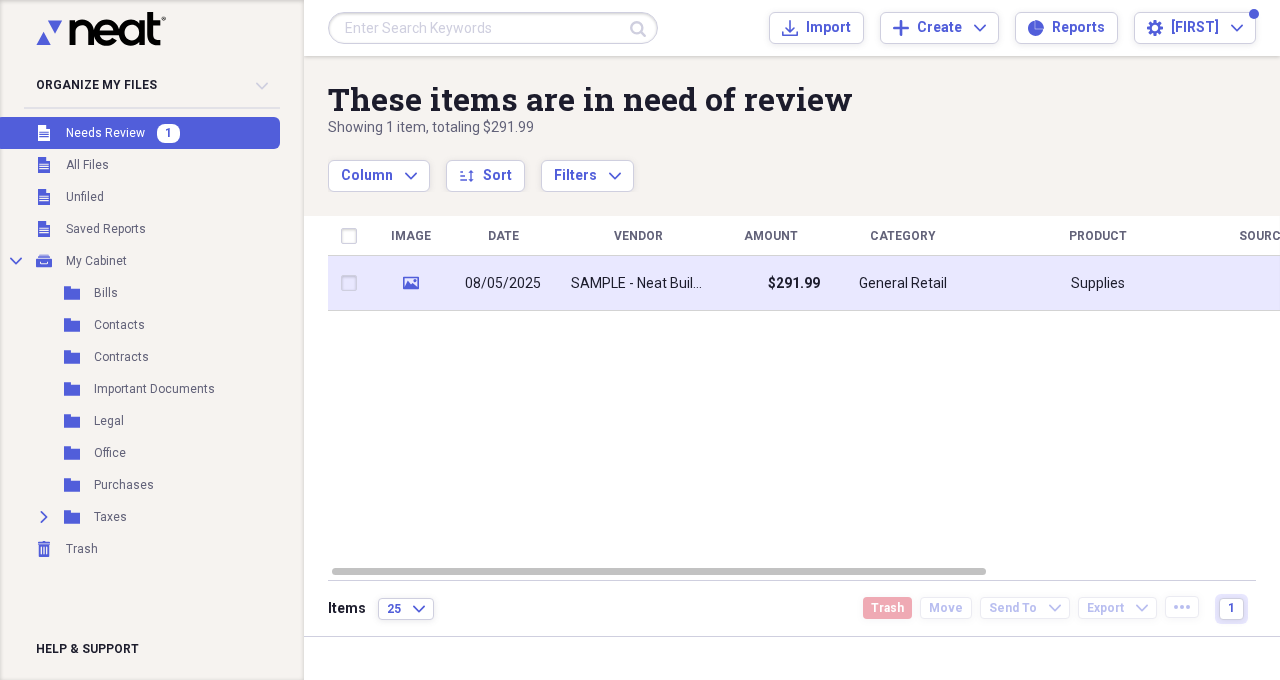 click on "08/05/2025" at bounding box center (503, 284) 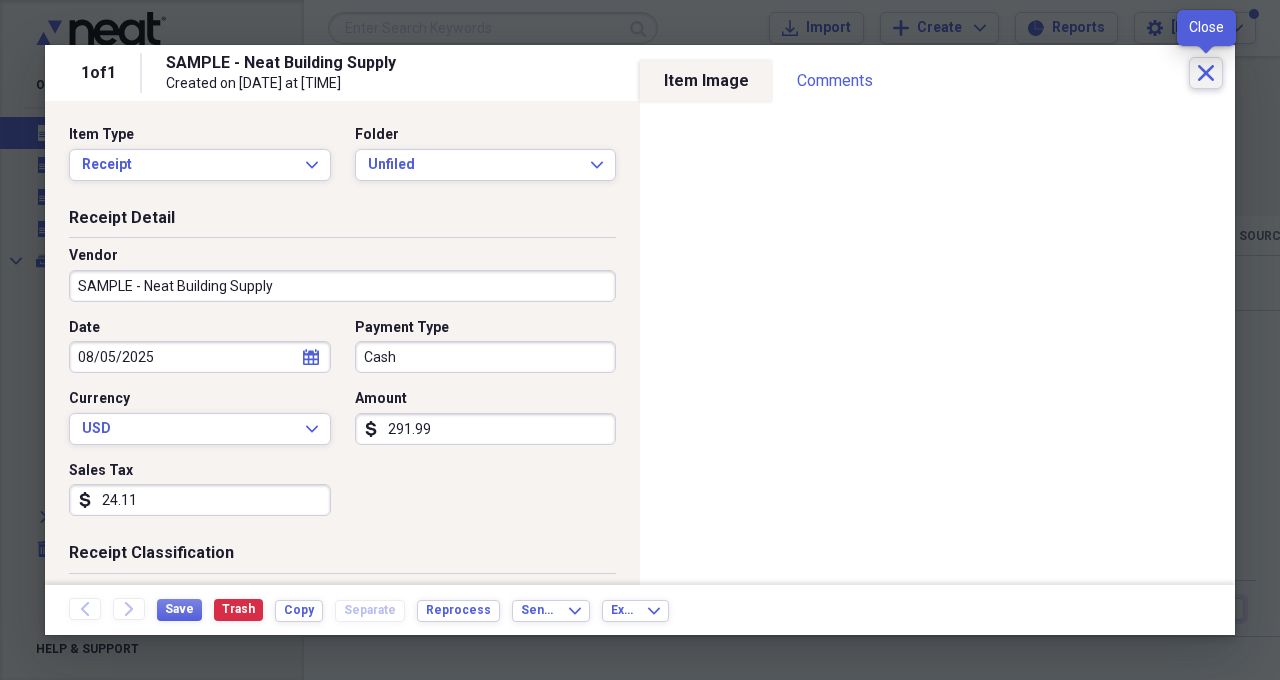click 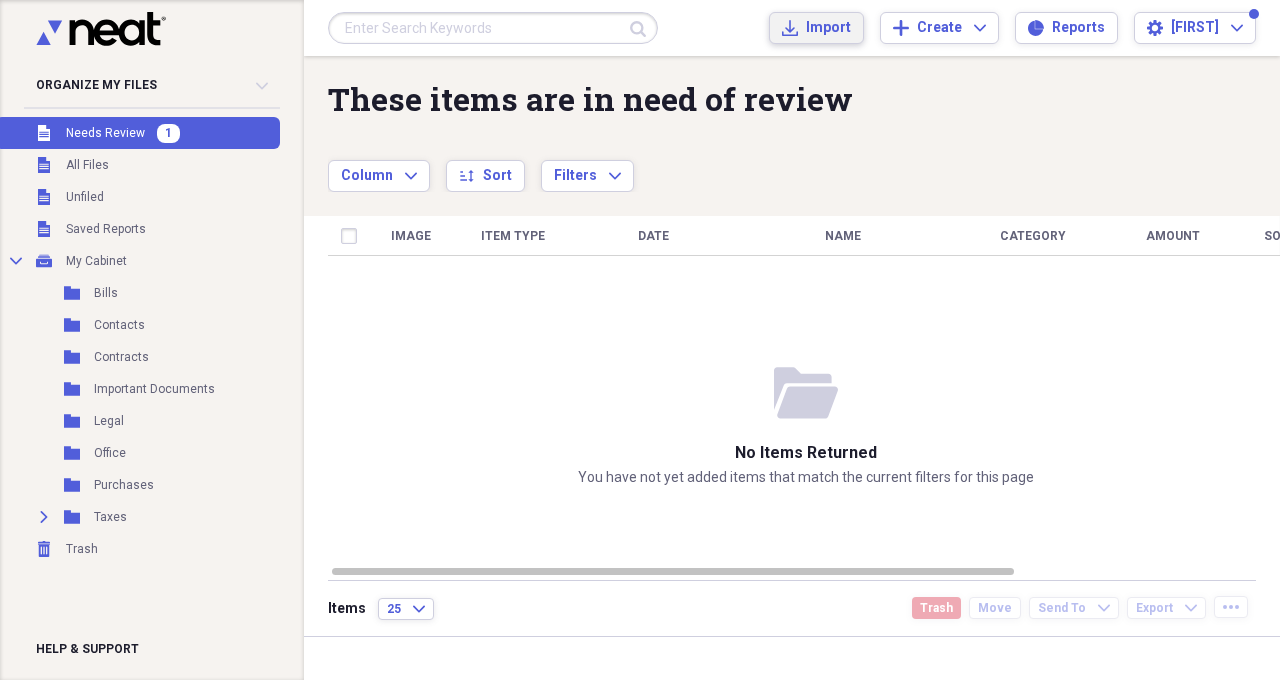 click on "Import" 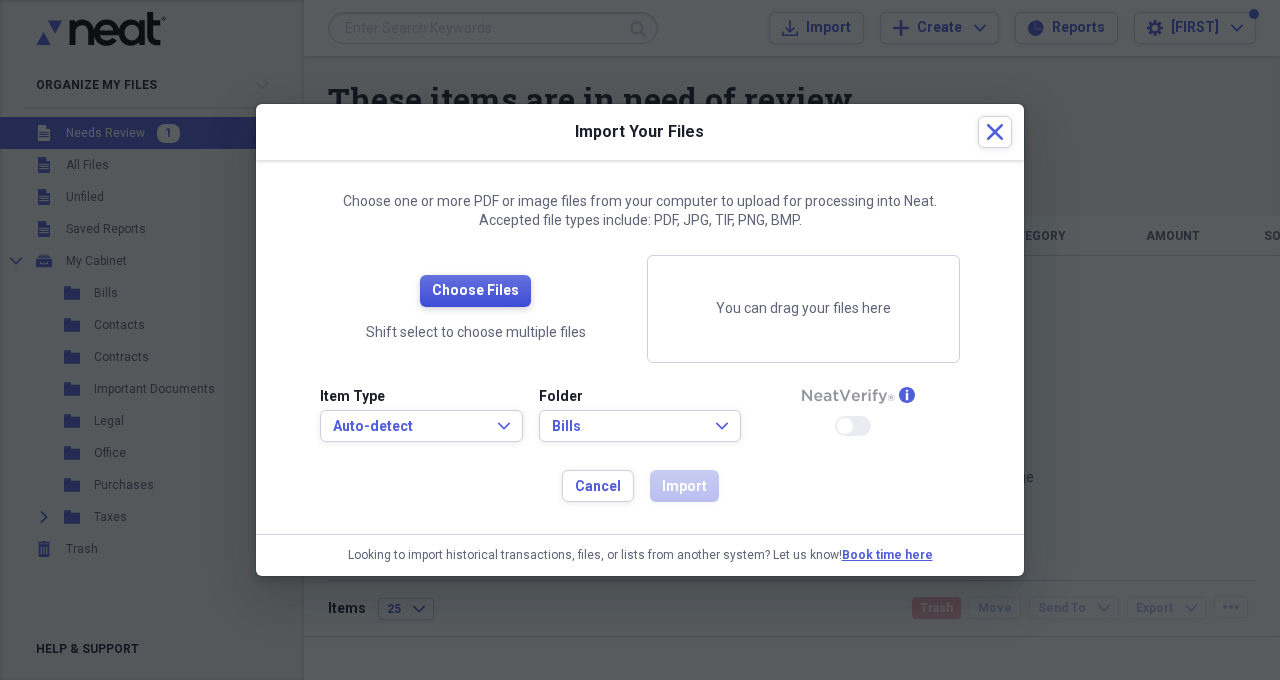 click on "Choose Files" at bounding box center (475, 291) 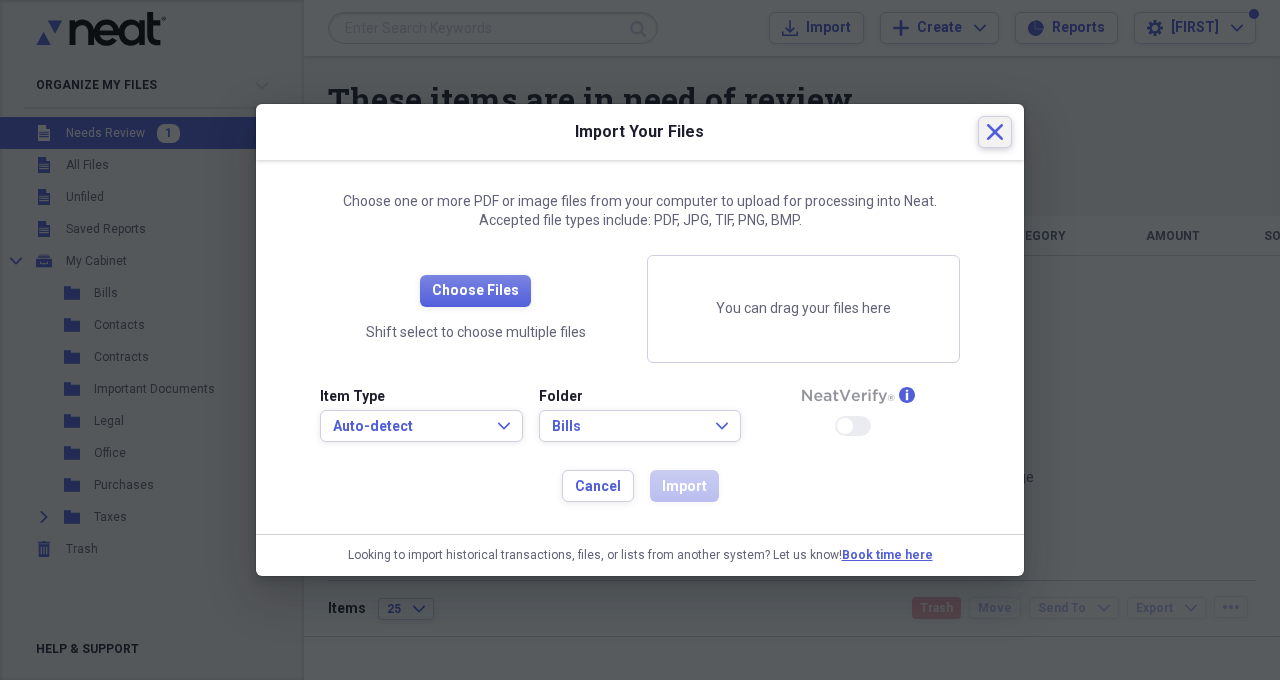 click 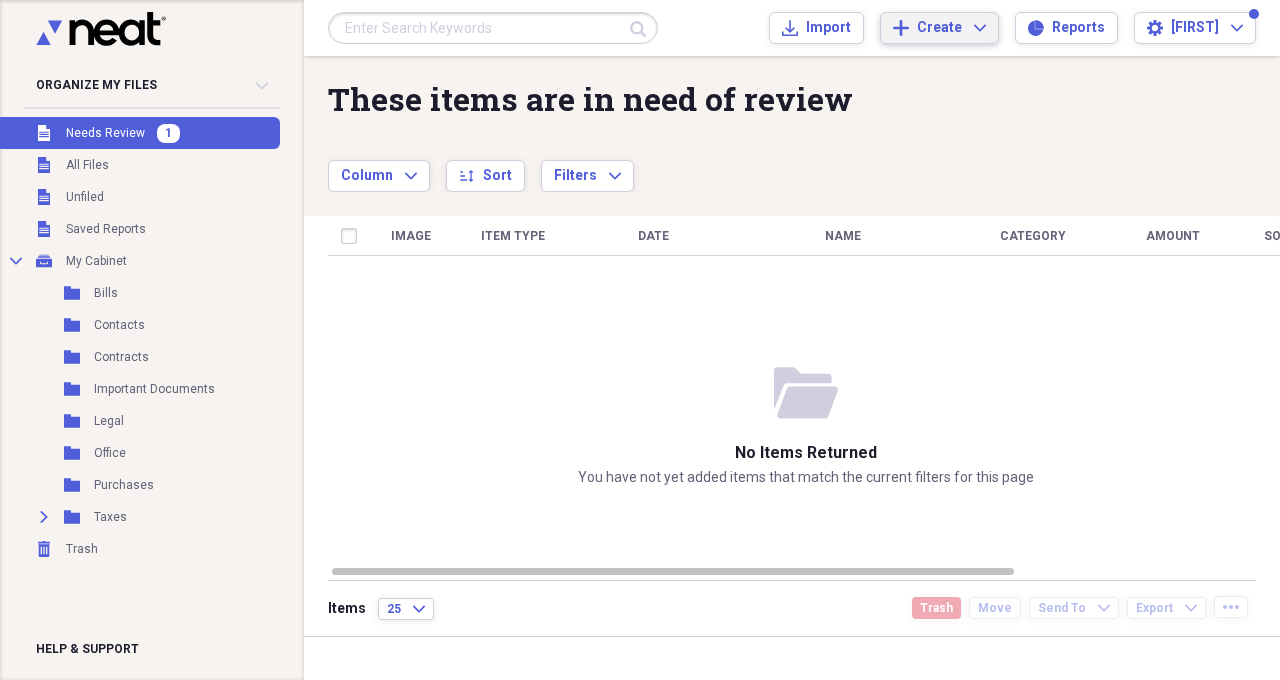 click on "Create" at bounding box center (939, 28) 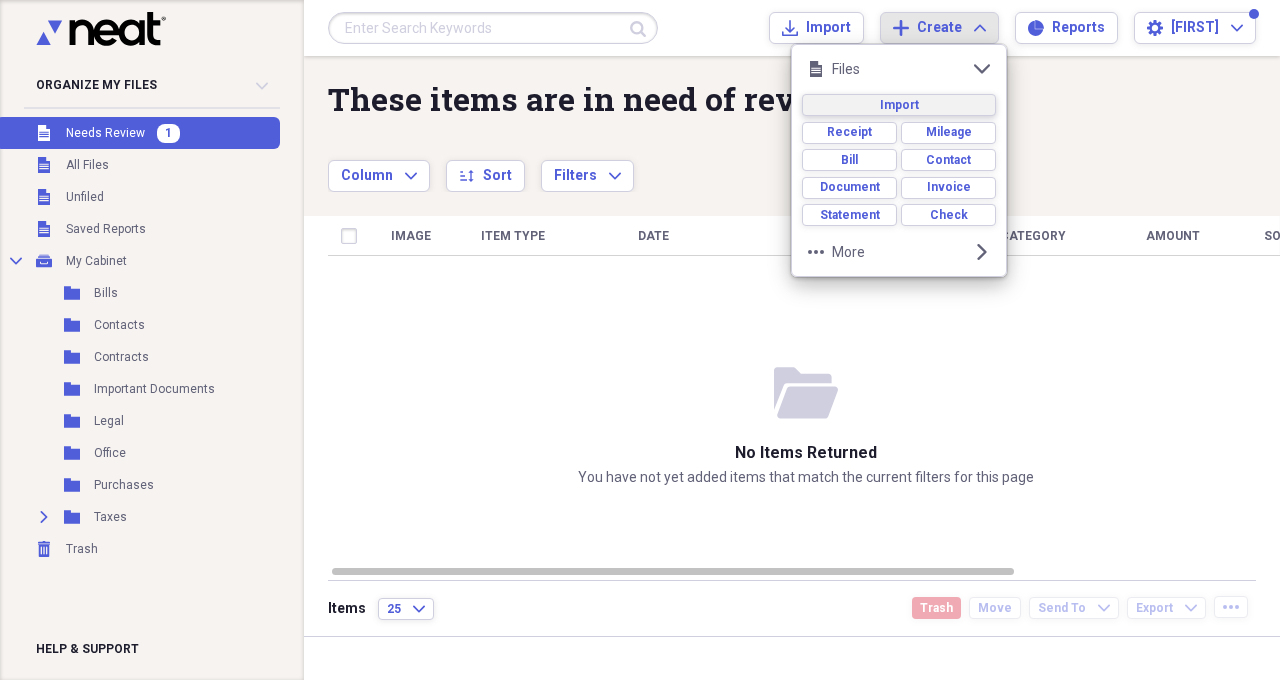 click on "Import" at bounding box center [899, 105] 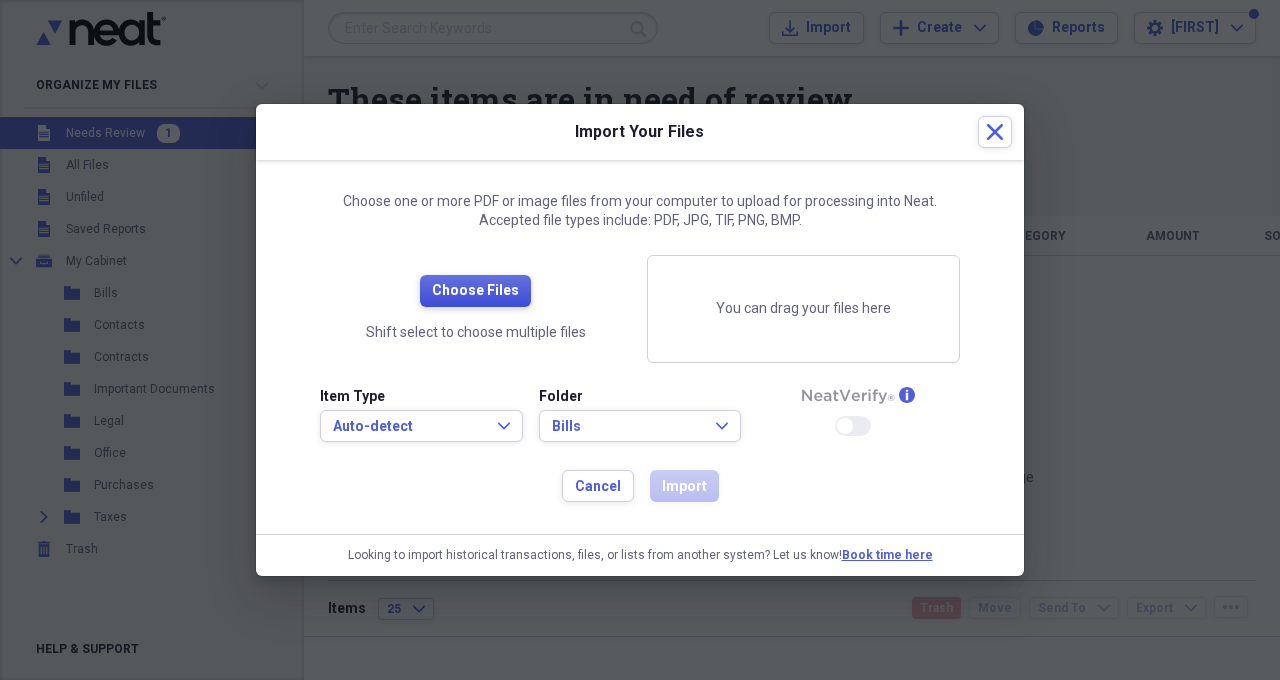 click on "Choose Files" at bounding box center (475, 291) 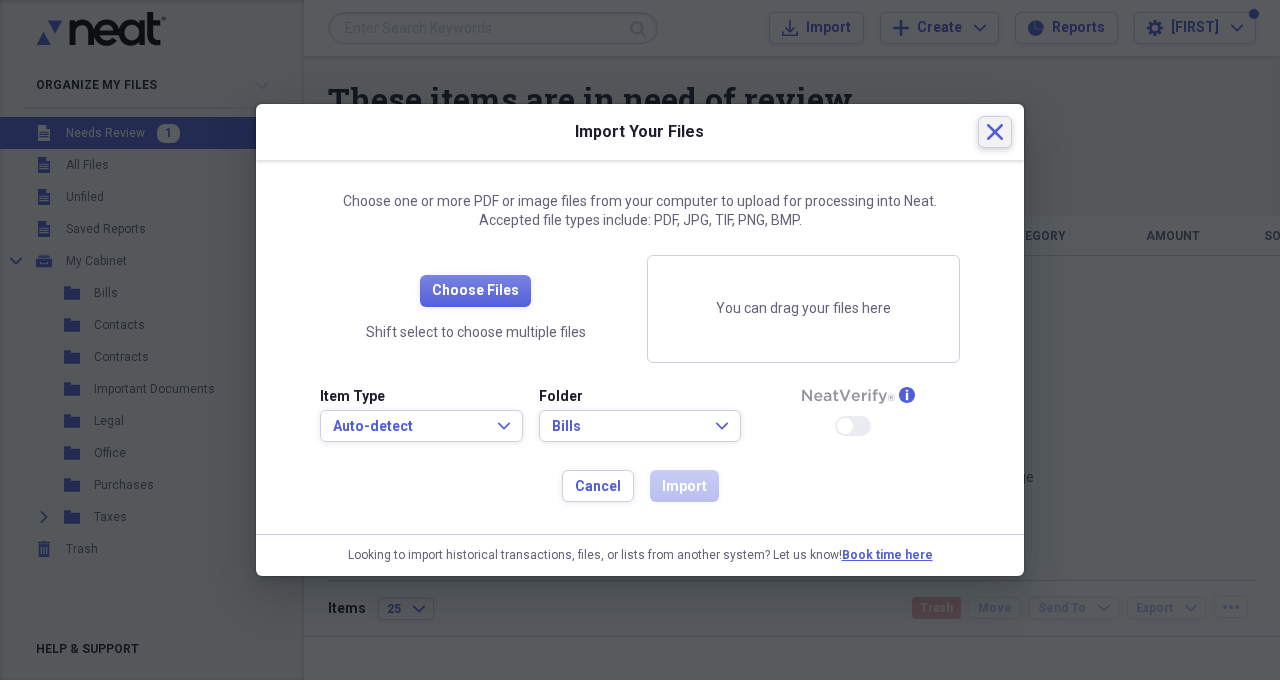 click on "Close" 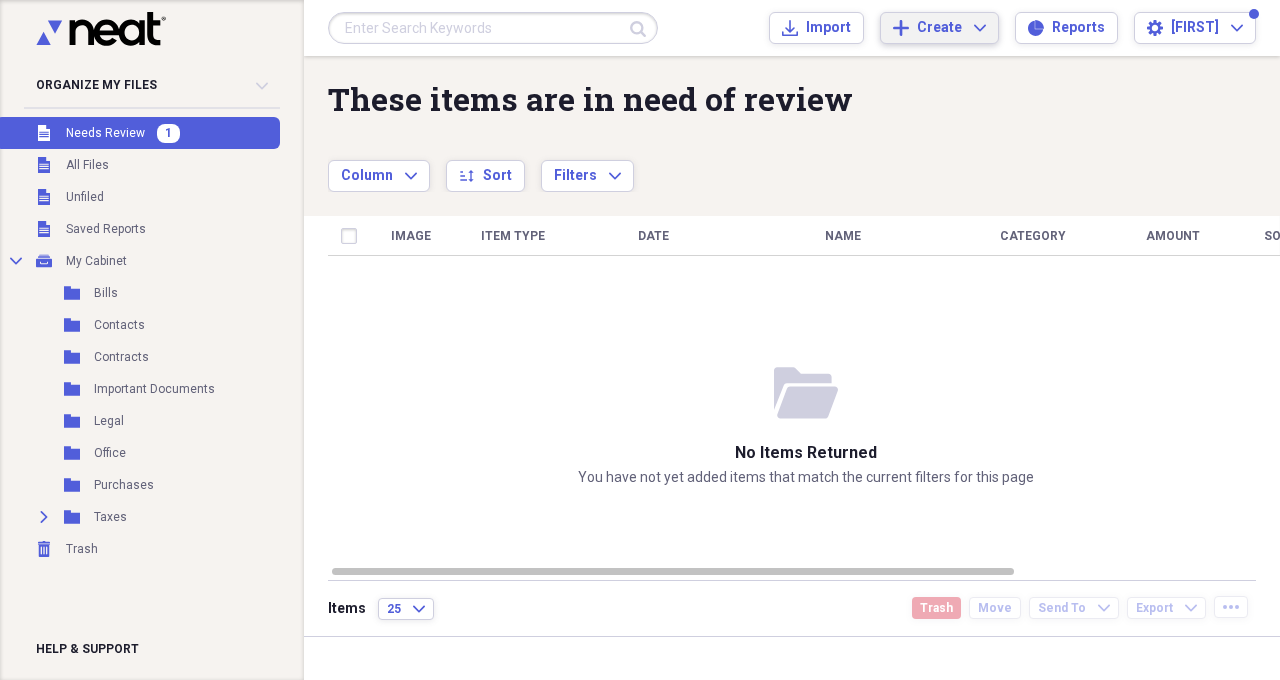 click on "Create Expand" at bounding box center [951, 28] 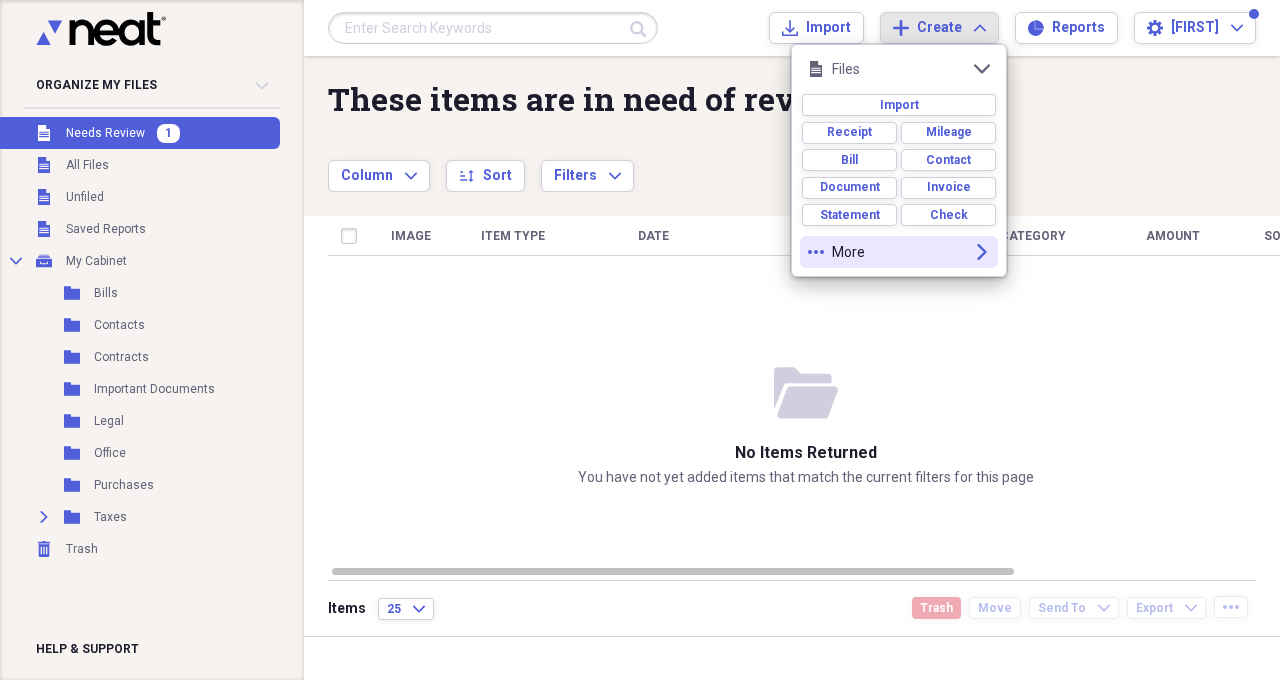 click on "expand" 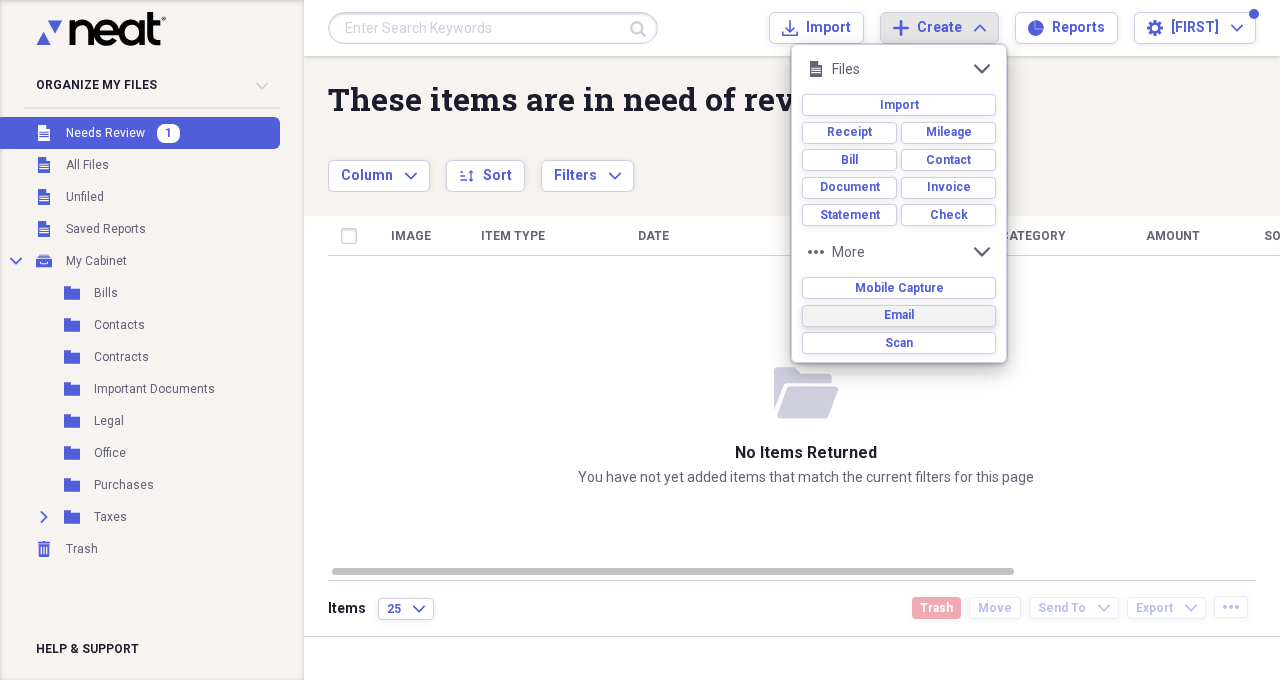 click on "Email" at bounding box center [899, 316] 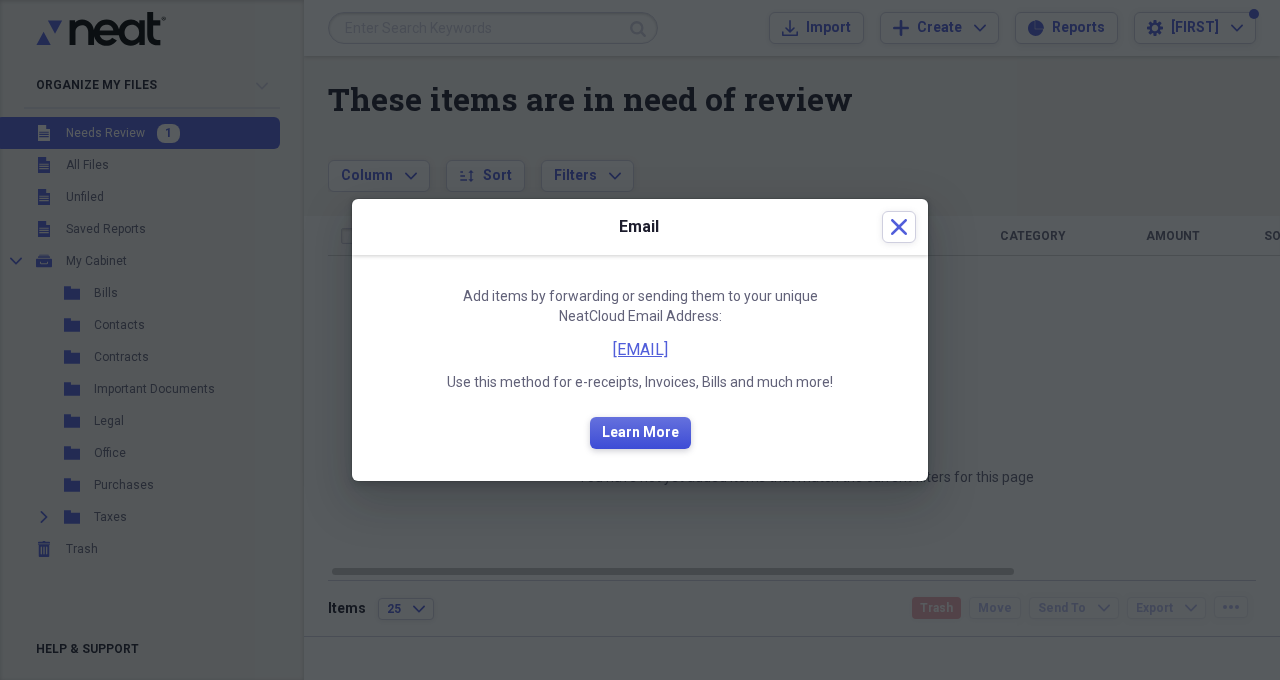 click on "Learn More" at bounding box center [640, 433] 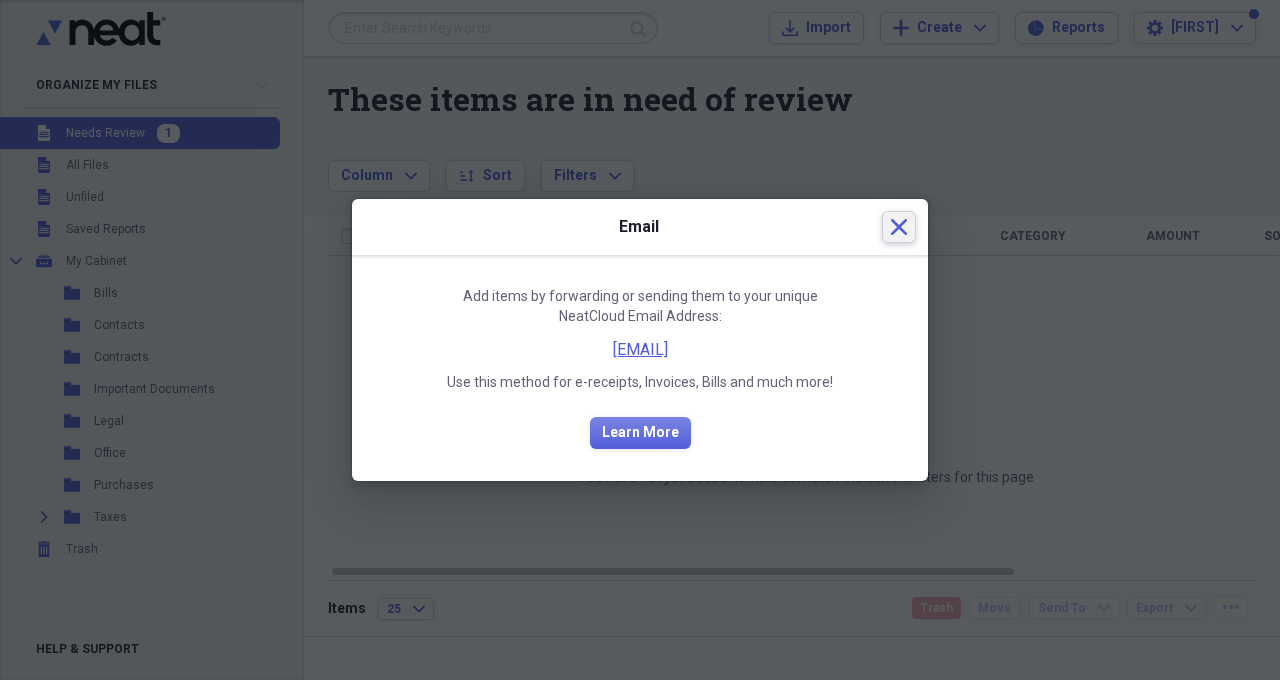 click on "Close" 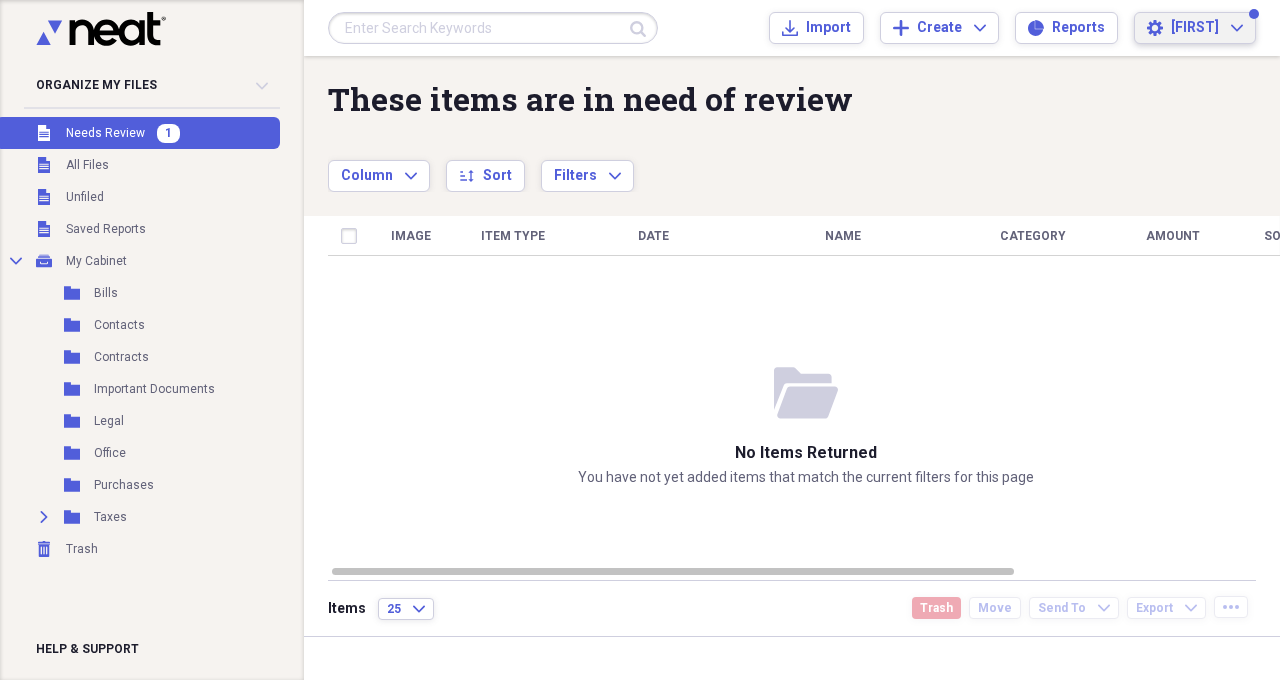 click on "Expand" 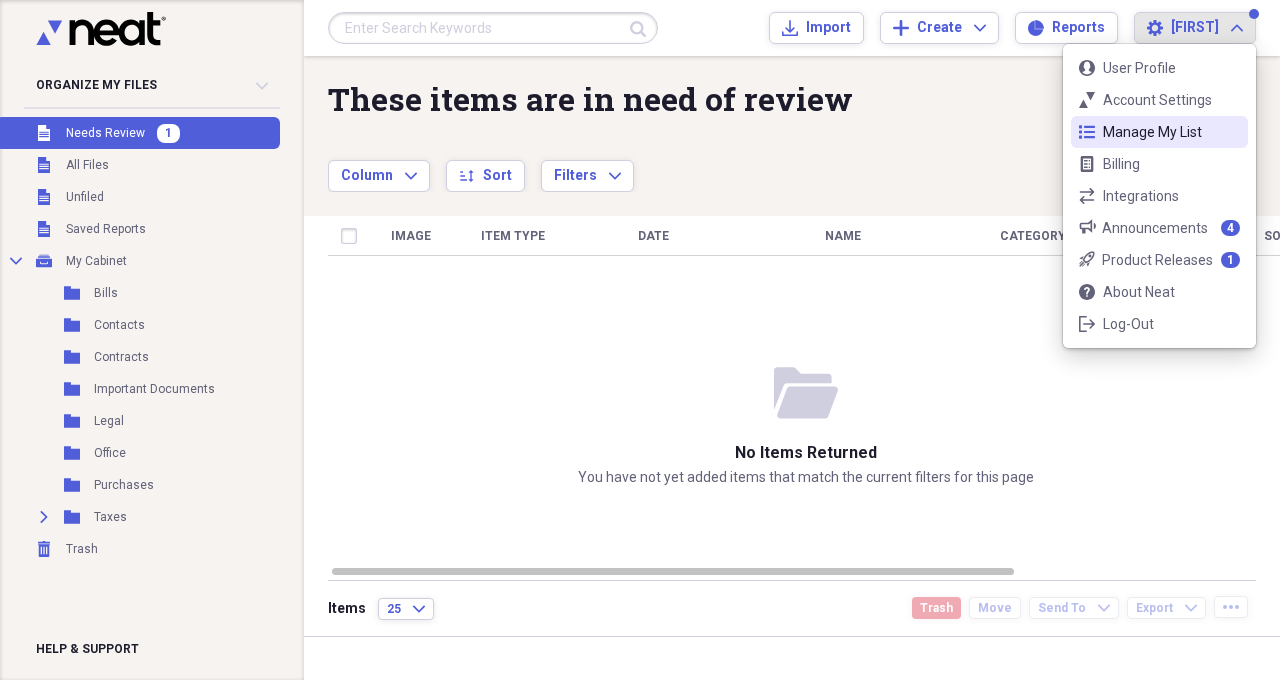 click on "Column Expand sort Sort Filters  Expand" at bounding box center (728, 165) 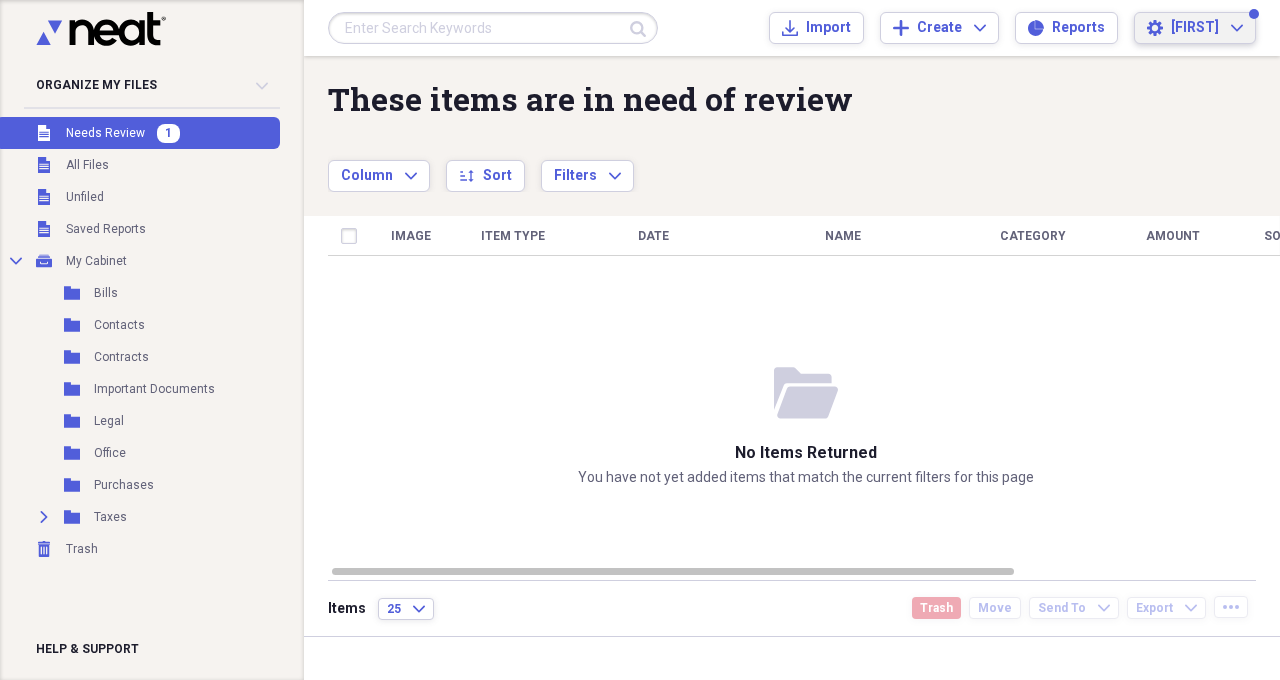 click on "Lorene" at bounding box center (1195, 28) 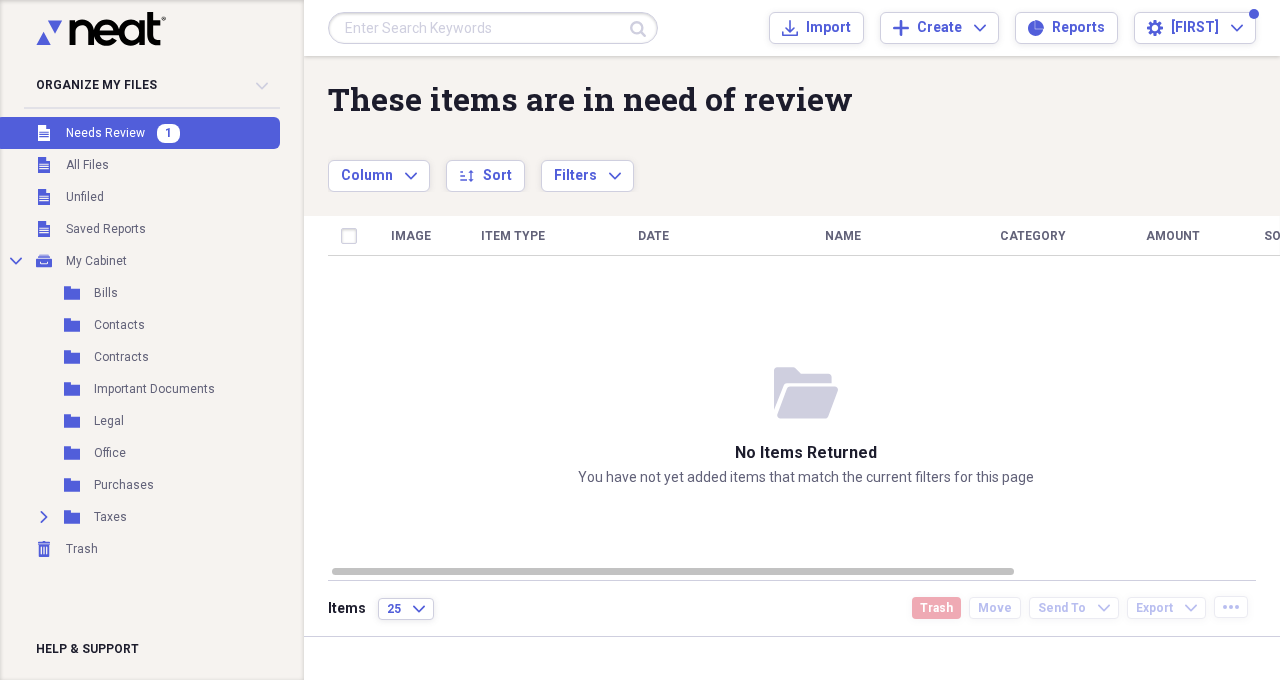 click on "These items are in need of review" at bounding box center [728, 99] 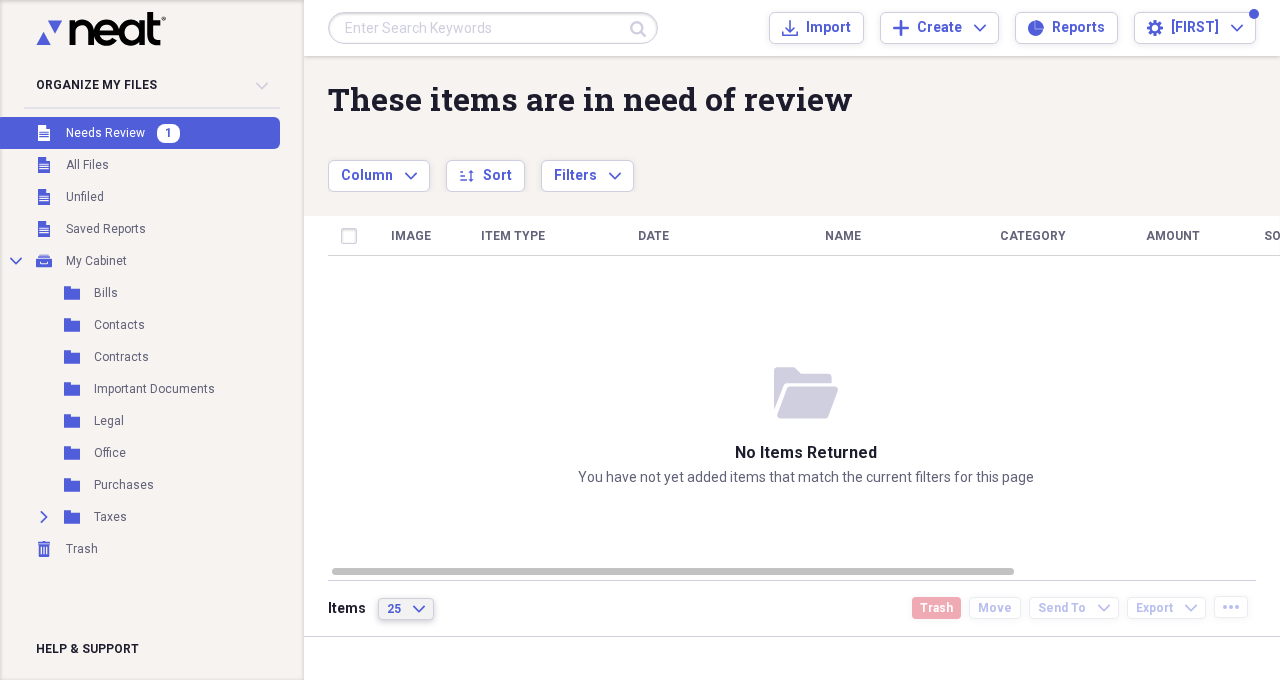 click 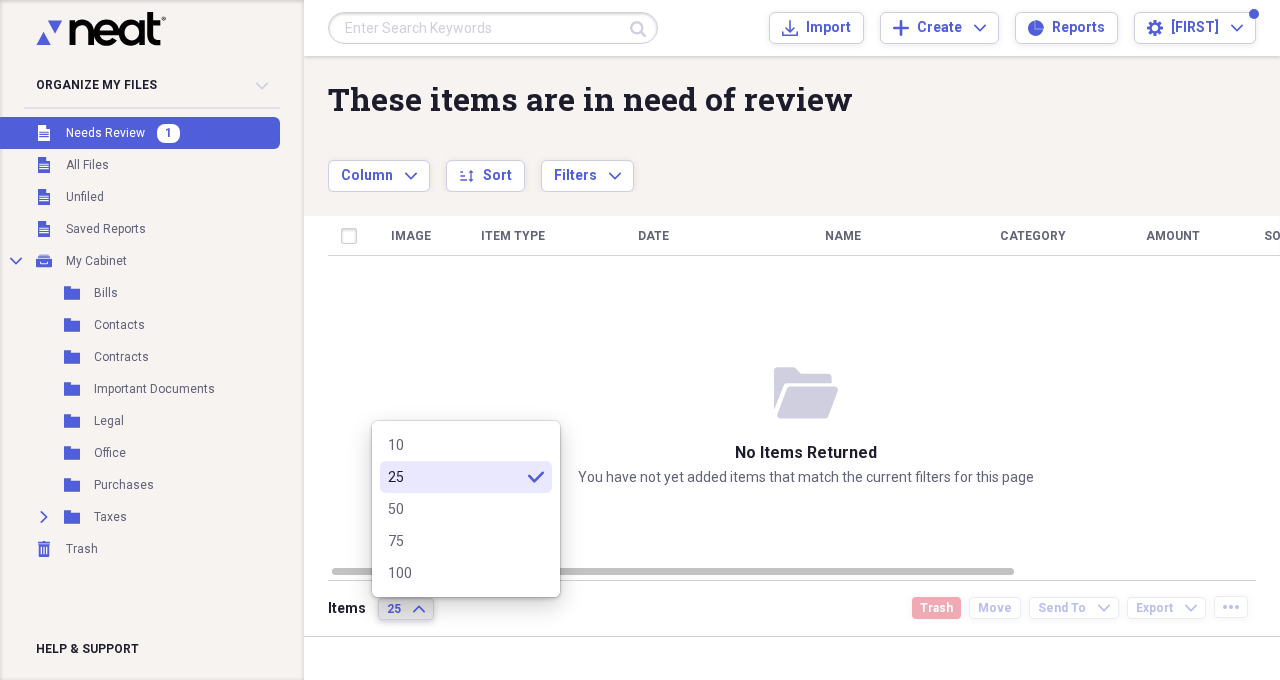 click on "Expand" 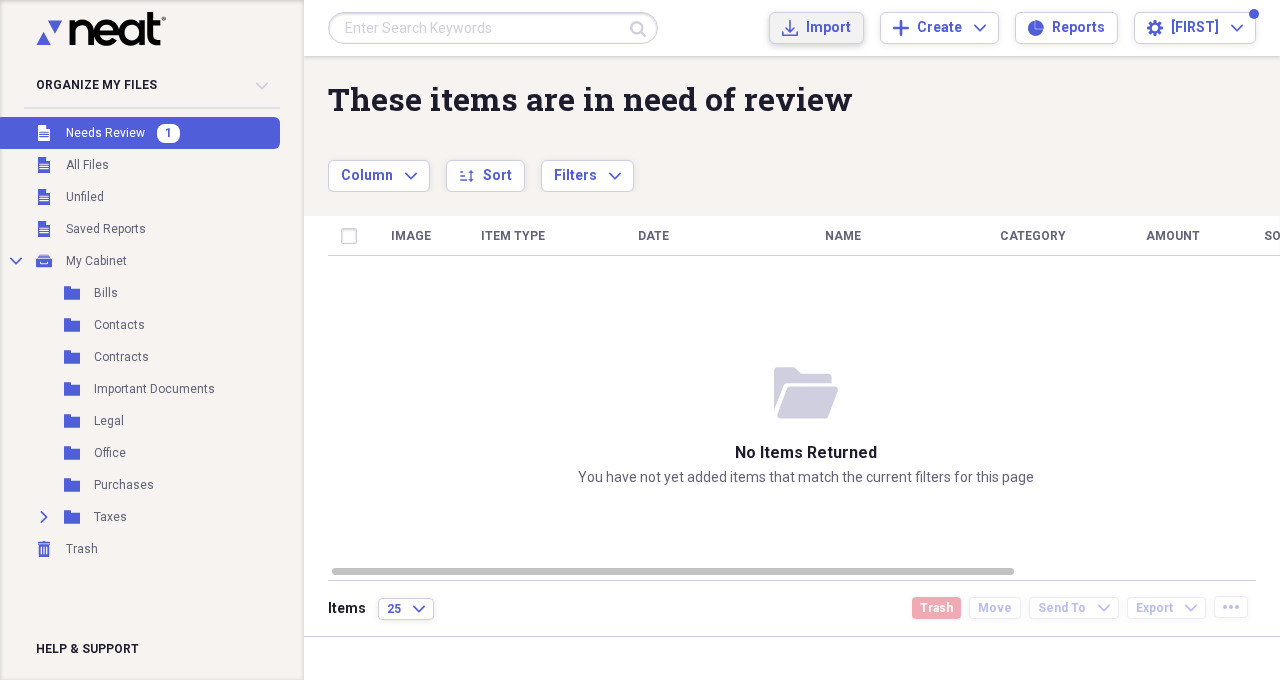 click on "Import" at bounding box center (828, 28) 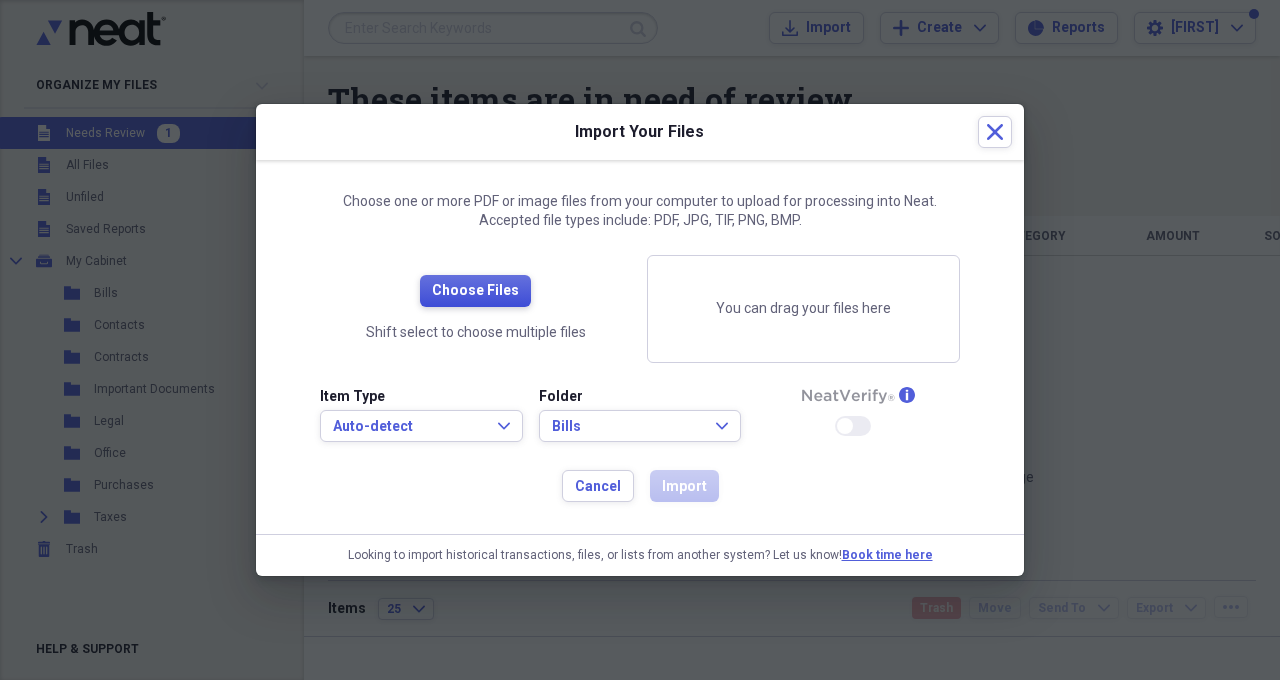 click on "Choose Files" at bounding box center (475, 291) 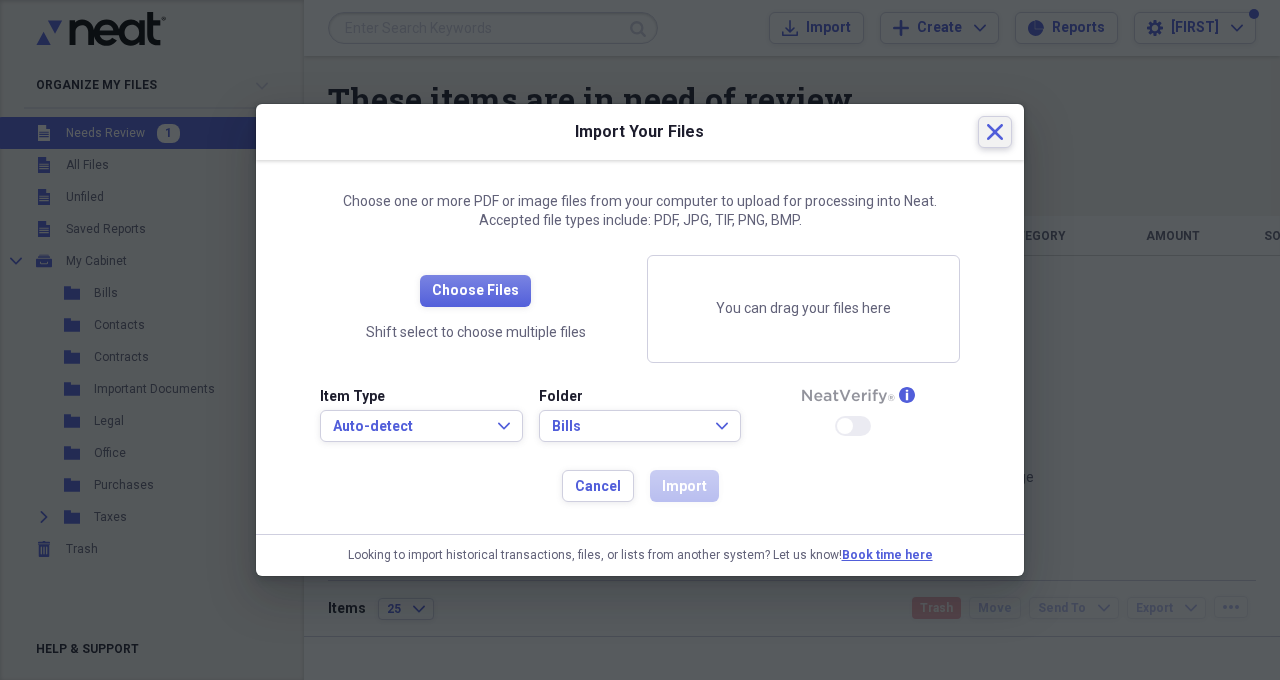 click 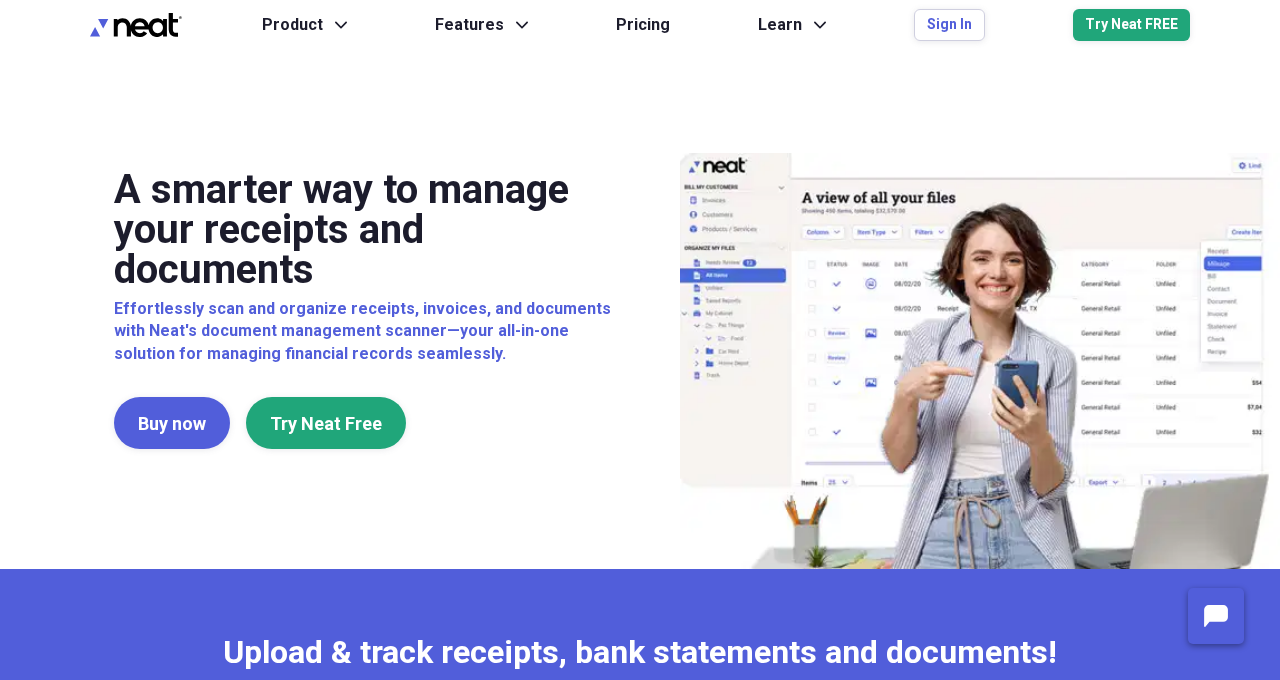 scroll, scrollTop: 0, scrollLeft: 0, axis: both 